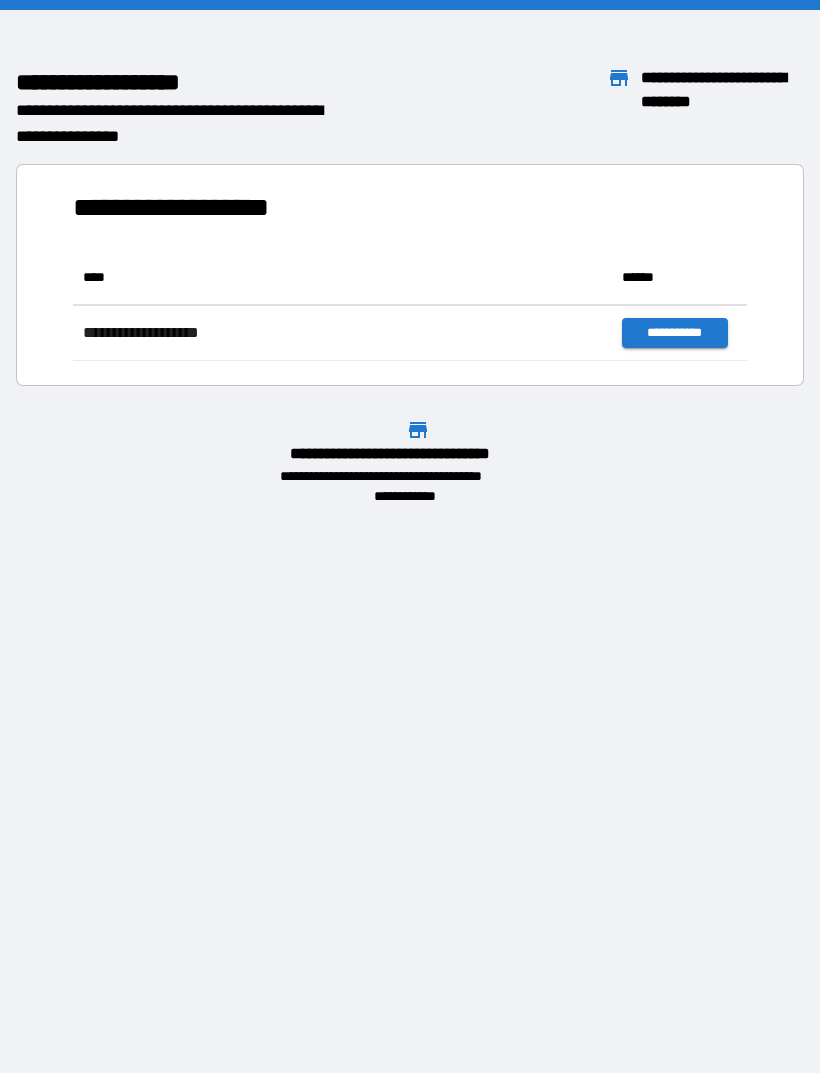 scroll, scrollTop: 0, scrollLeft: 0, axis: both 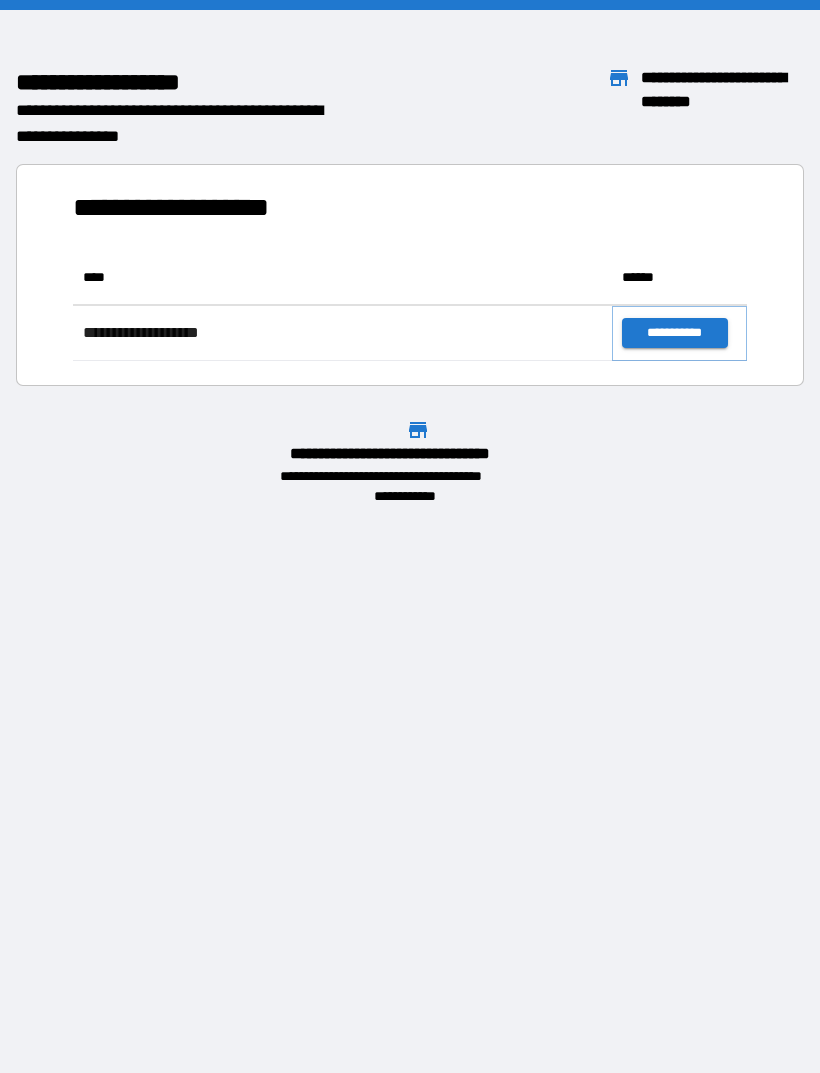 click on "**********" at bounding box center [674, 333] 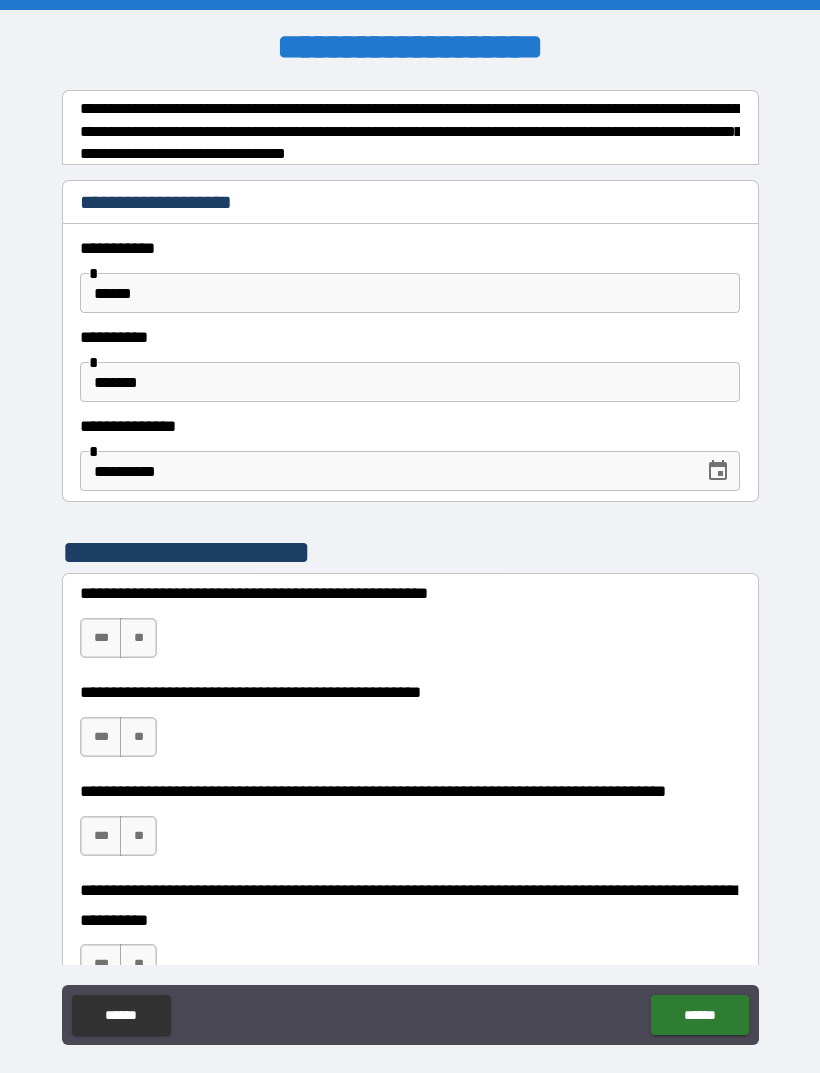 click on "**" at bounding box center [138, 638] 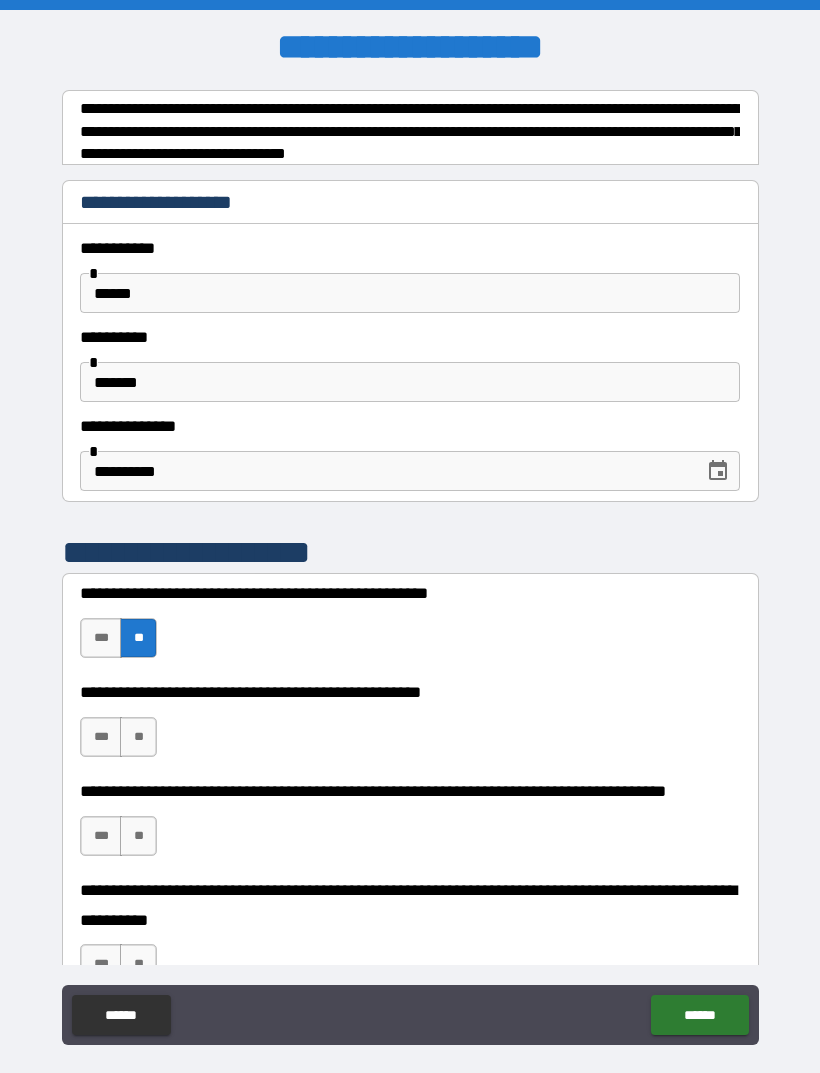 click on "***" at bounding box center [101, 737] 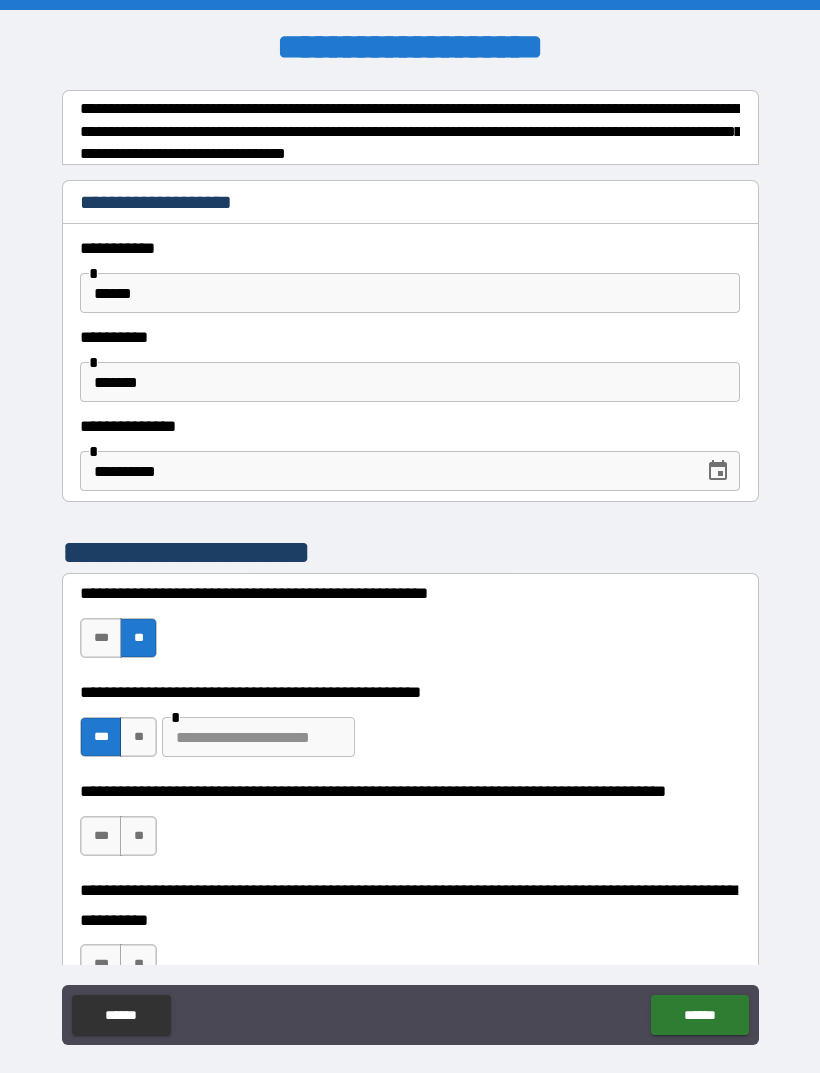 click on "**" at bounding box center (138, 836) 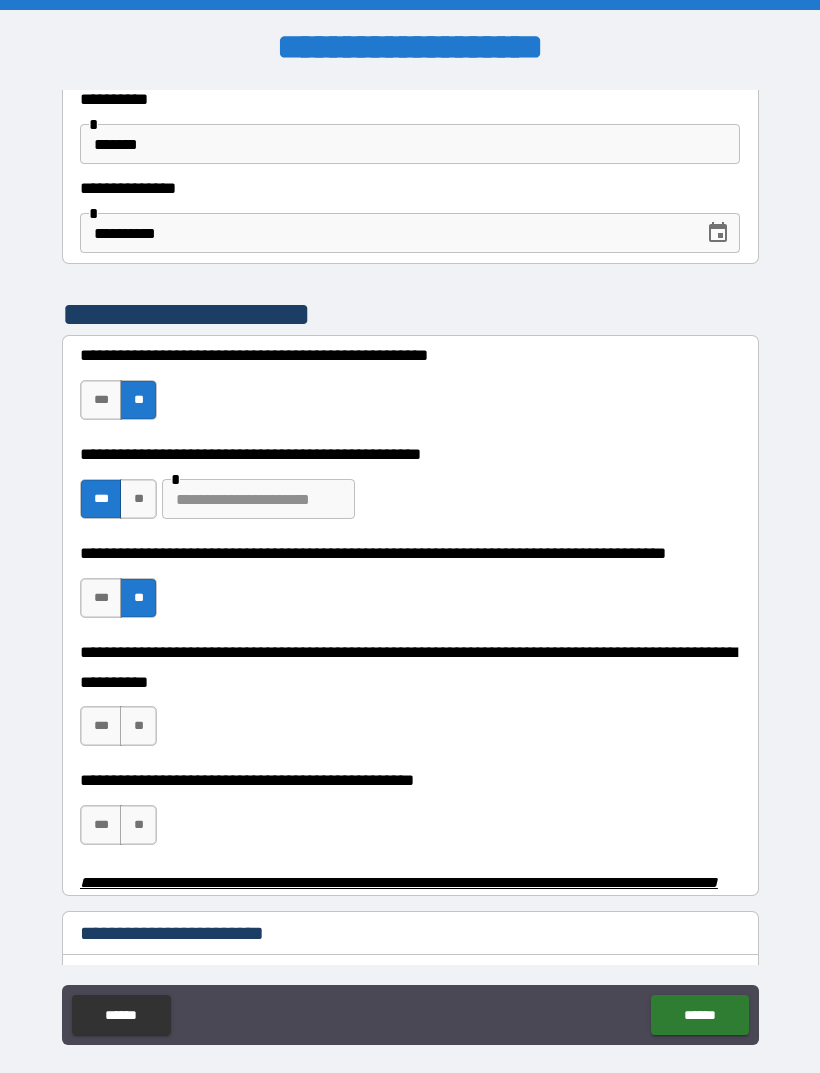 scroll, scrollTop: 242, scrollLeft: 0, axis: vertical 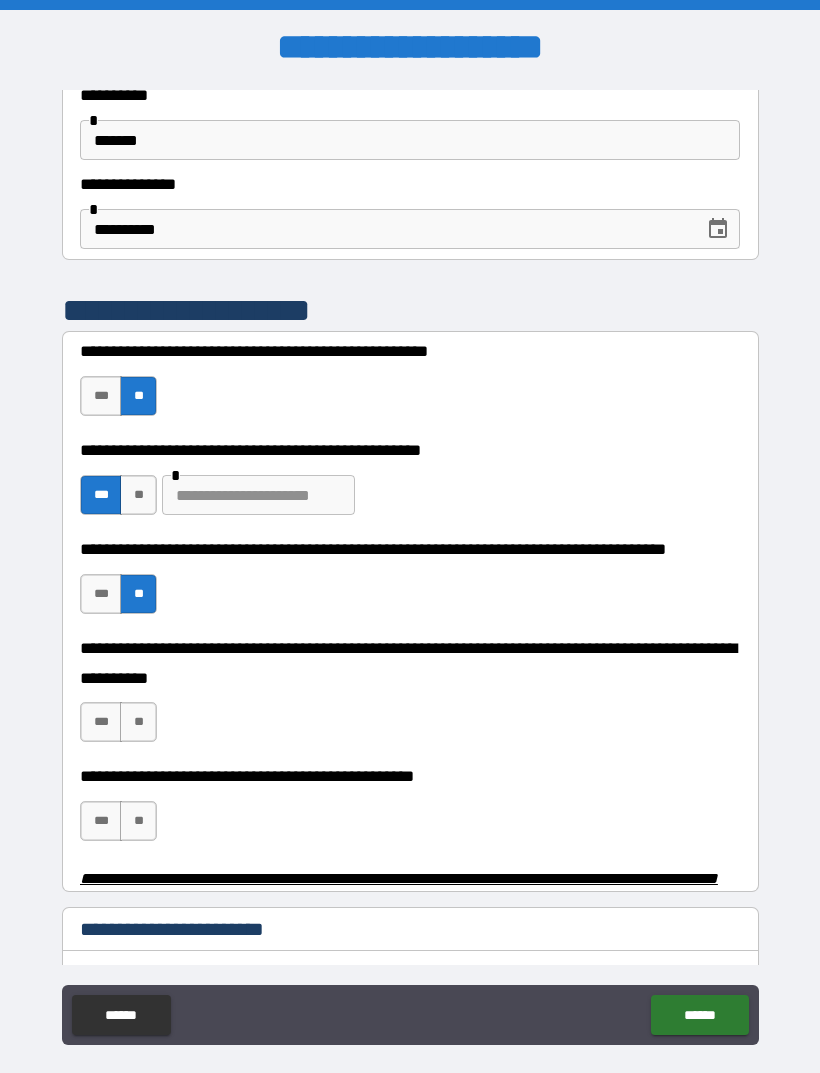click on "**" at bounding box center [138, 722] 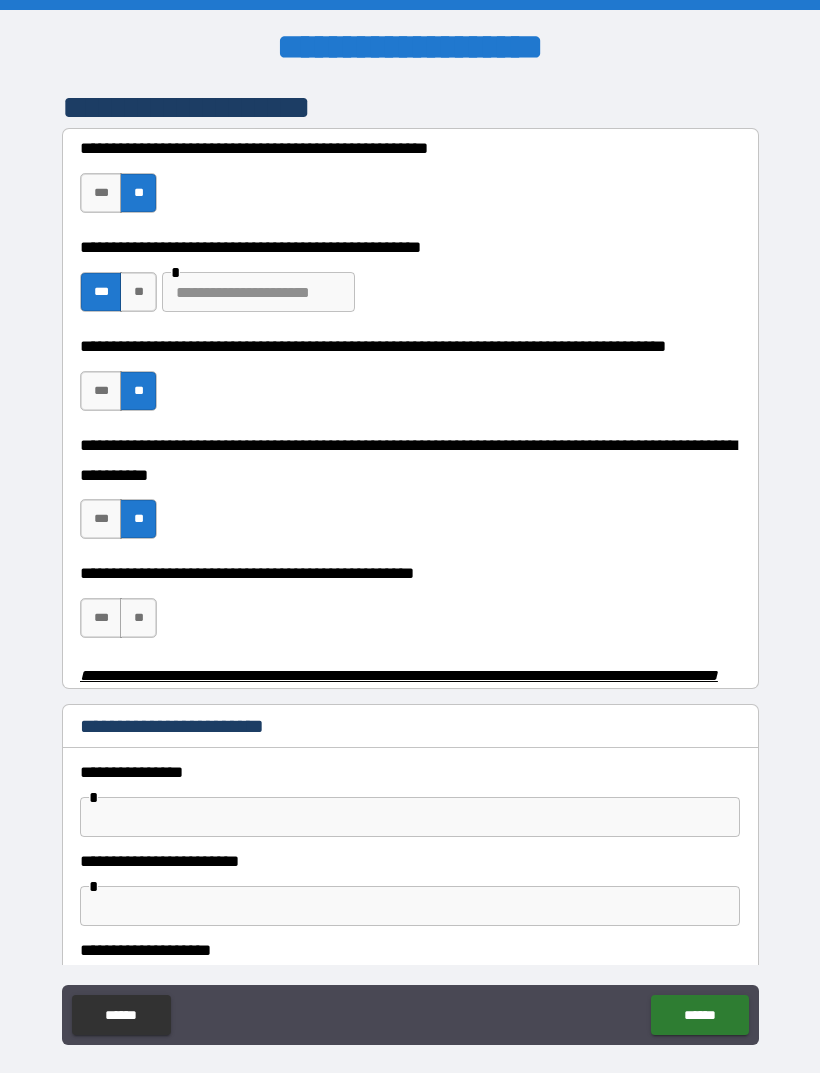 scroll, scrollTop: 450, scrollLeft: 0, axis: vertical 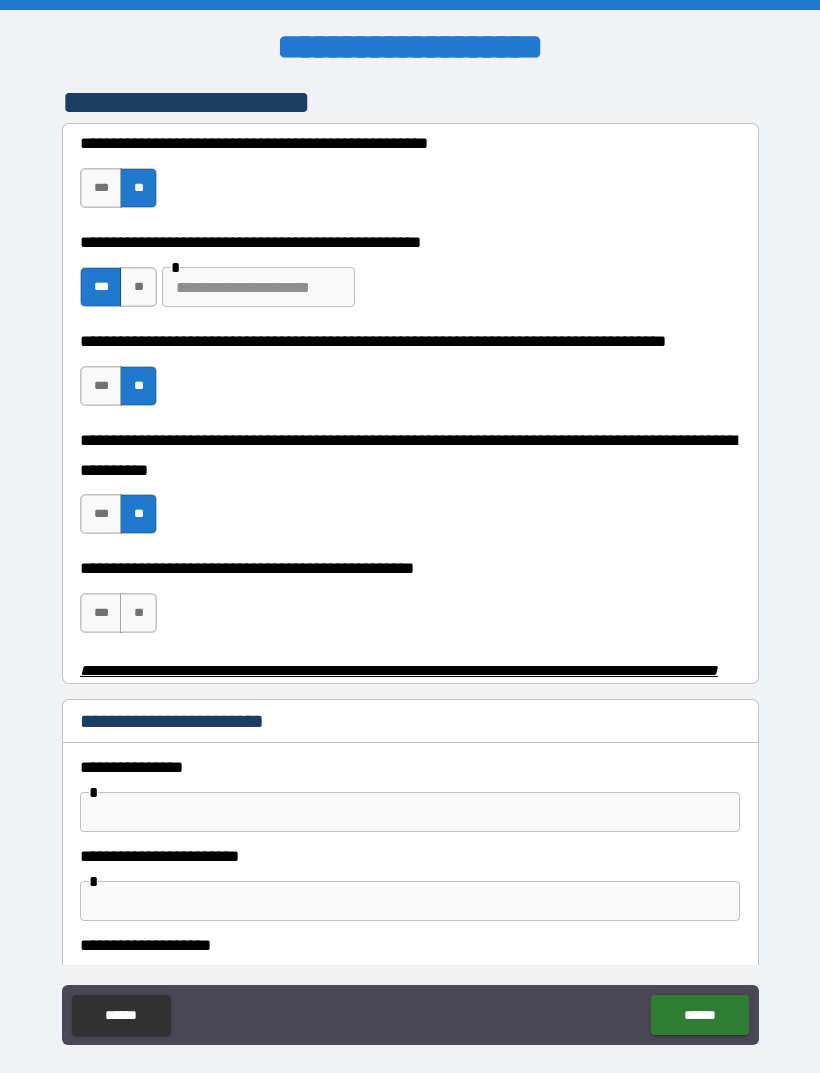 click on "***" at bounding box center [101, 613] 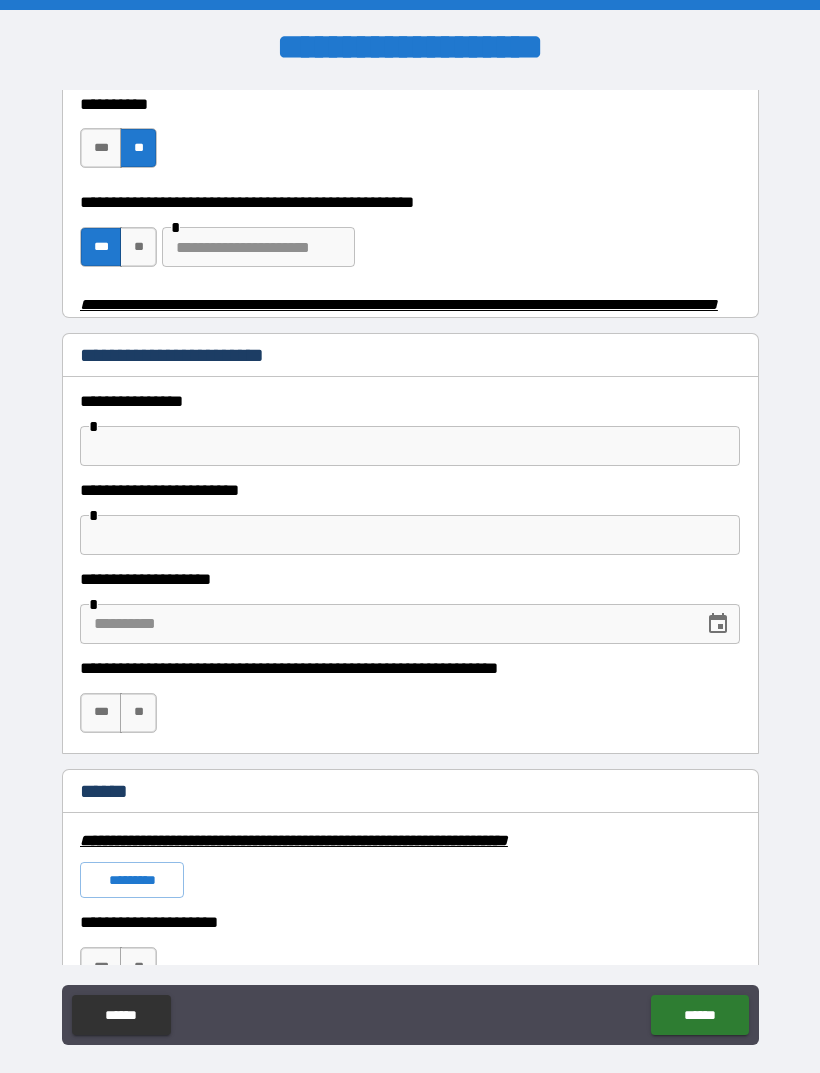 scroll, scrollTop: 820, scrollLeft: 0, axis: vertical 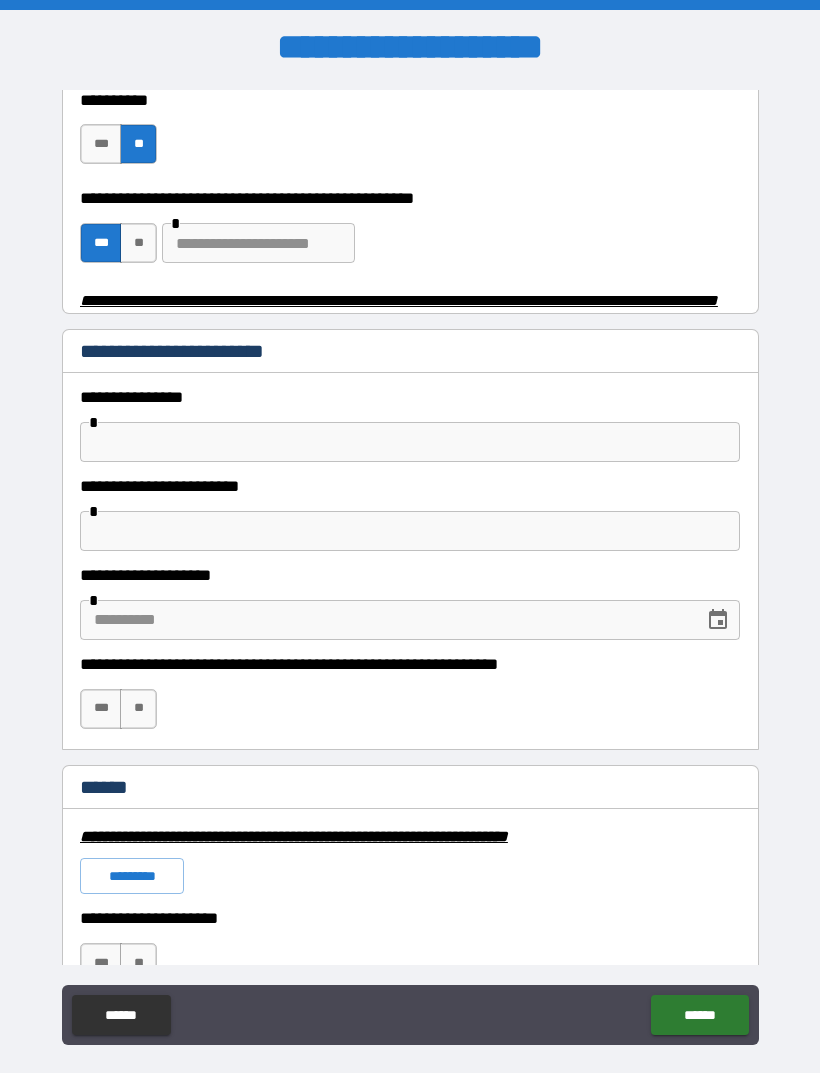 click on "***" at bounding box center [101, 709] 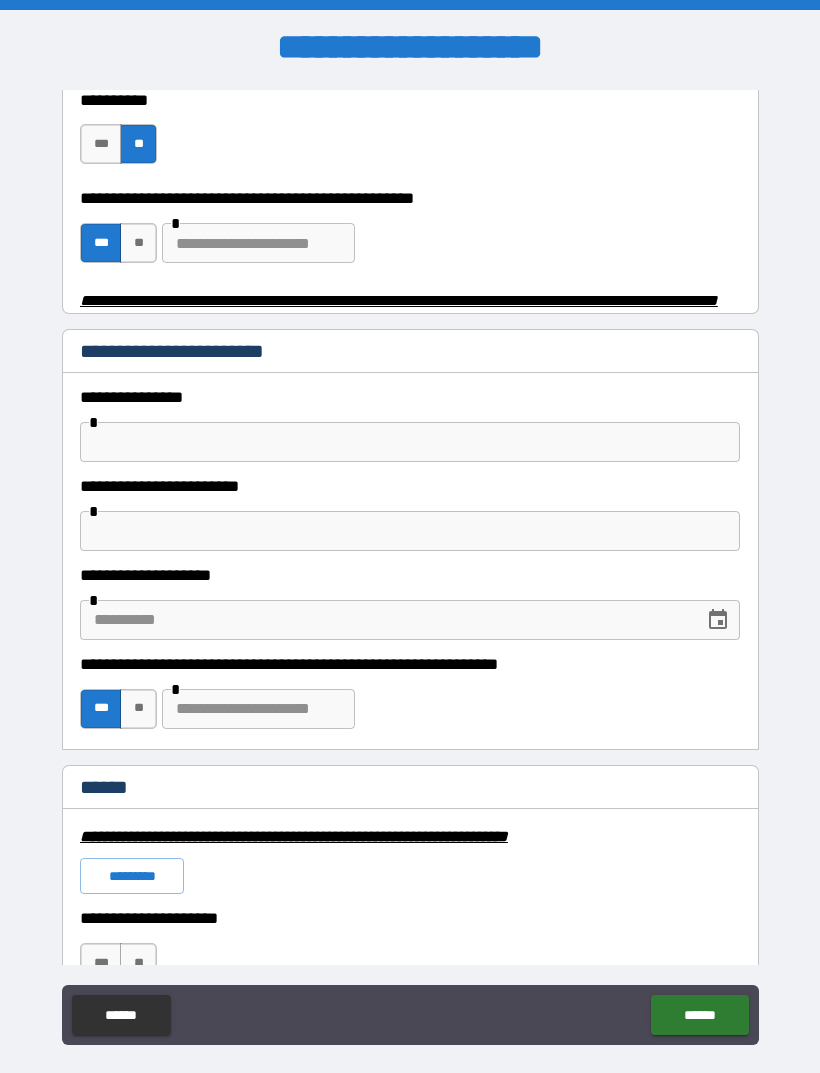 click 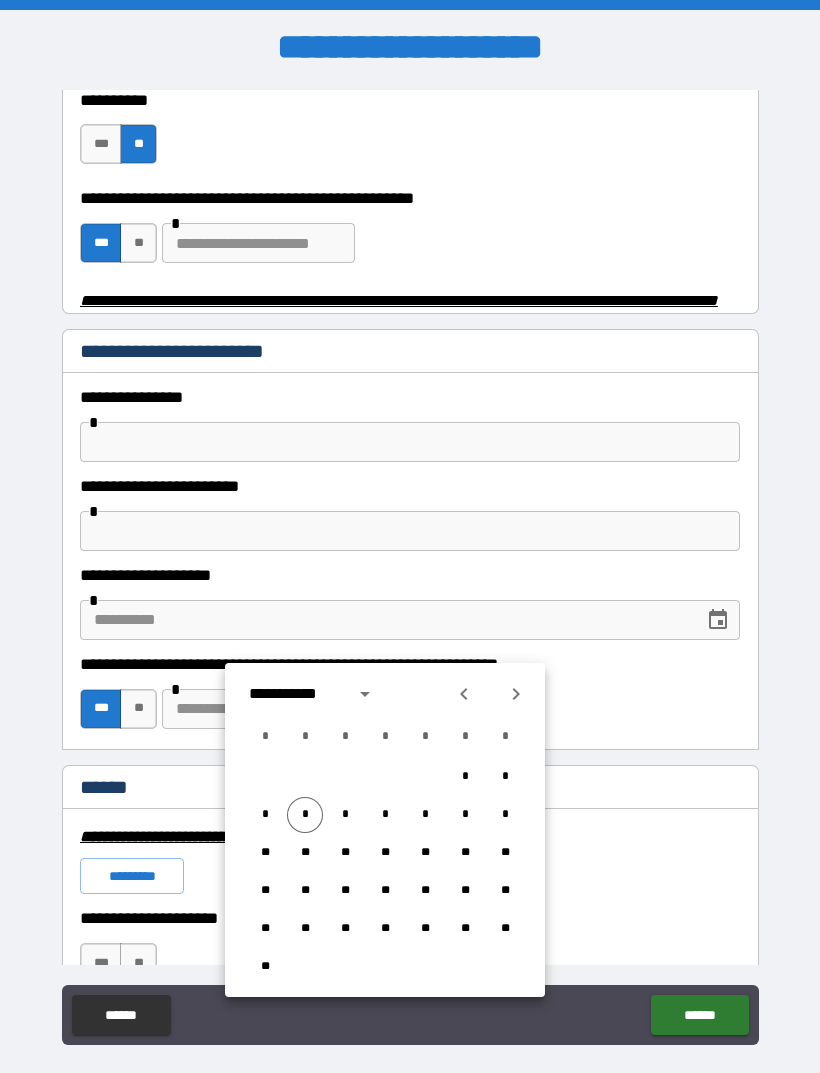 click 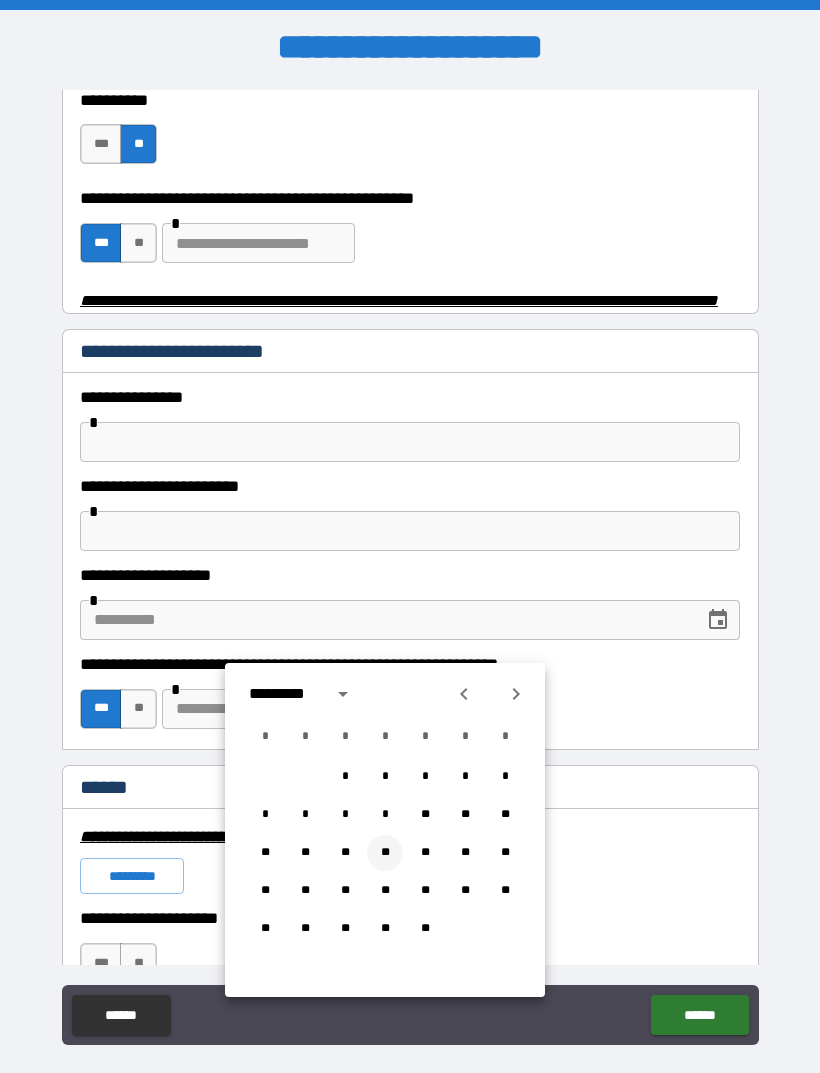 click on "**" at bounding box center [385, 853] 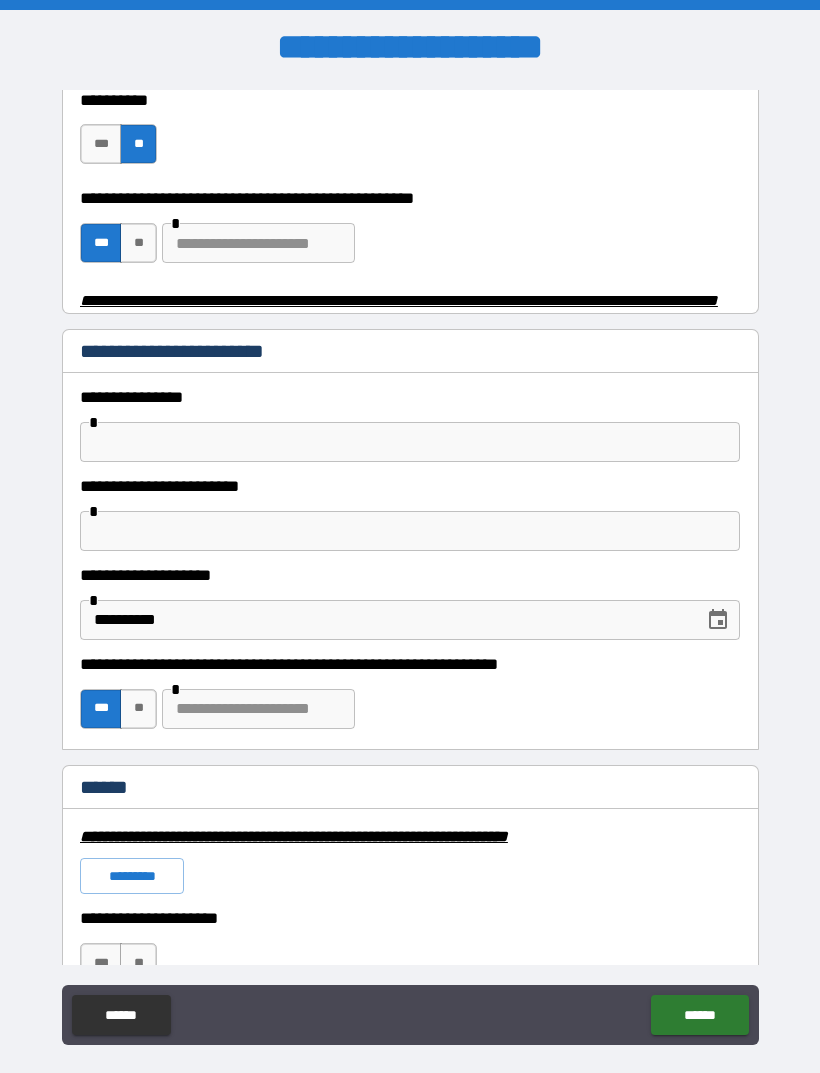 type on "**********" 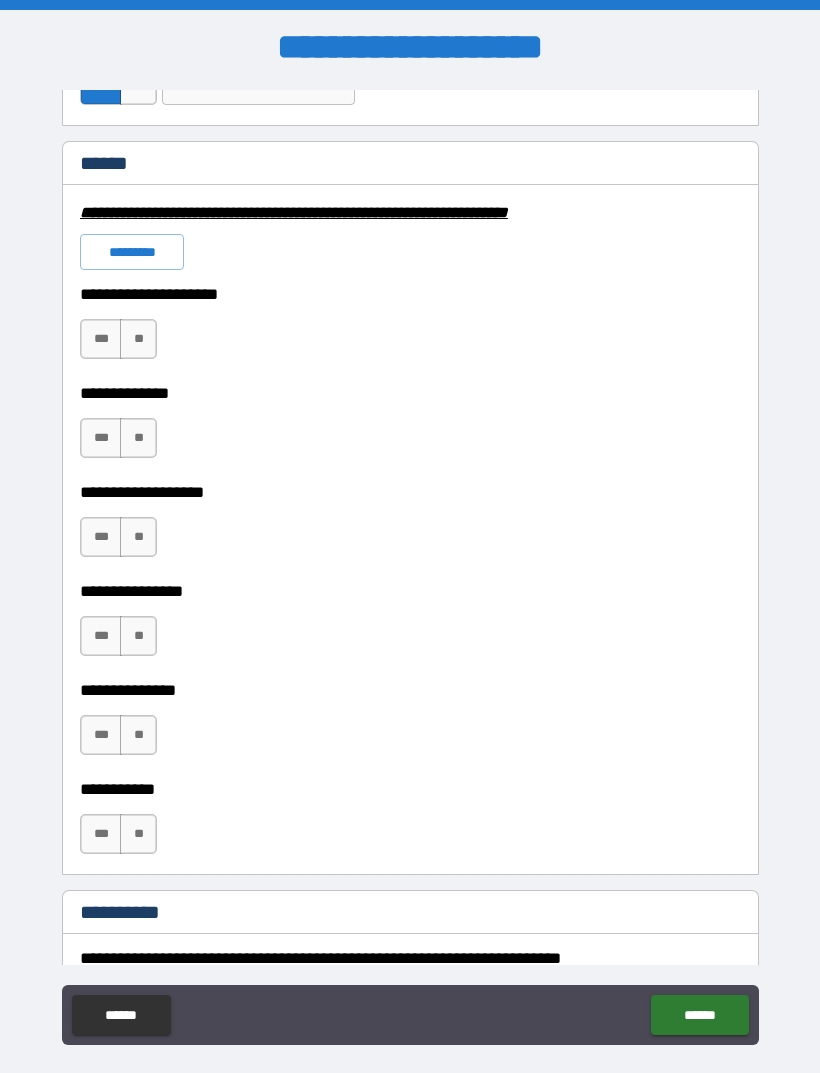 scroll, scrollTop: 1444, scrollLeft: 0, axis: vertical 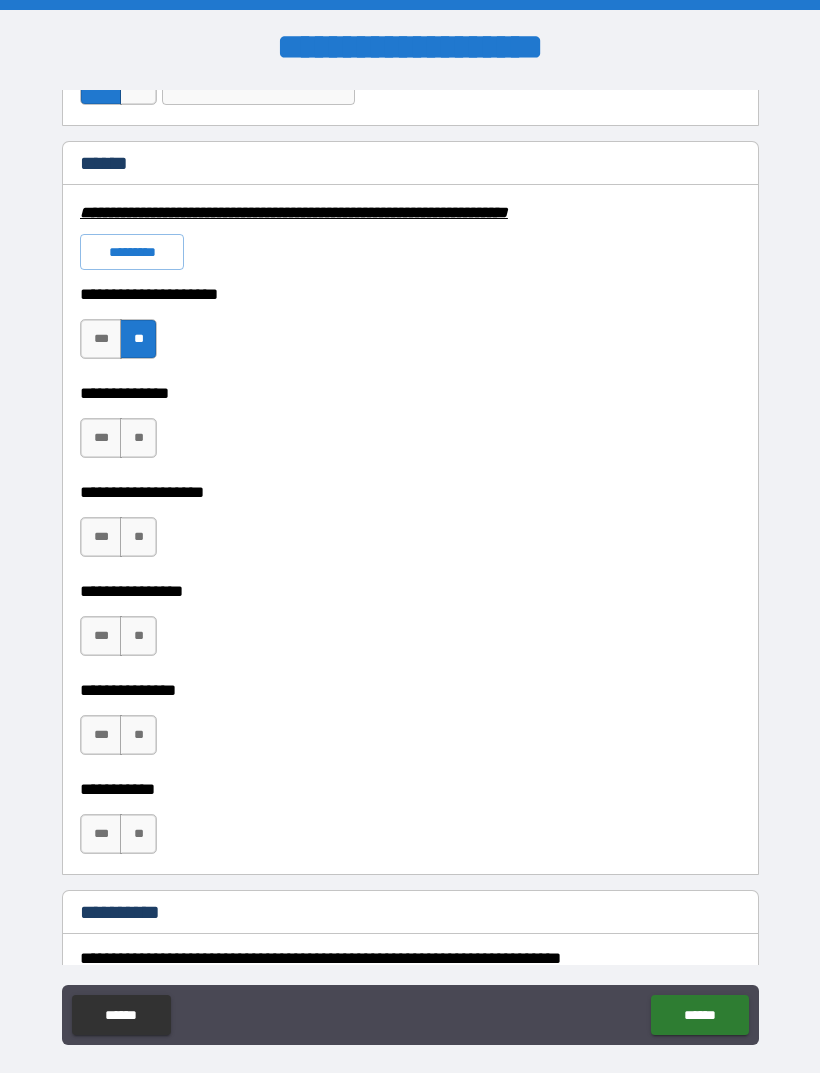 click on "**" at bounding box center [138, 438] 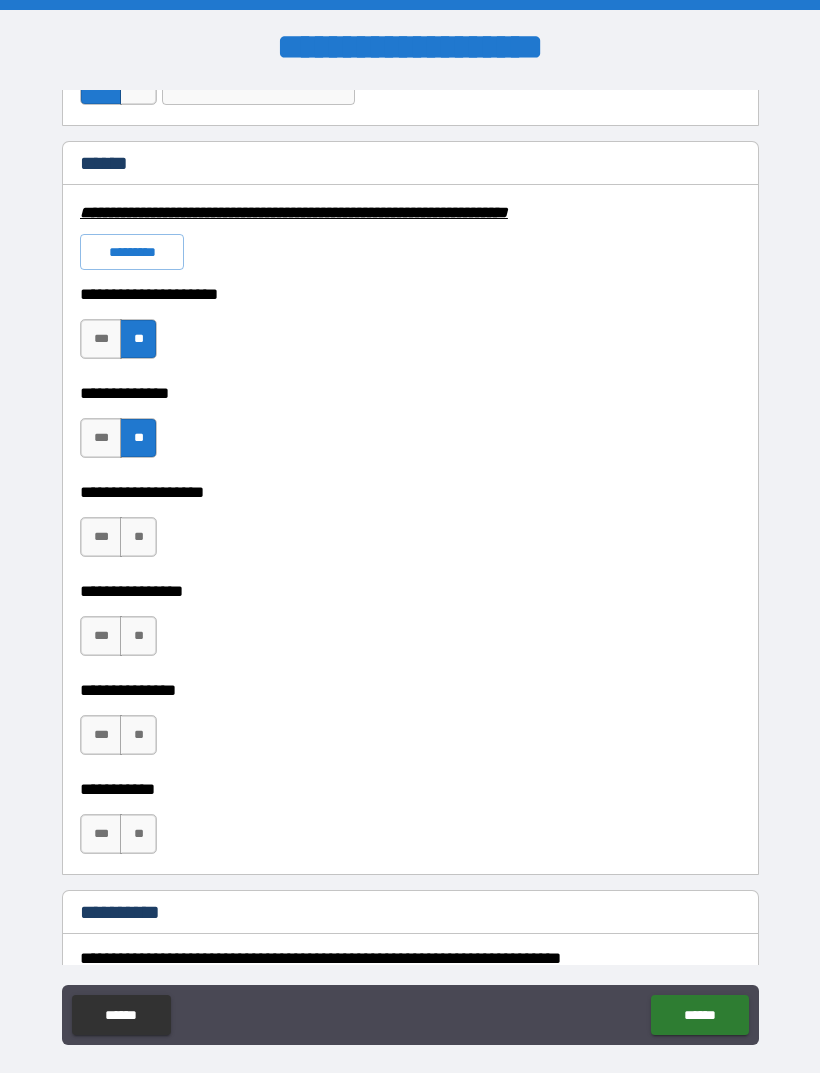 click on "**" at bounding box center (138, 537) 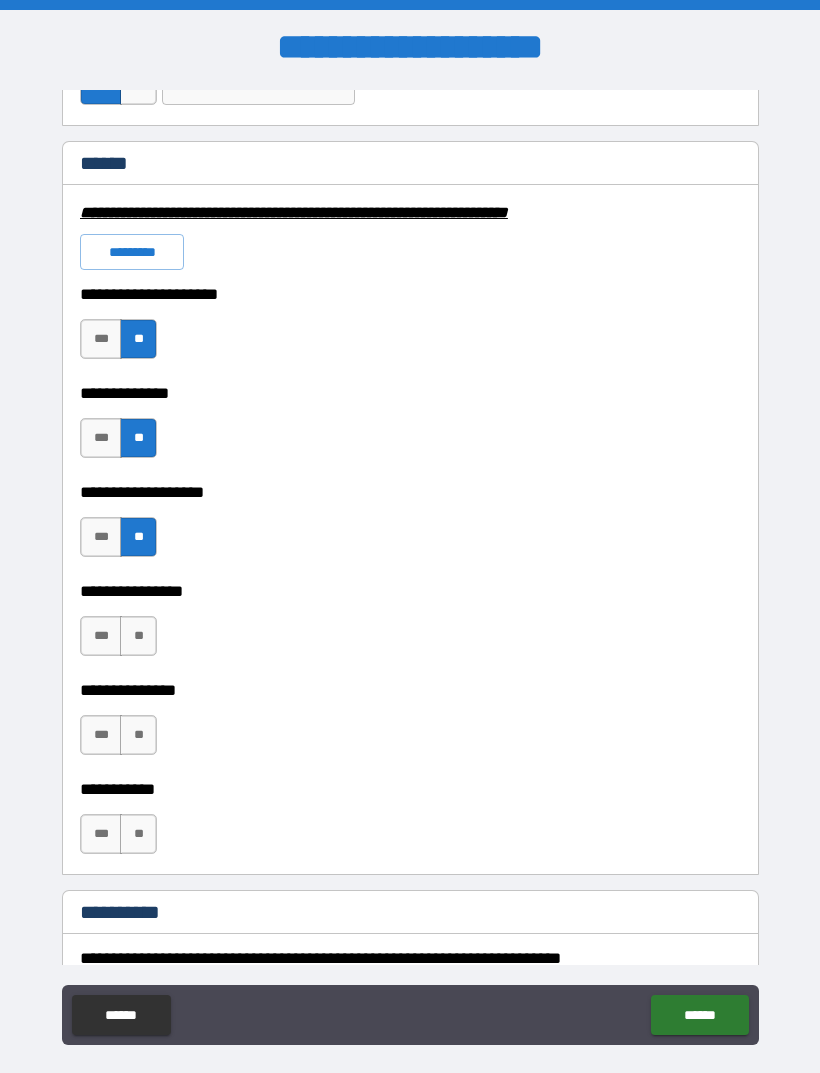 click on "**" at bounding box center [138, 636] 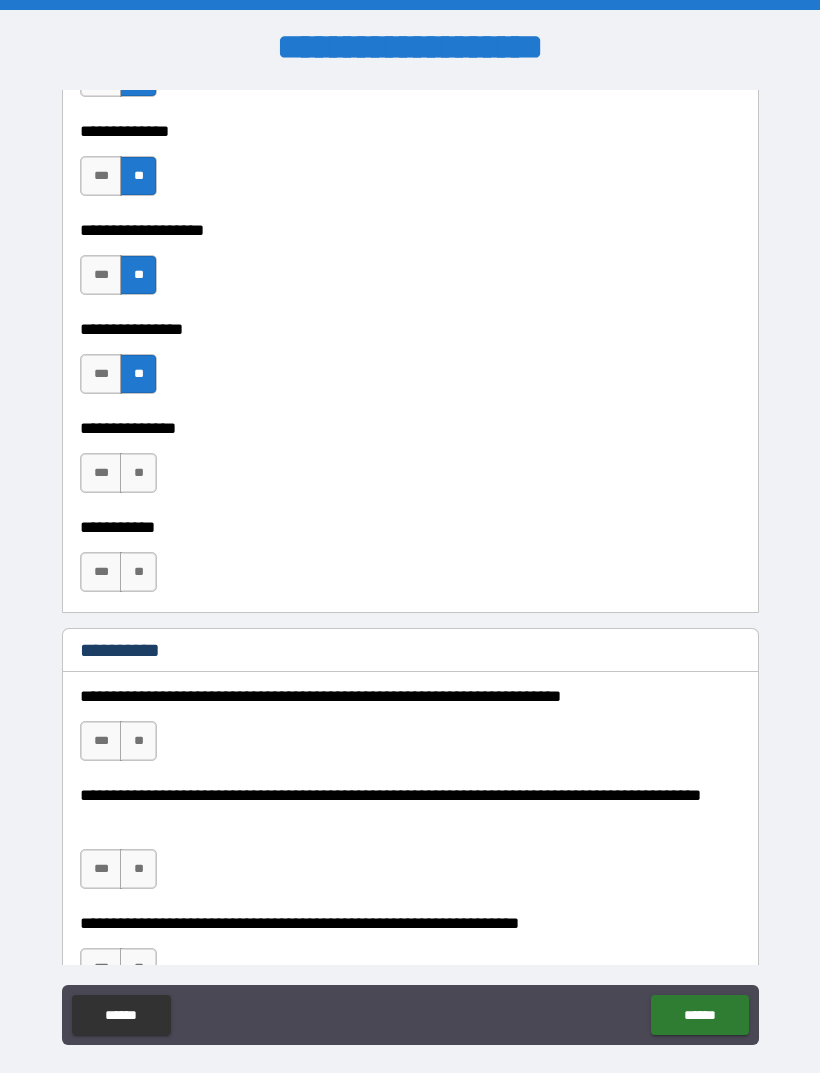 scroll, scrollTop: 1715, scrollLeft: 0, axis: vertical 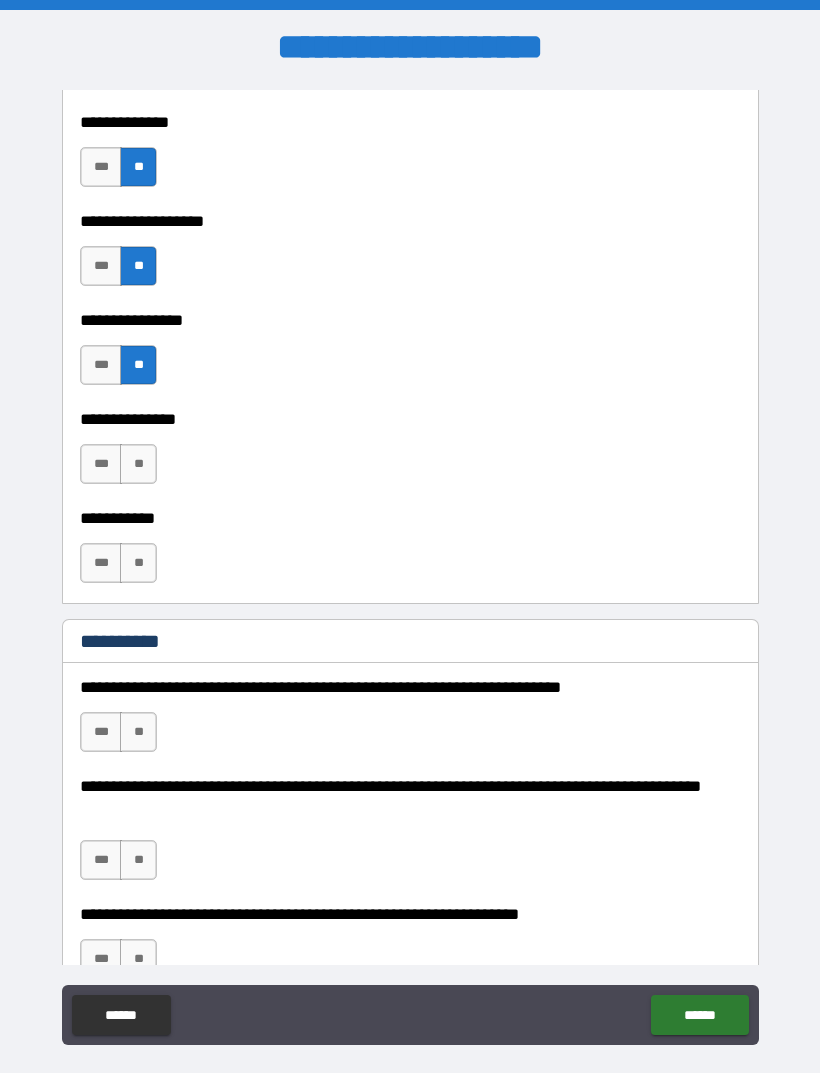 click on "**" at bounding box center [138, 464] 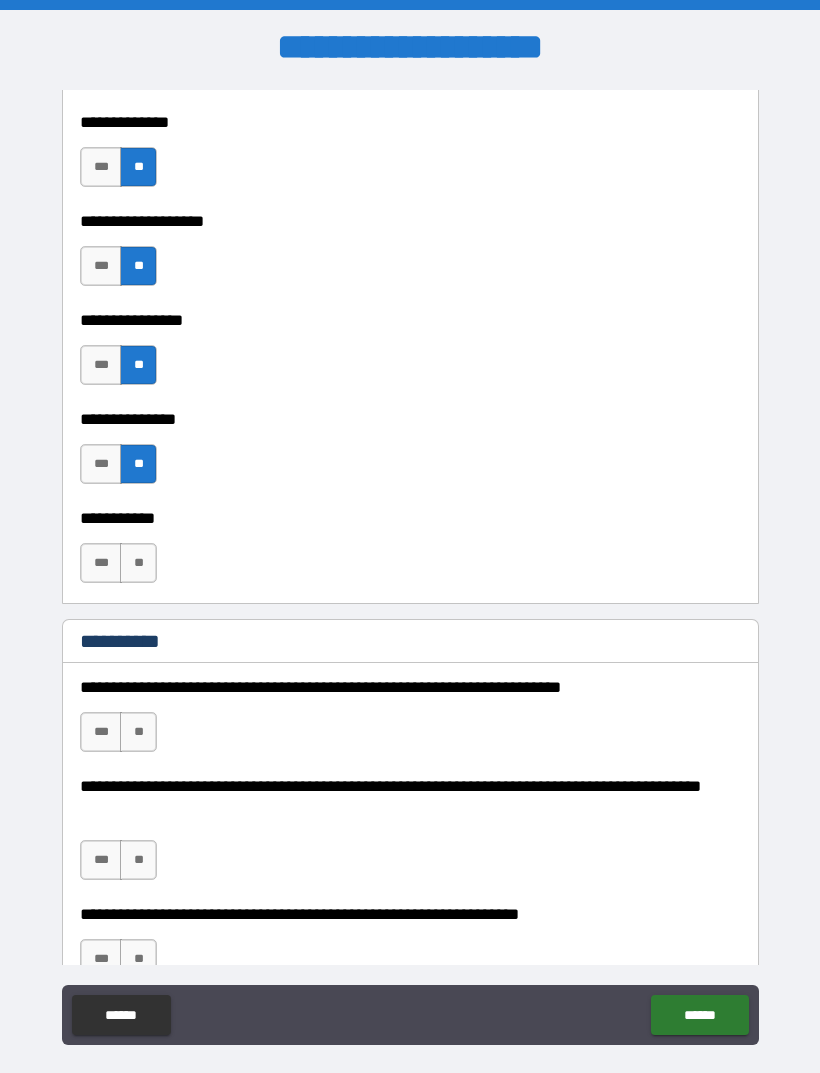 click on "***" at bounding box center (101, 563) 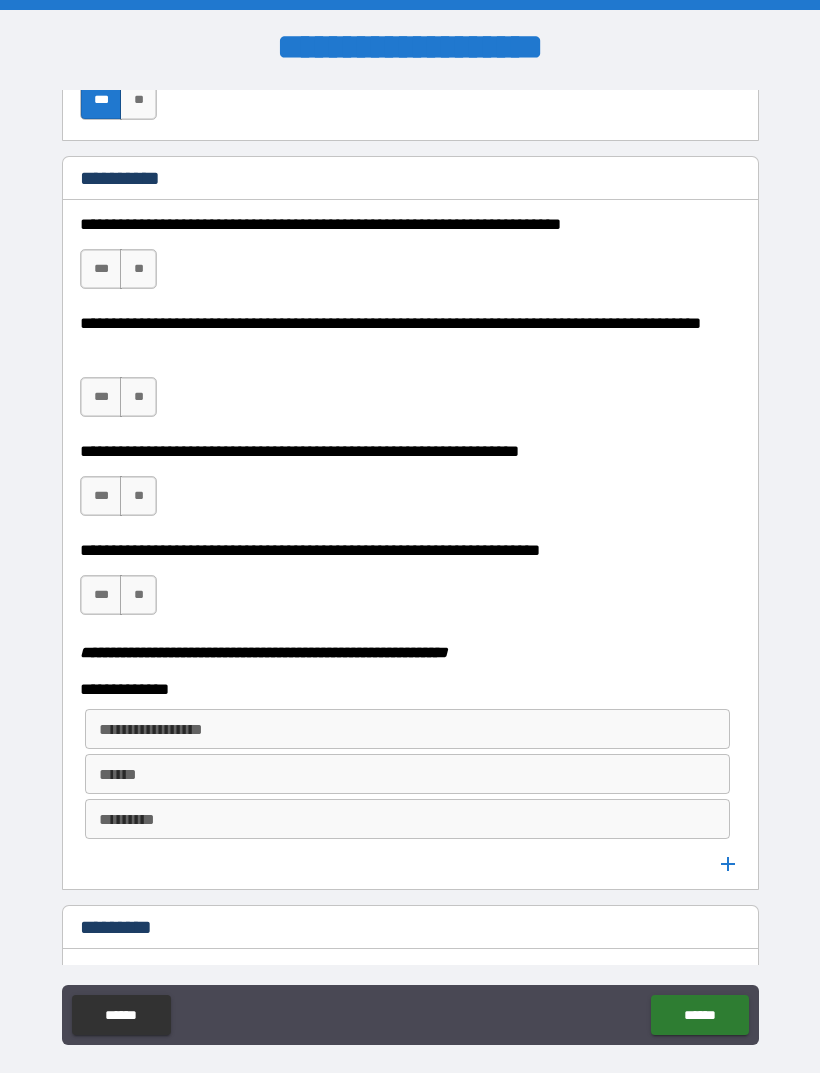 scroll, scrollTop: 2186, scrollLeft: 0, axis: vertical 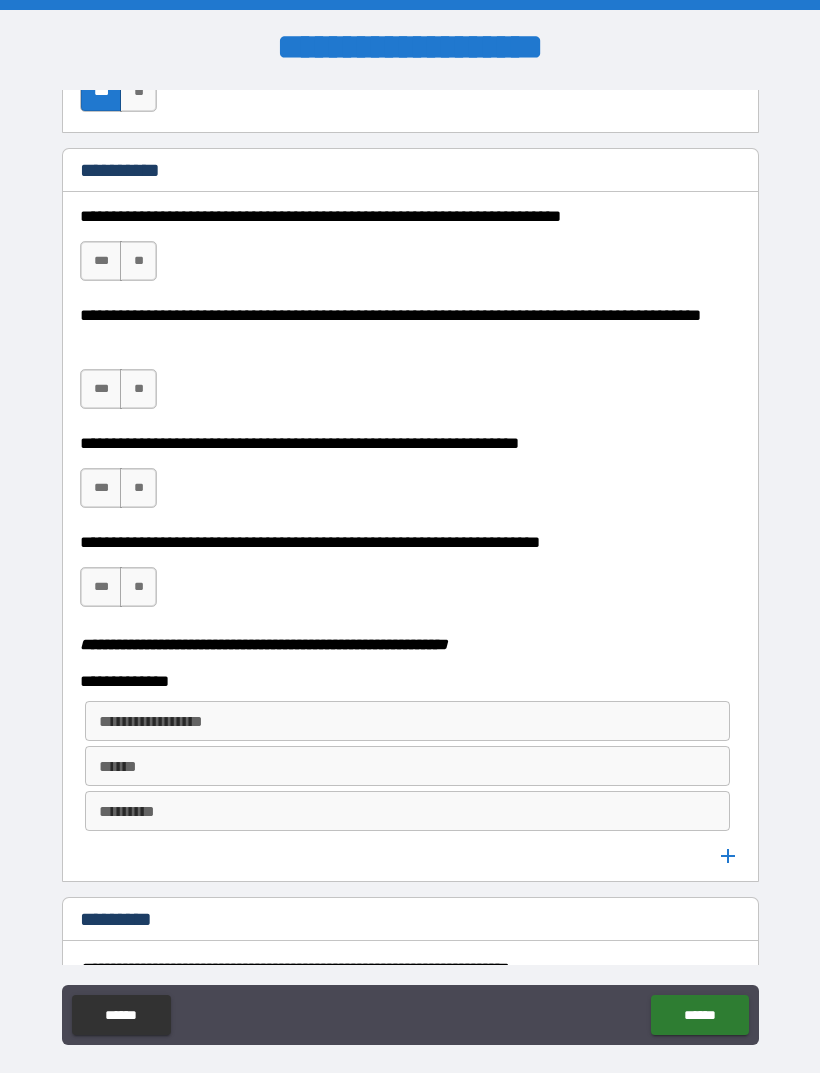 click on "**" at bounding box center [138, 261] 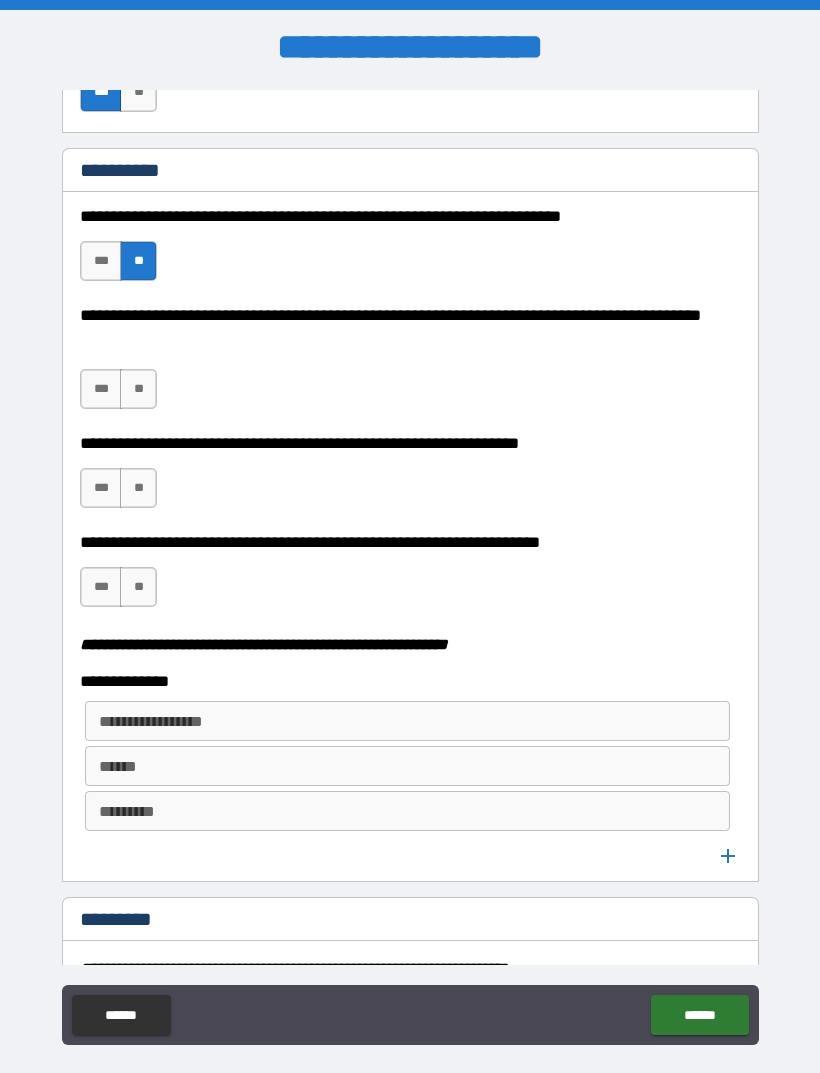 click on "***" at bounding box center (101, 389) 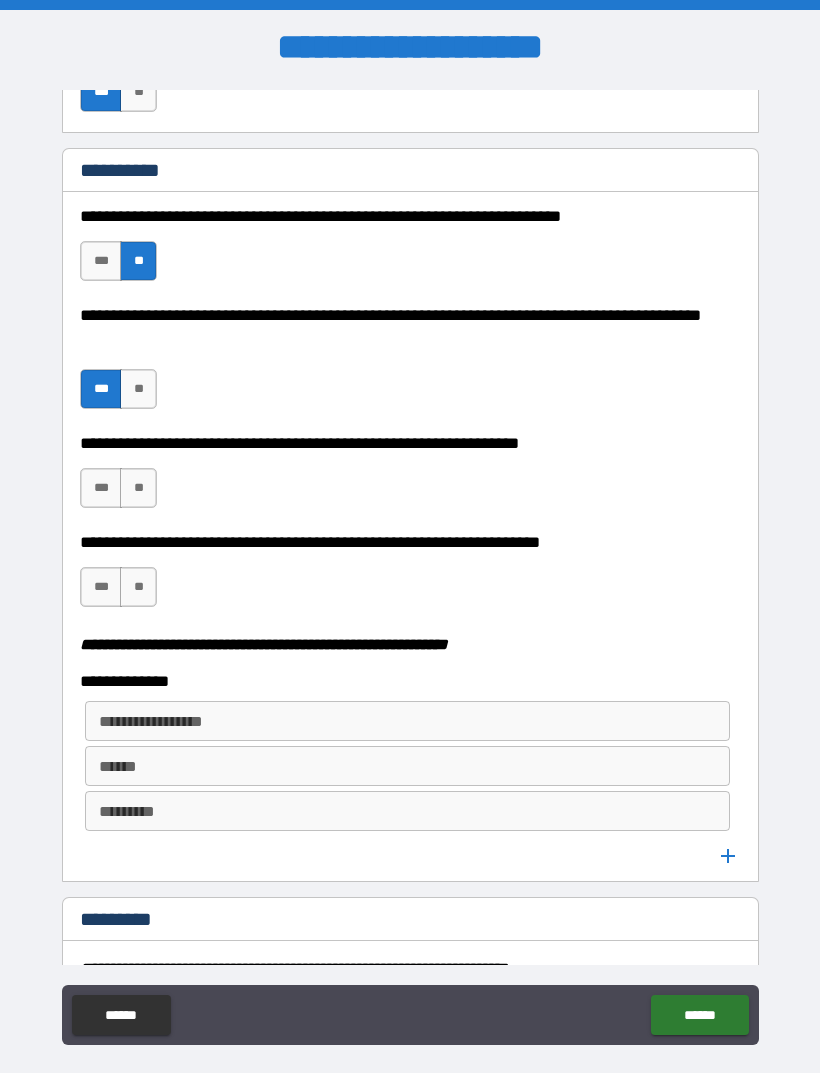 click on "**" at bounding box center (138, 488) 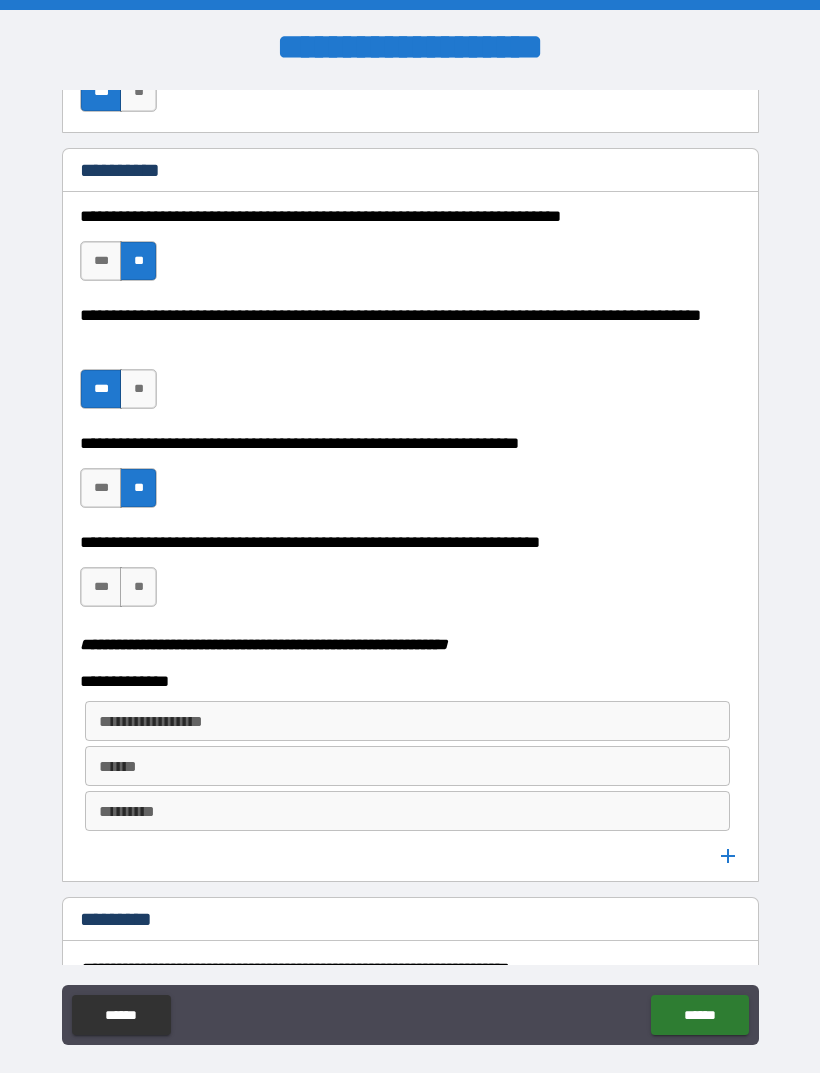 click on "***" at bounding box center [101, 587] 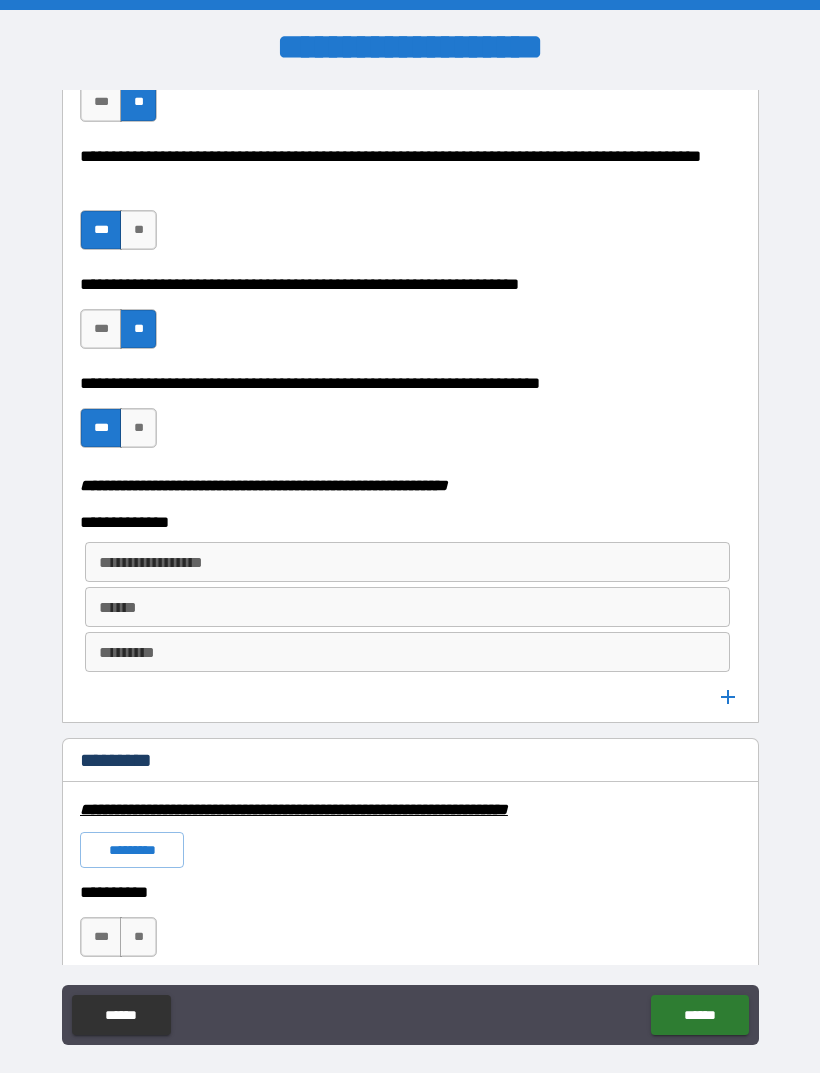 scroll, scrollTop: 2361, scrollLeft: 0, axis: vertical 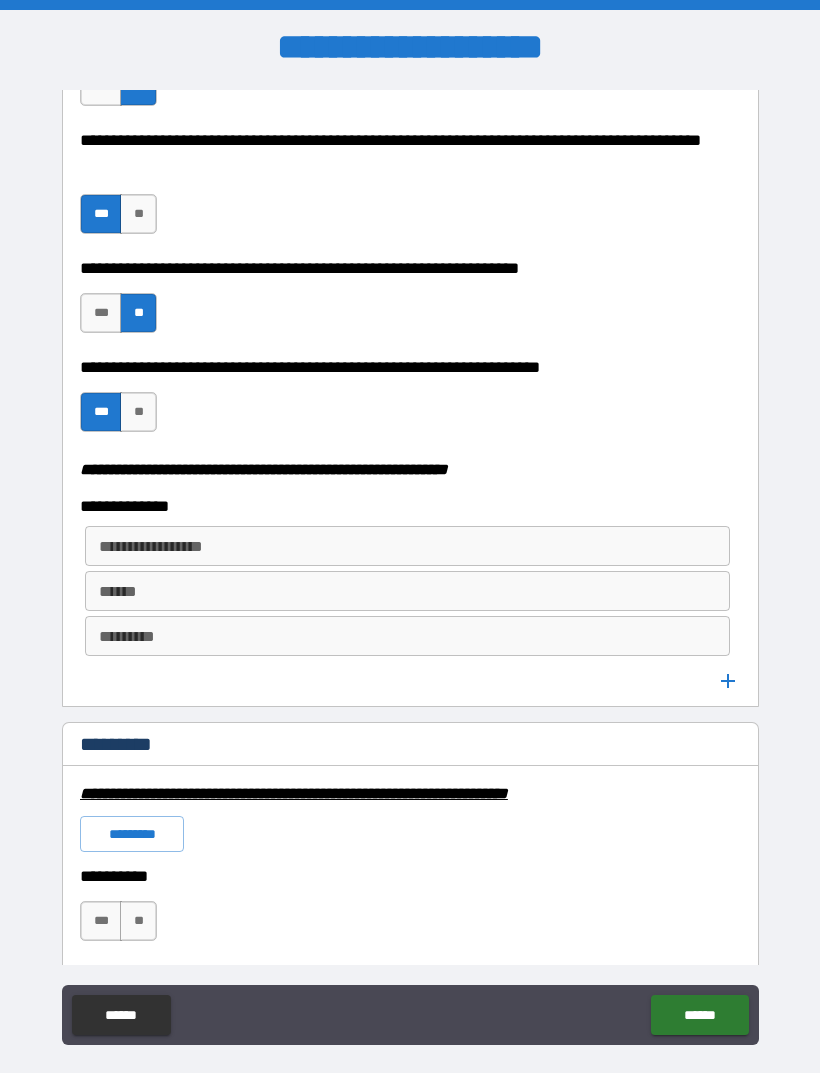 click on "**********" at bounding box center (406, 546) 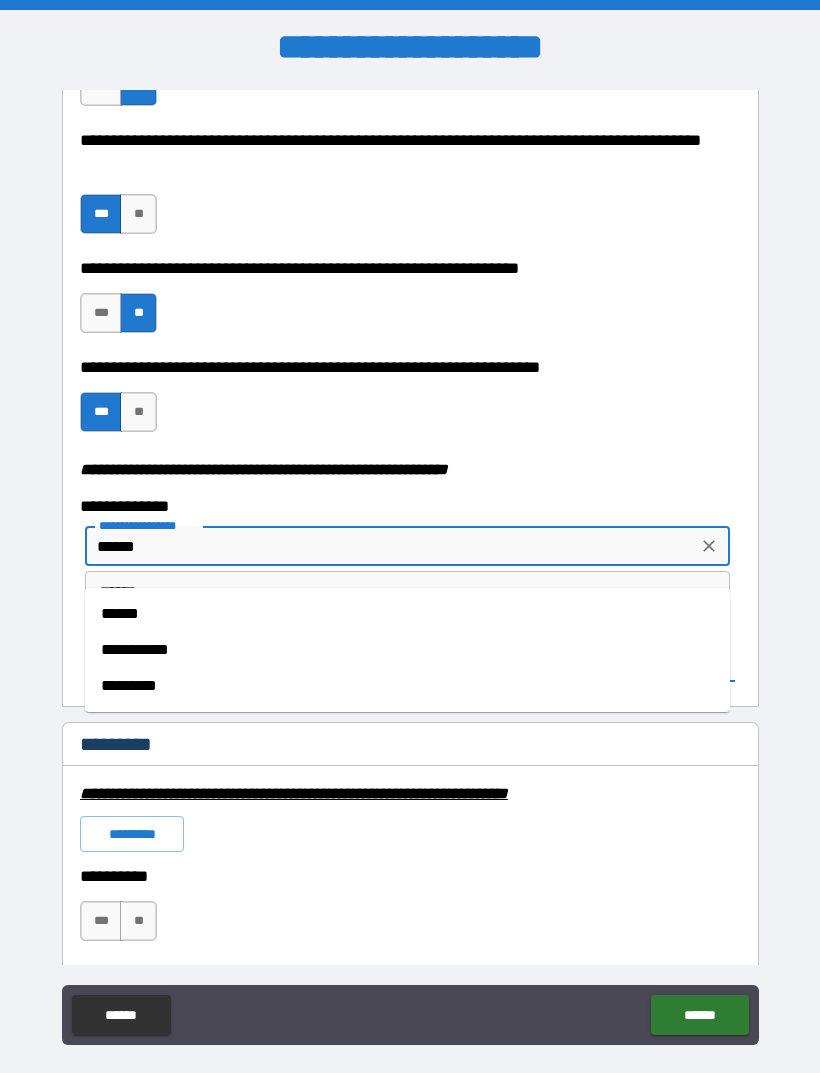 click on "******" at bounding box center [407, 614] 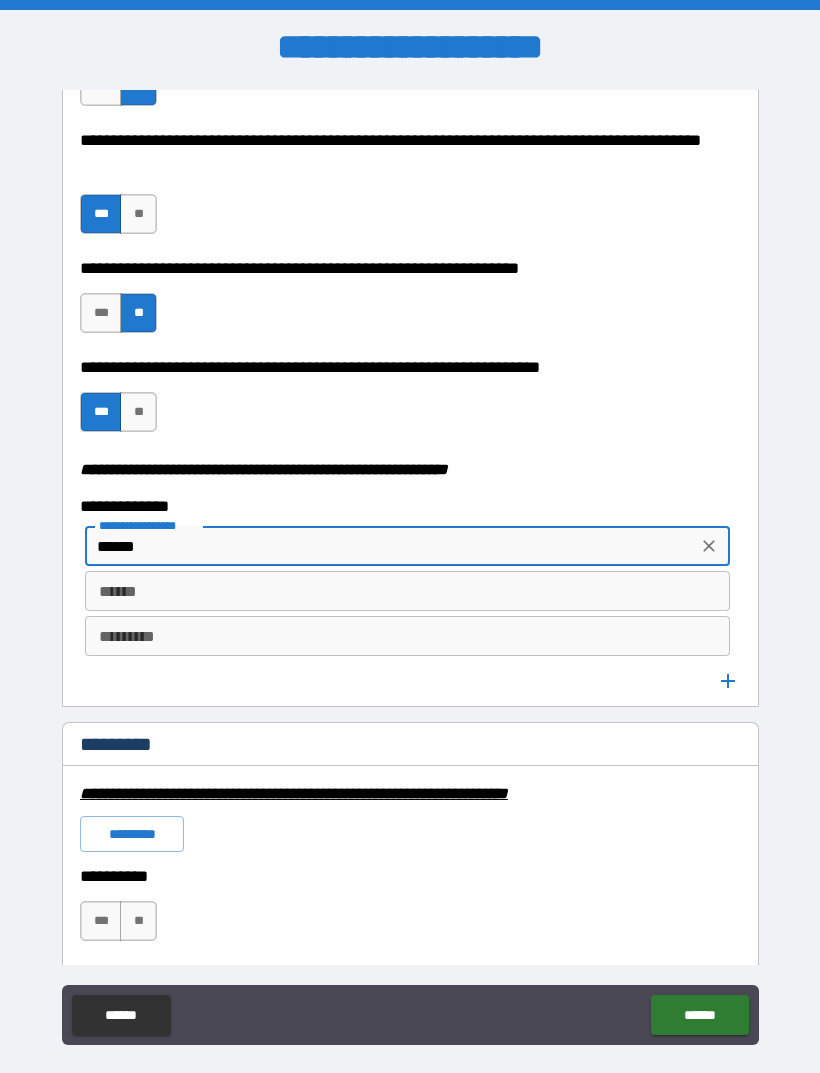 type on "******" 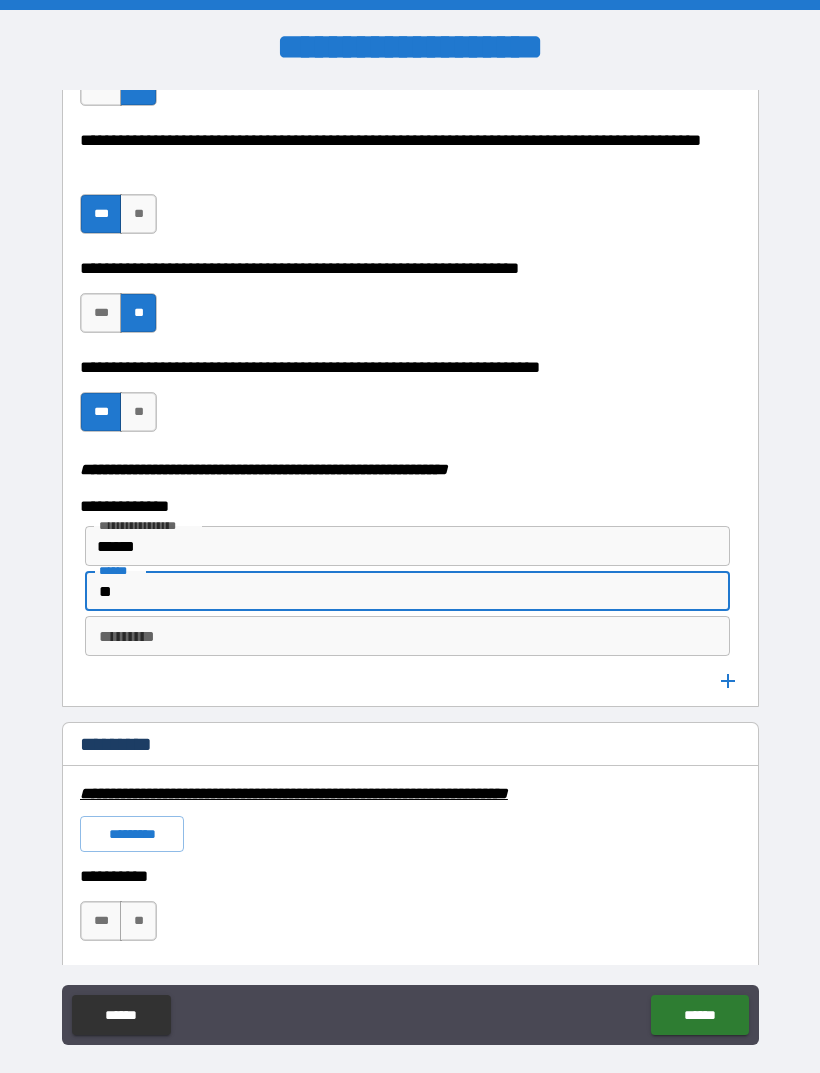 type on "**" 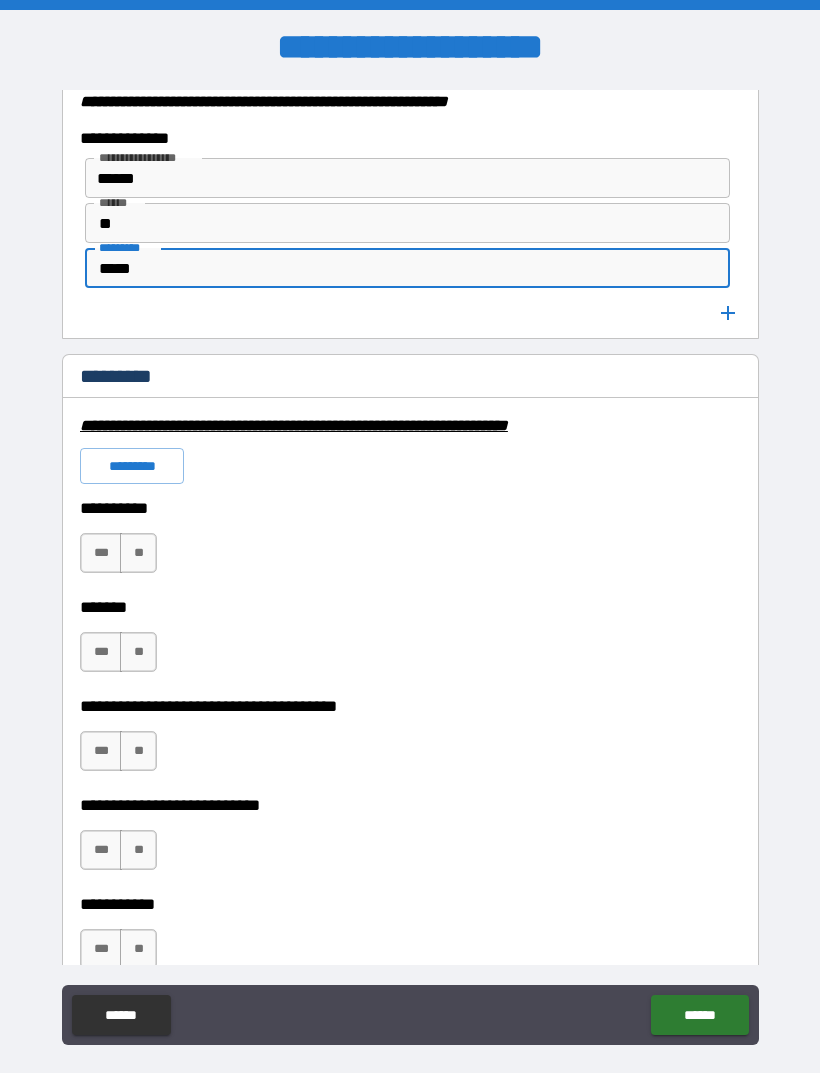 scroll, scrollTop: 2734, scrollLeft: 0, axis: vertical 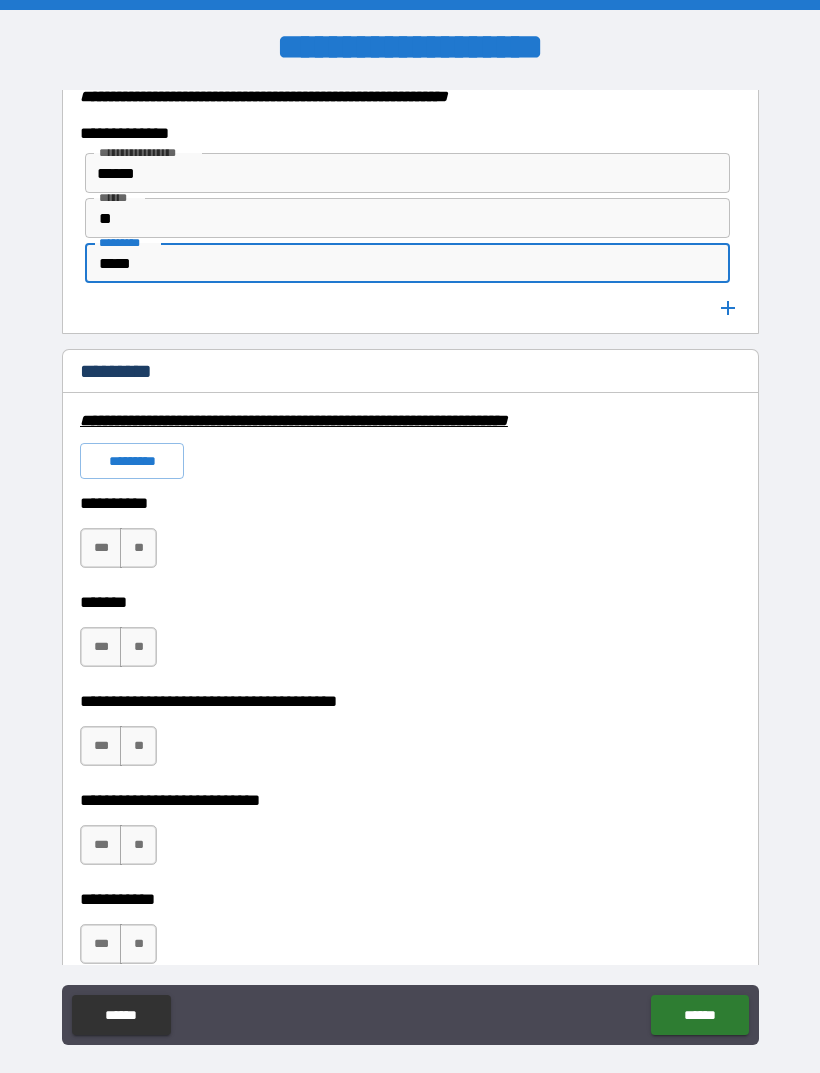 type on "*****" 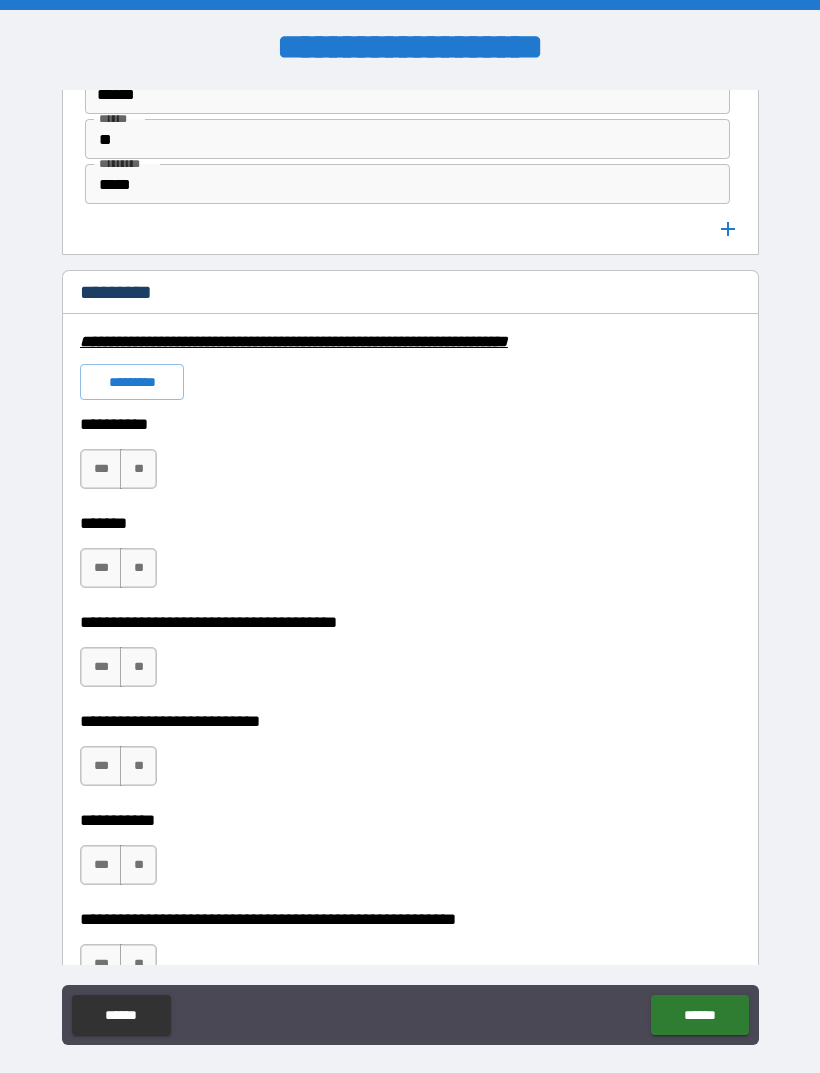 scroll, scrollTop: 2825, scrollLeft: 0, axis: vertical 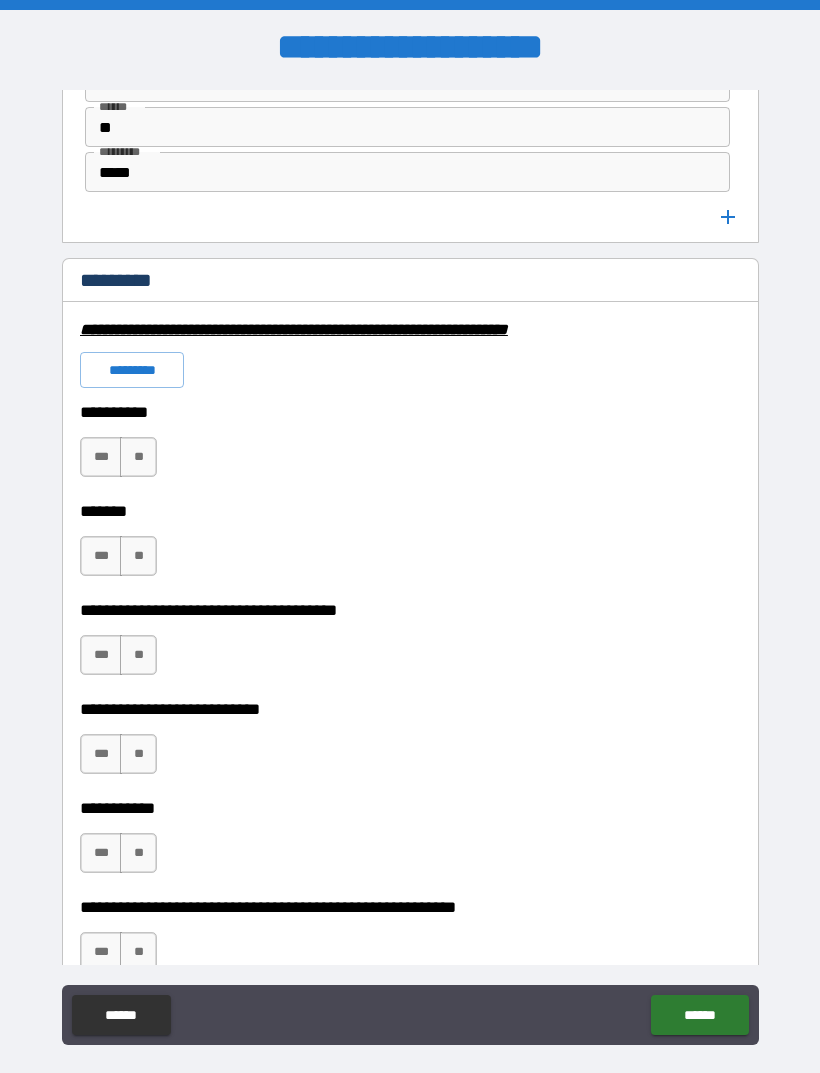 click on "**" at bounding box center [138, 457] 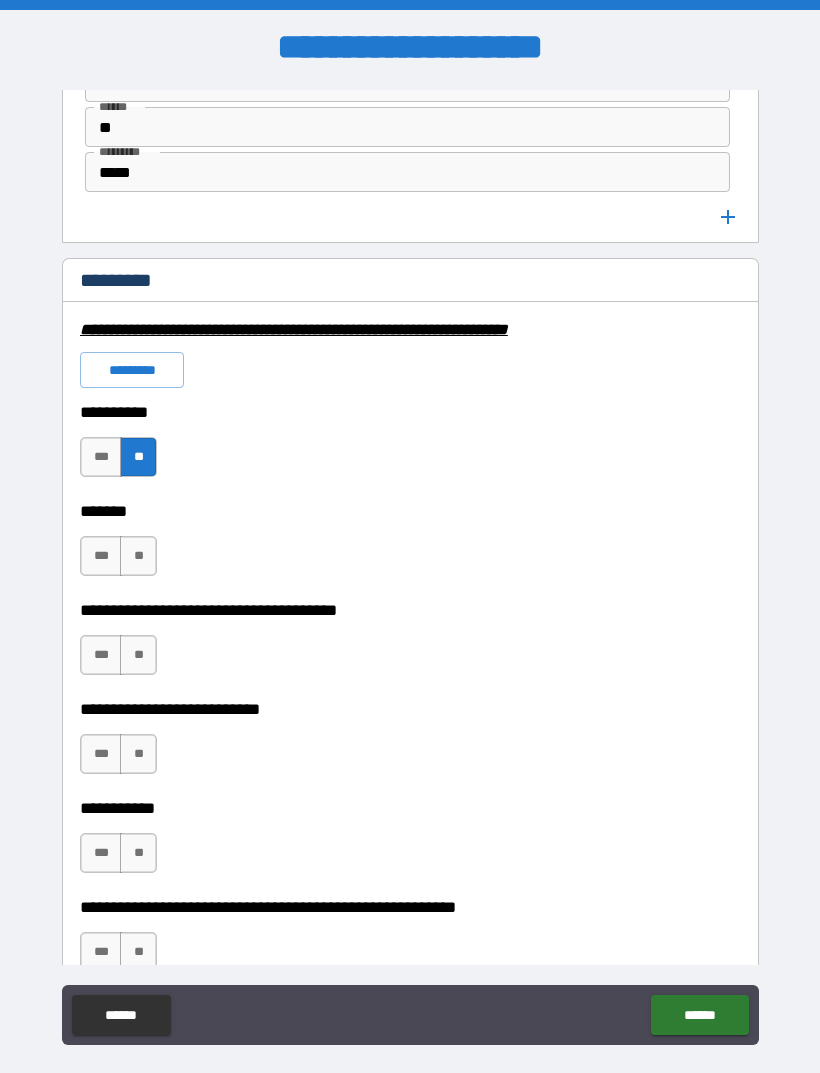 click on "**" at bounding box center [138, 556] 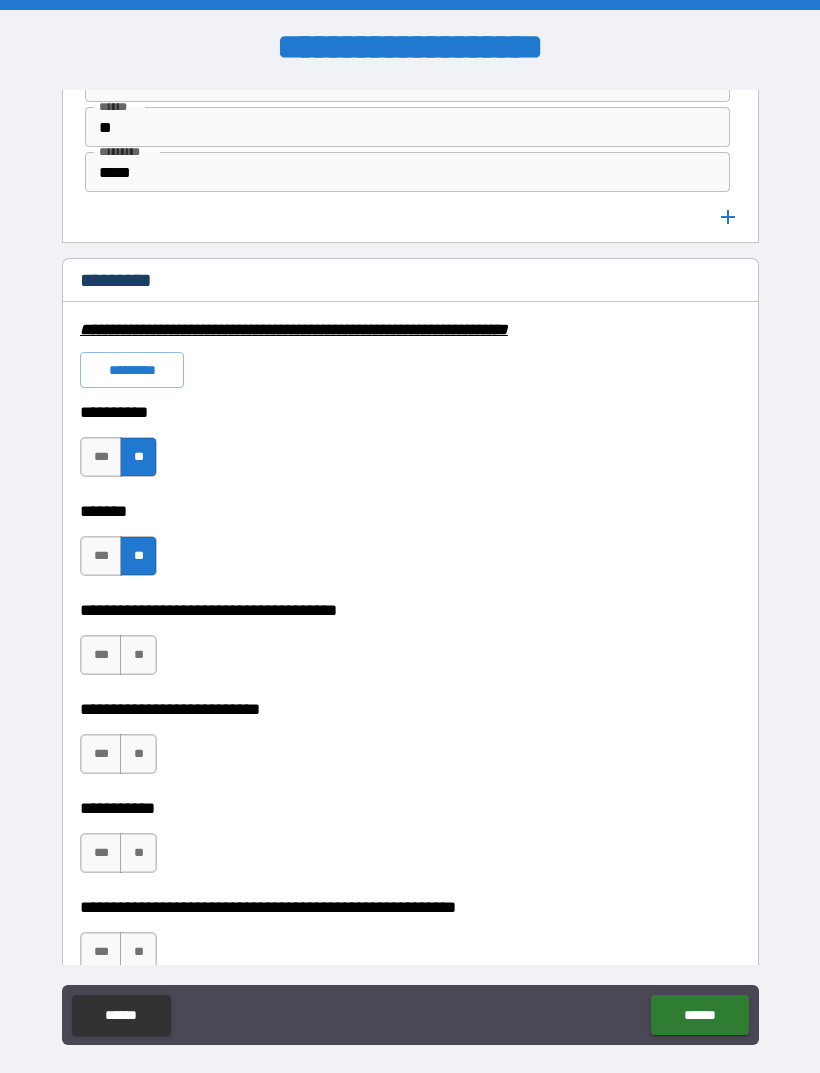 click on "**" at bounding box center [138, 655] 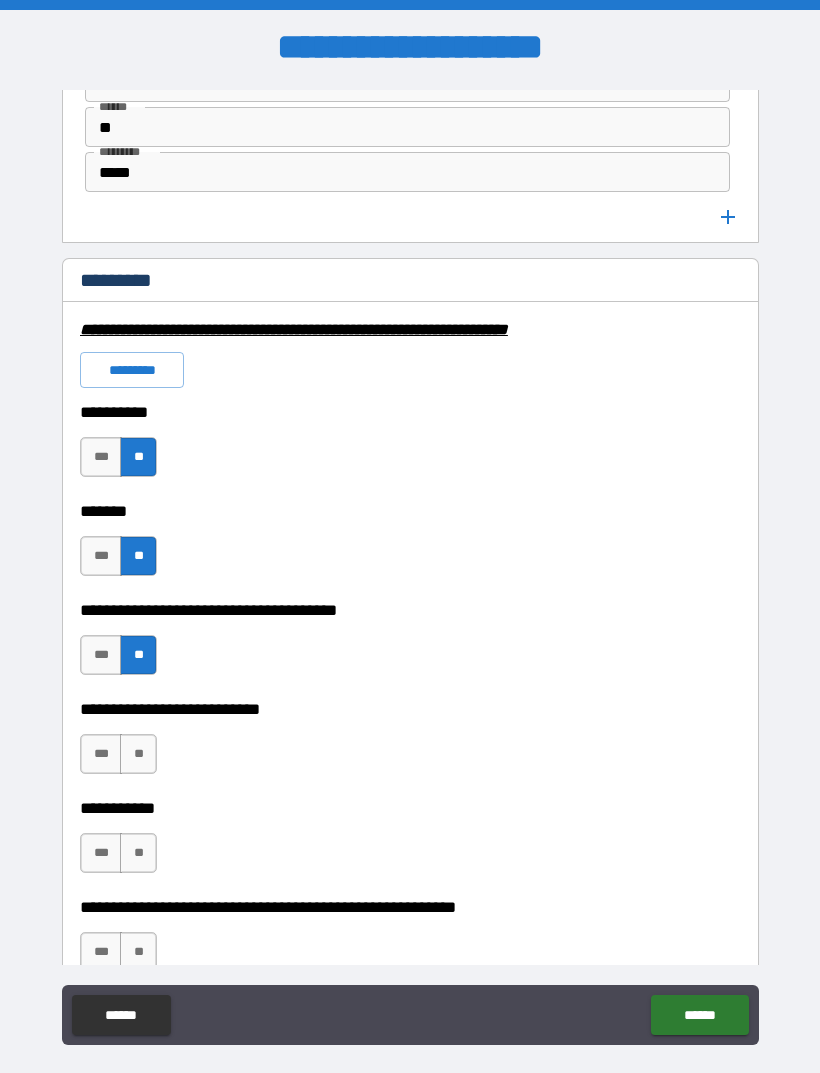 click on "**" at bounding box center [138, 754] 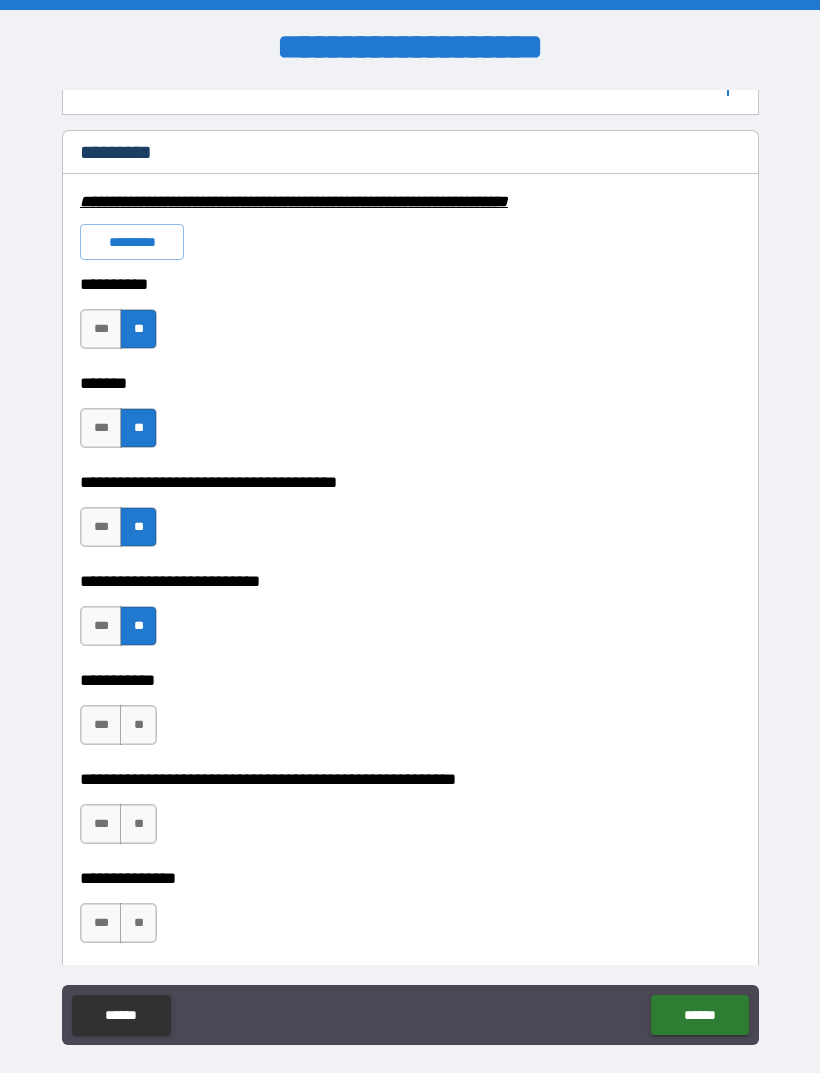 scroll, scrollTop: 3000, scrollLeft: 0, axis: vertical 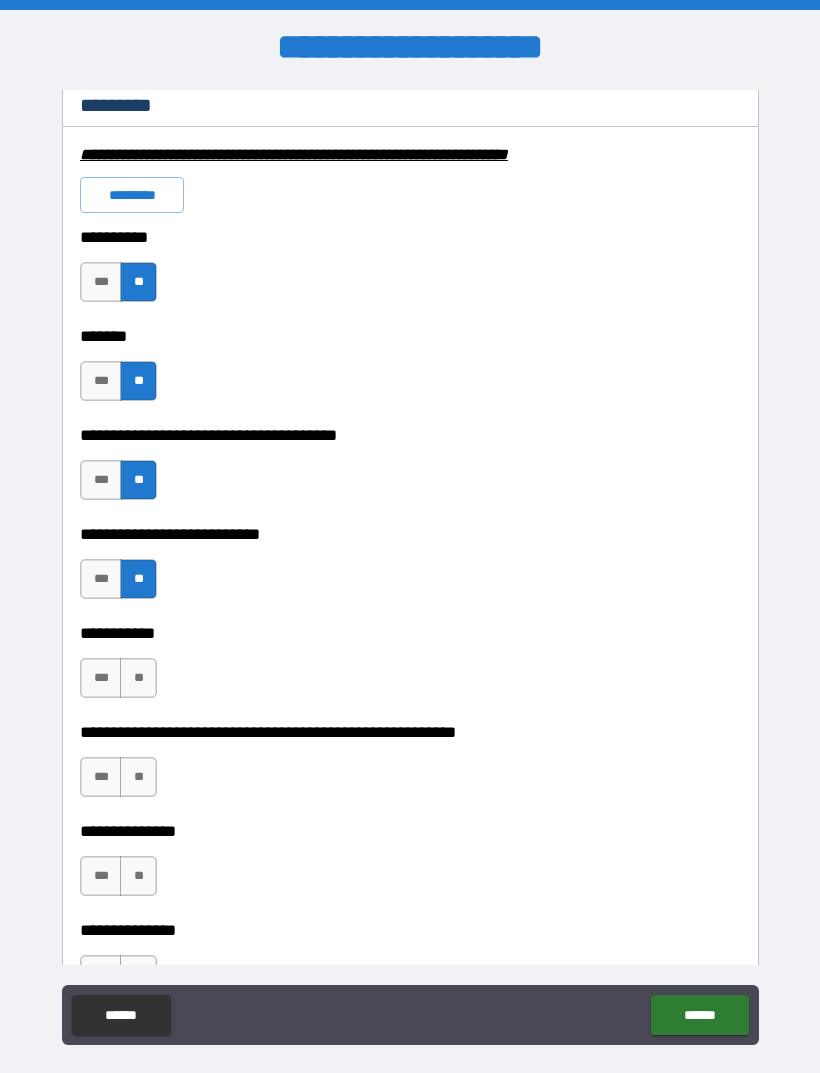 click on "**" at bounding box center (138, 678) 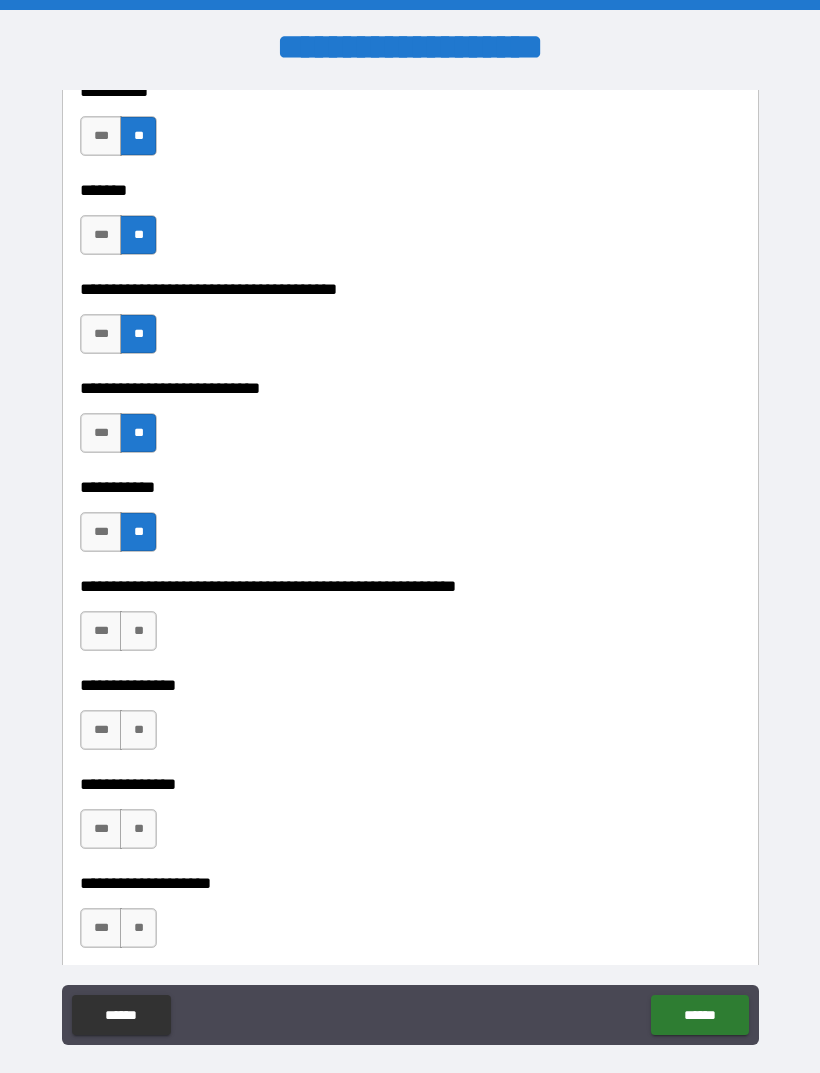 scroll, scrollTop: 3156, scrollLeft: 0, axis: vertical 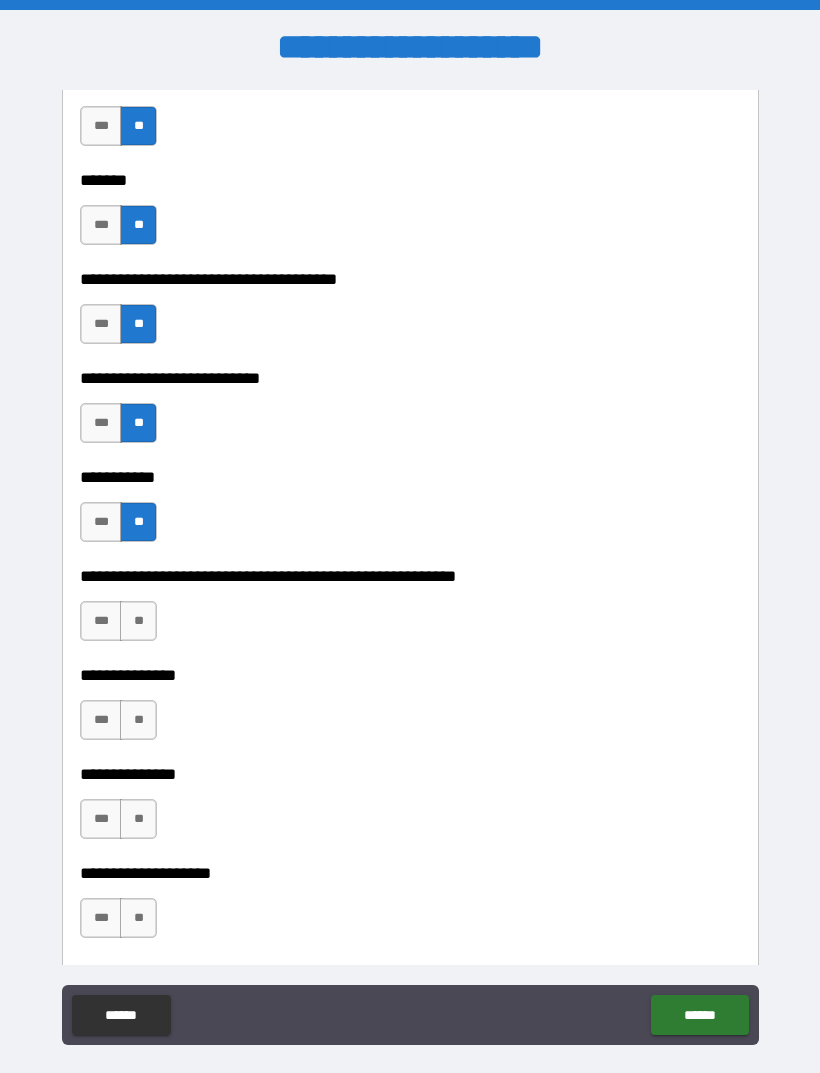 click on "**" at bounding box center [138, 621] 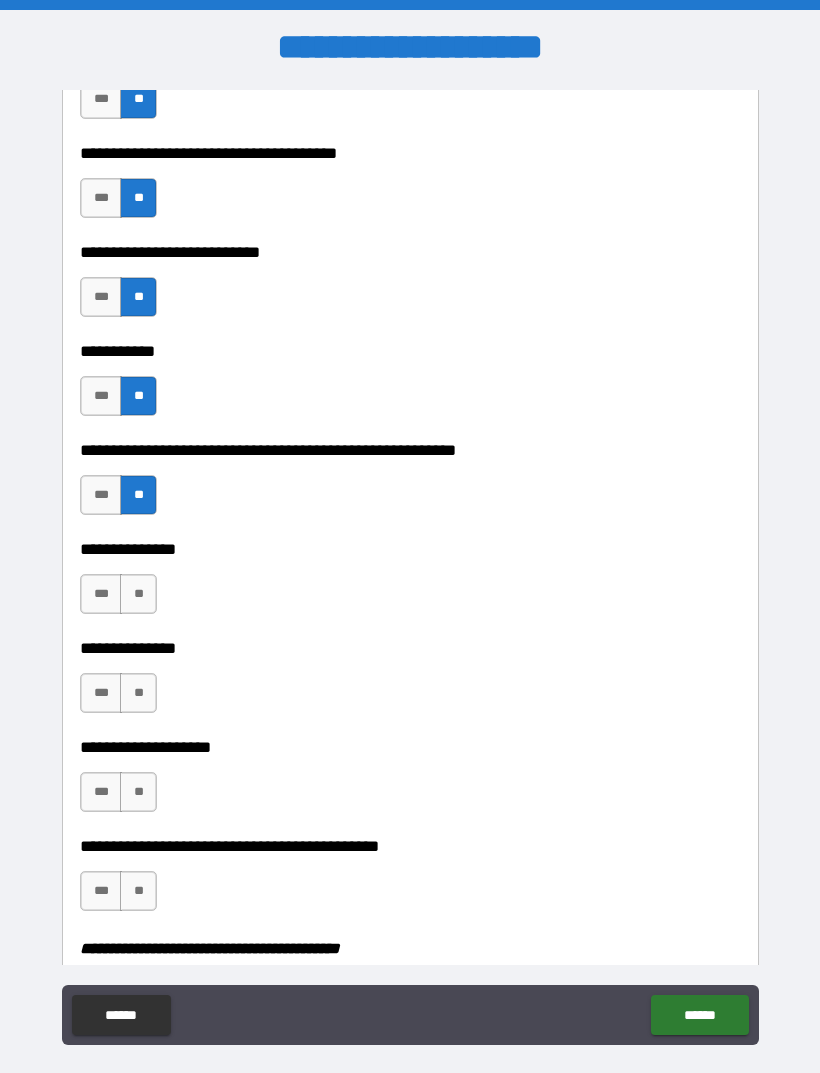 scroll, scrollTop: 3285, scrollLeft: 0, axis: vertical 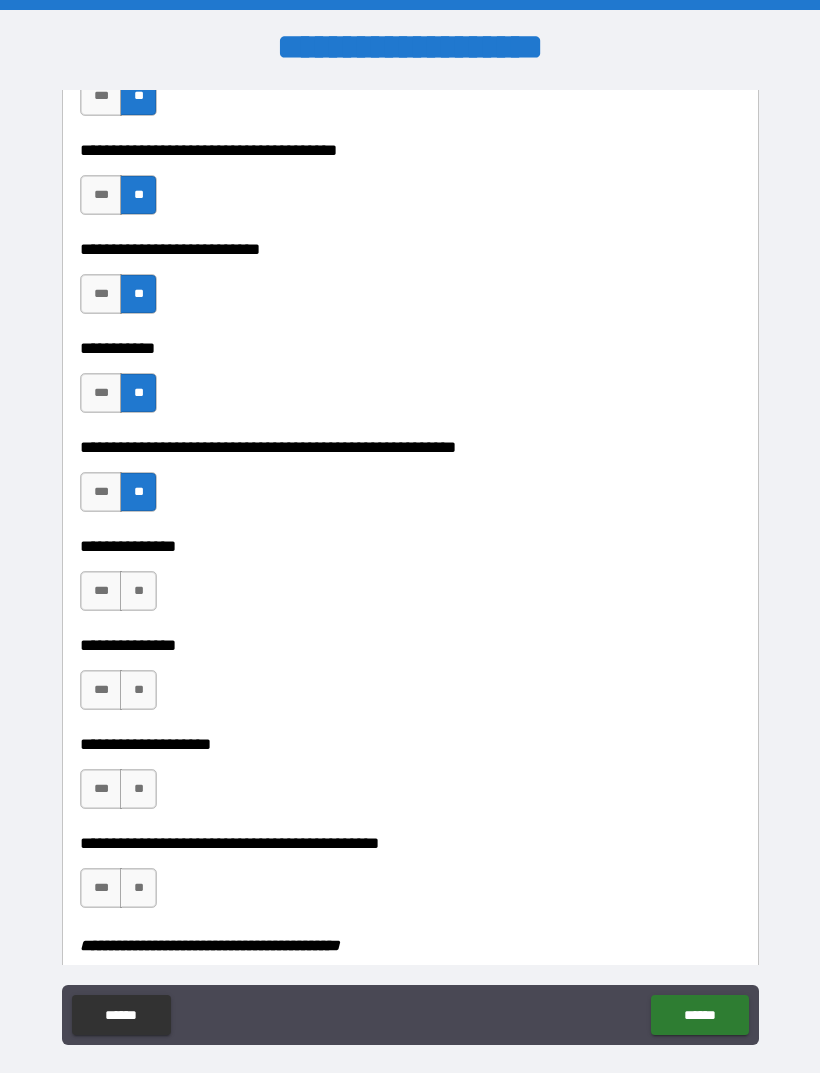 click on "**" at bounding box center (138, 591) 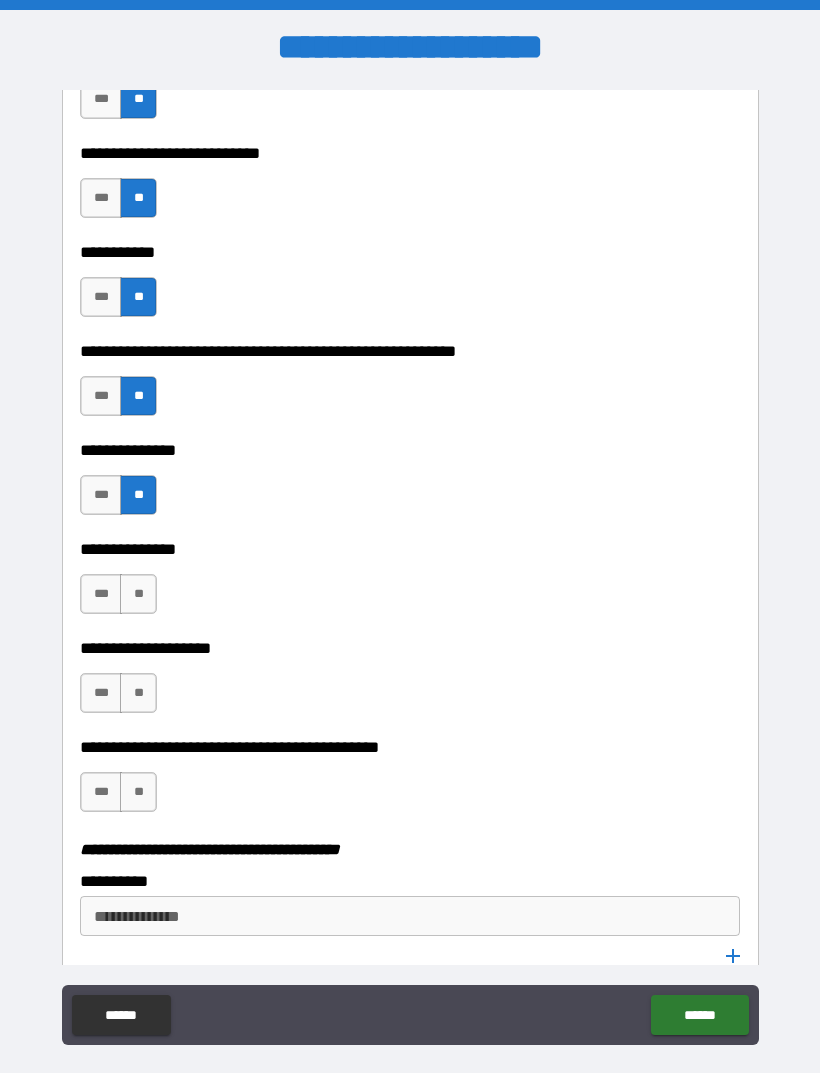 scroll, scrollTop: 3400, scrollLeft: 0, axis: vertical 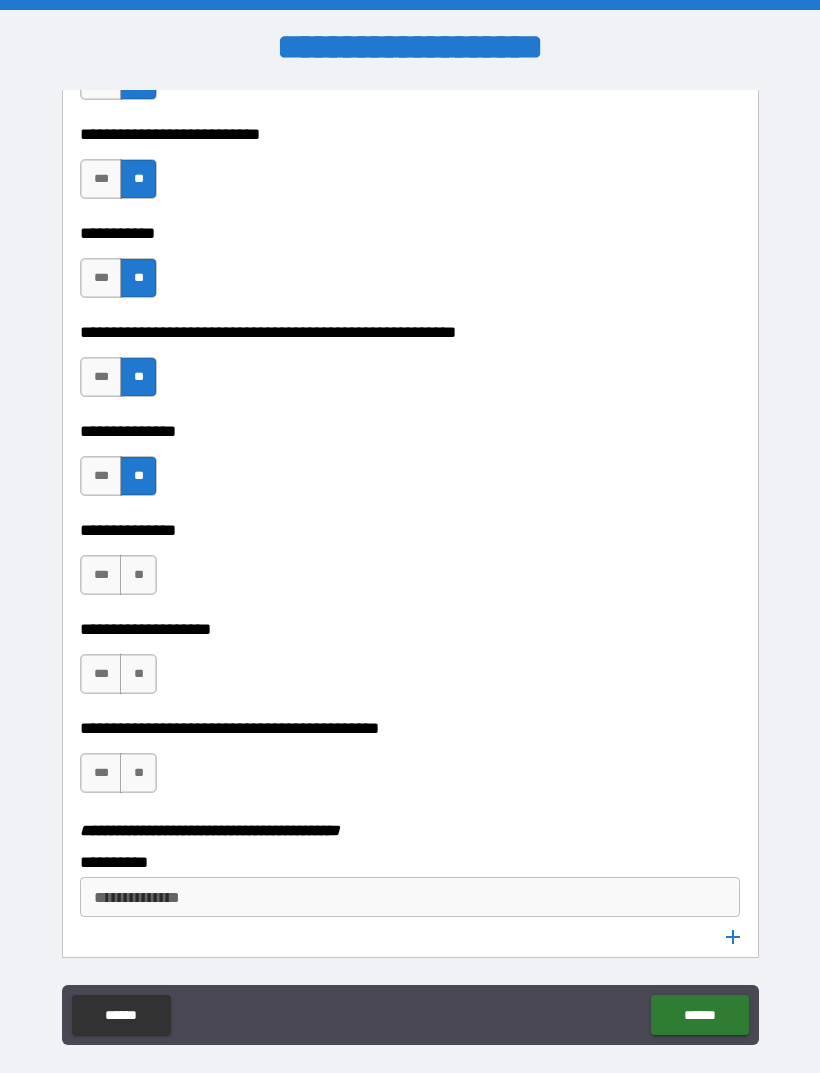 click on "**" at bounding box center [138, 575] 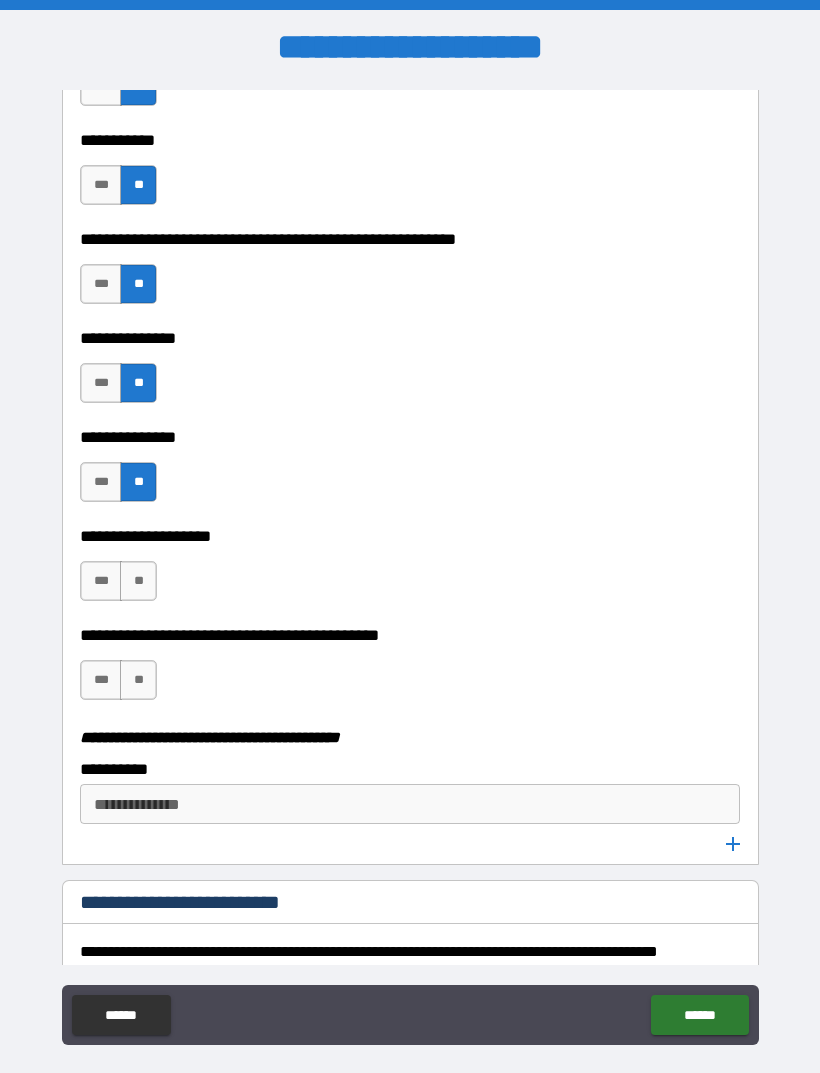 scroll, scrollTop: 3539, scrollLeft: 0, axis: vertical 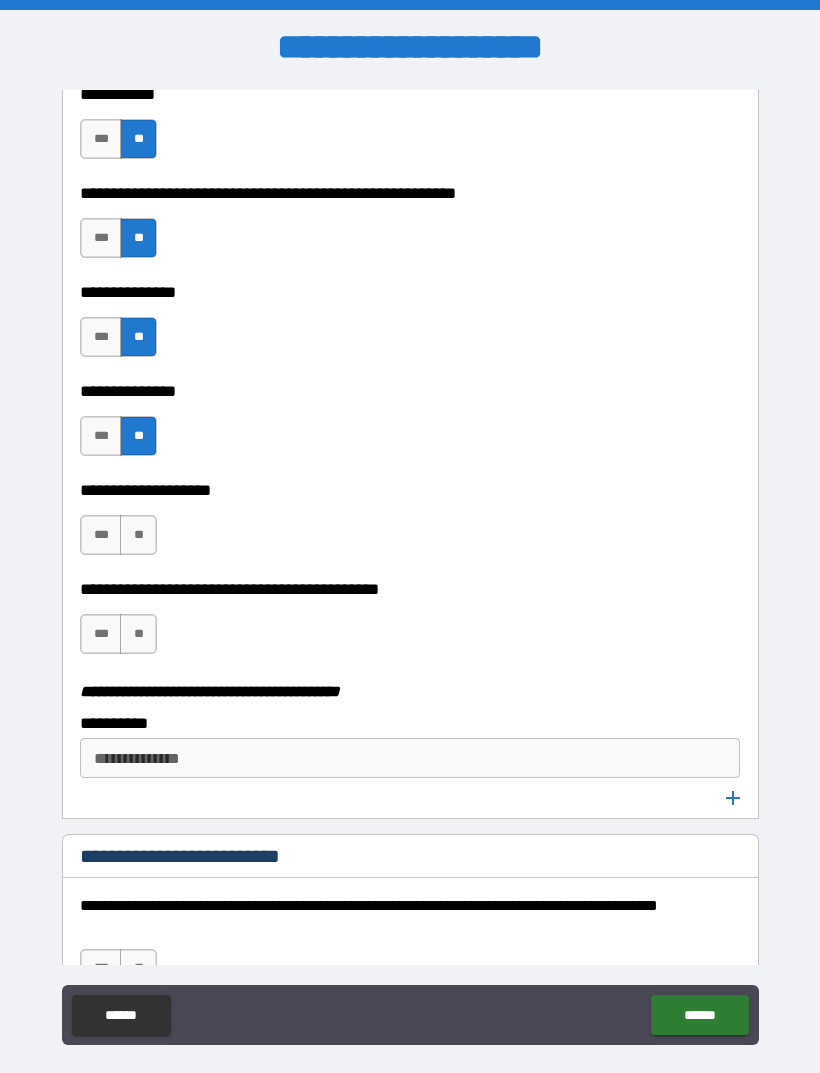 click on "**" at bounding box center (138, 535) 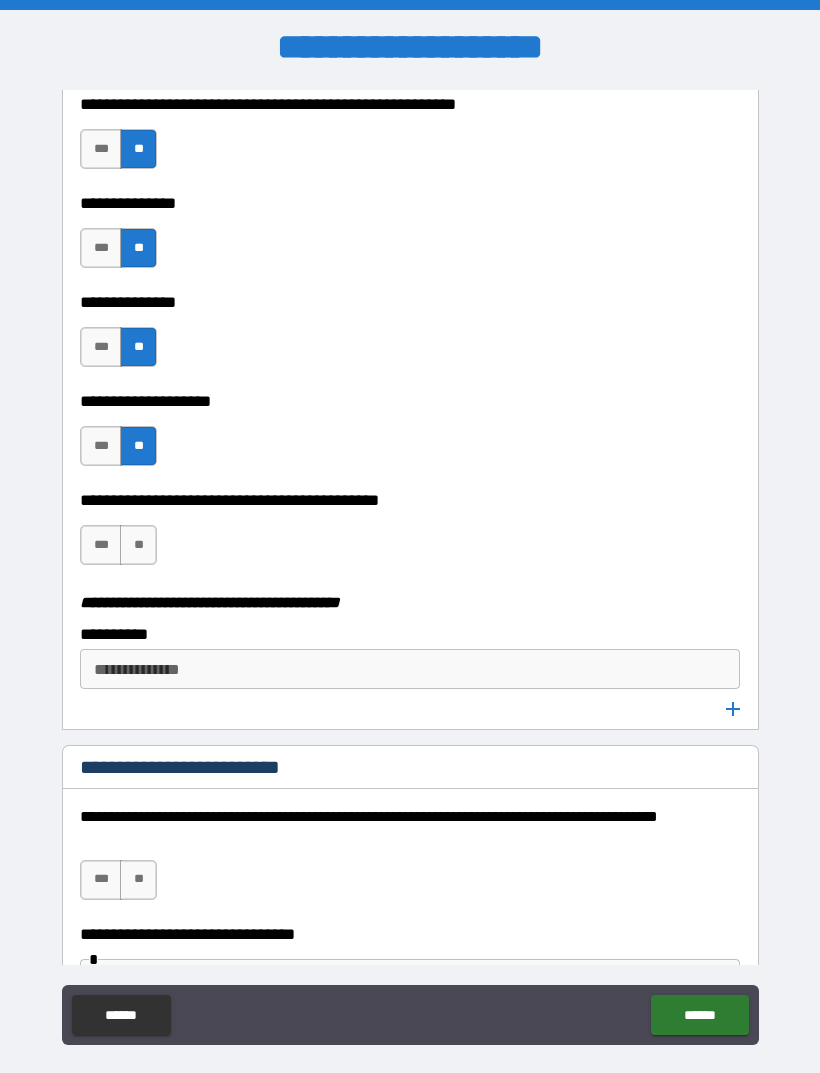 scroll, scrollTop: 3631, scrollLeft: 0, axis: vertical 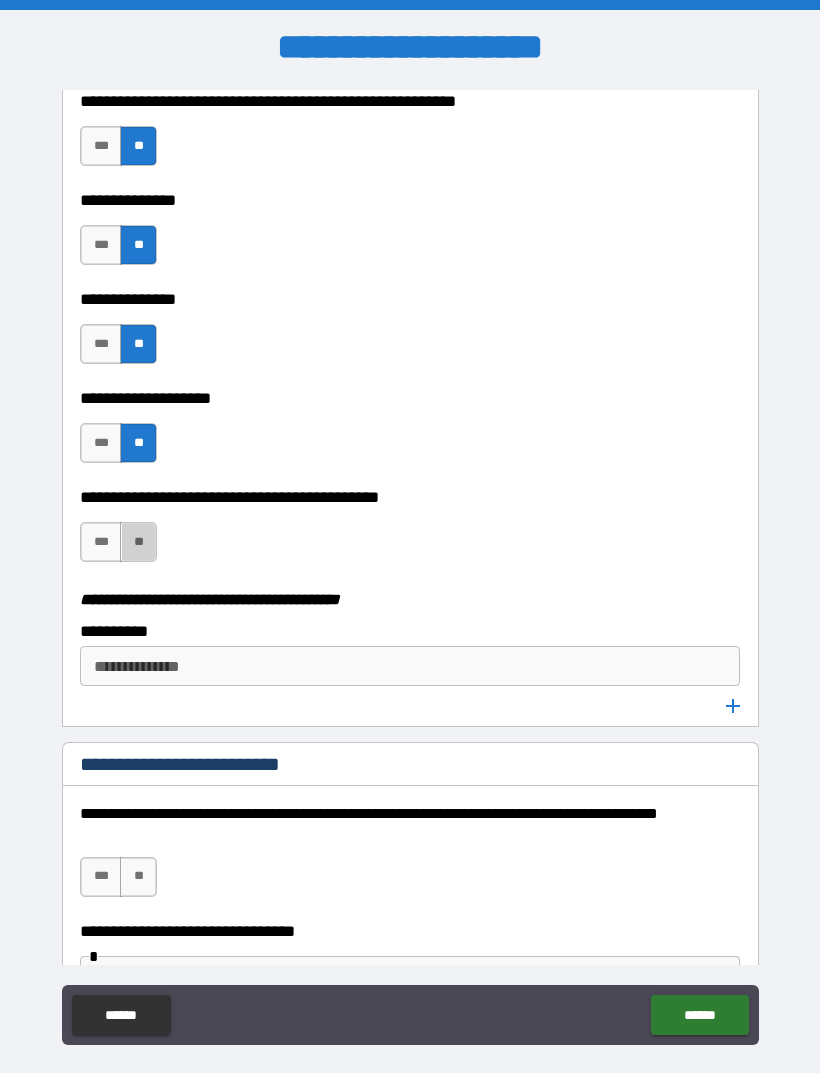 click on "**" at bounding box center (138, 542) 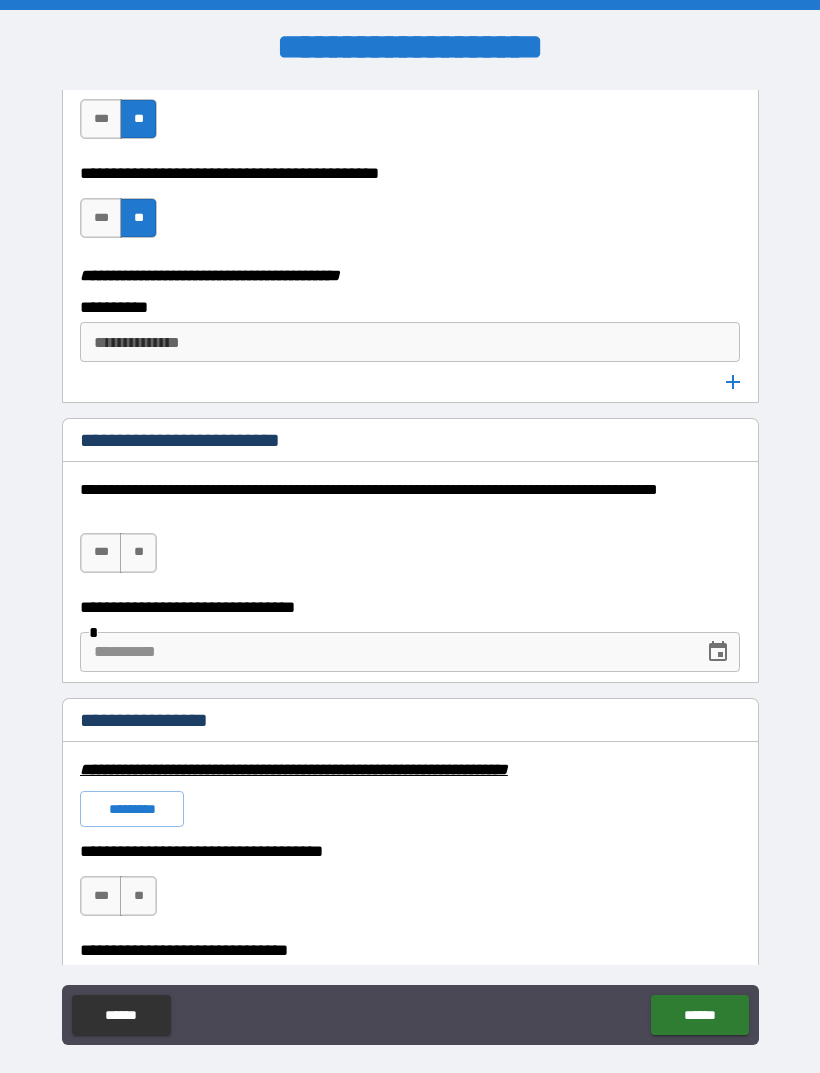 scroll, scrollTop: 3956, scrollLeft: 0, axis: vertical 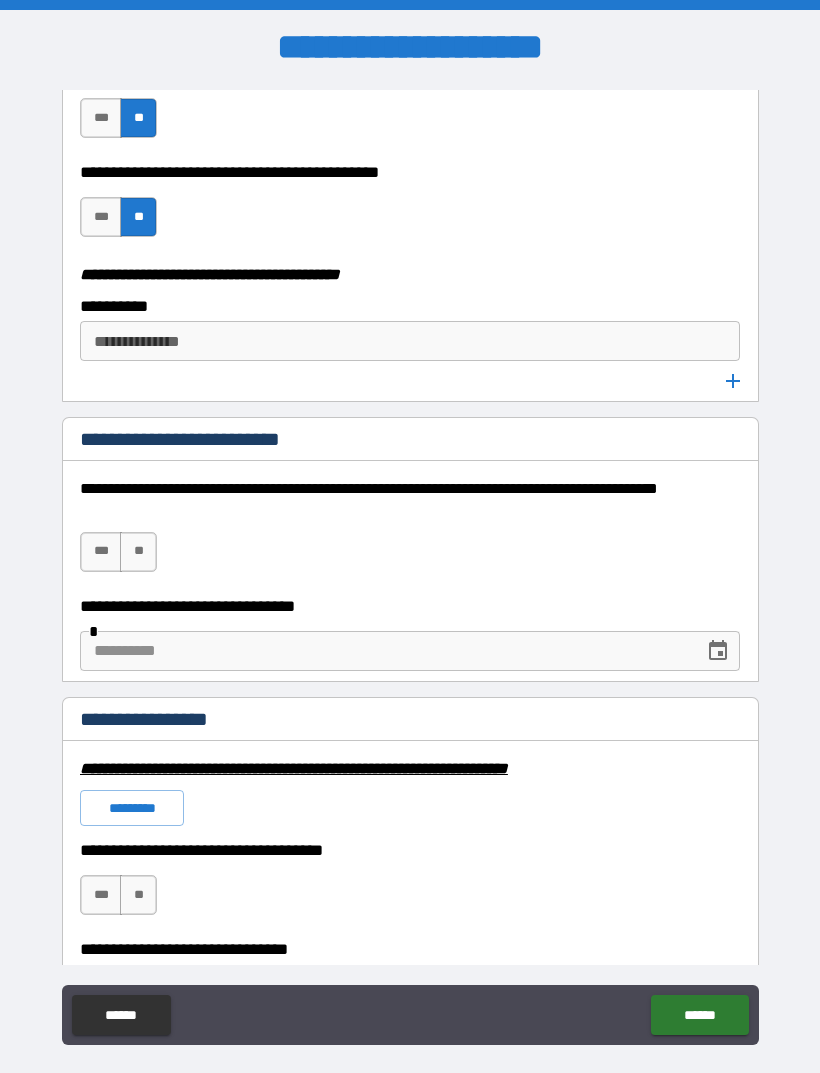 click on "**" at bounding box center [138, 552] 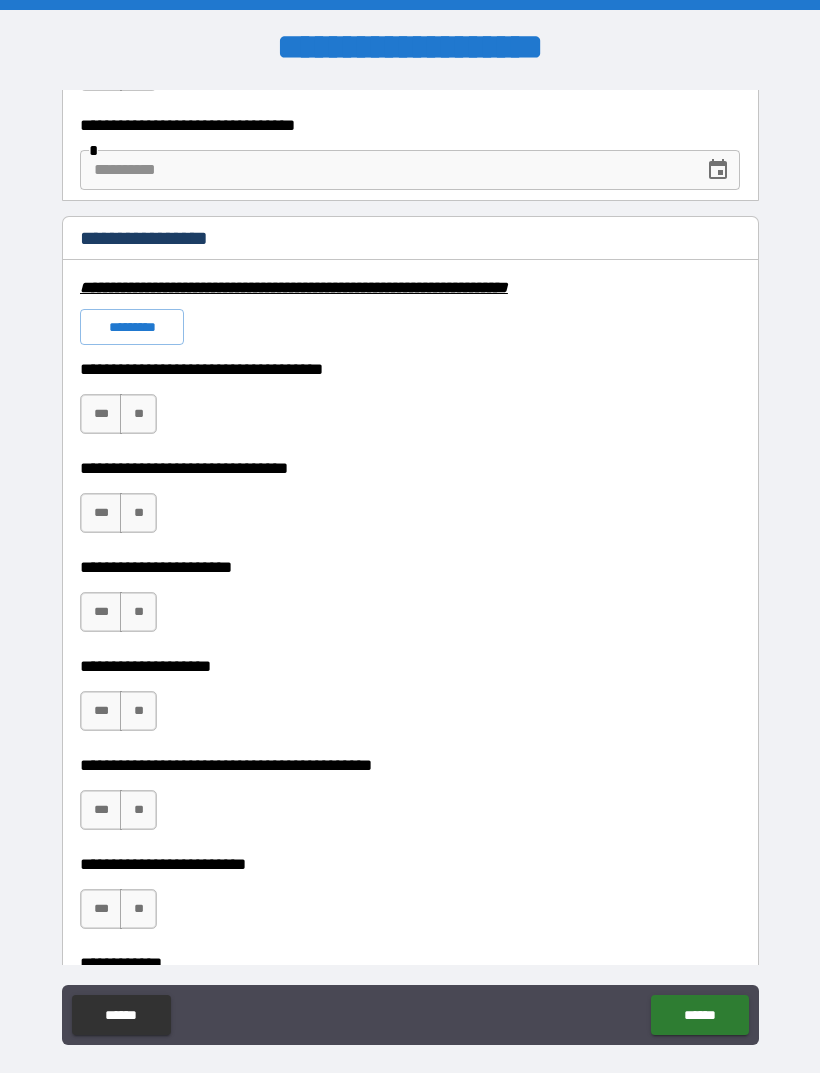 scroll, scrollTop: 4447, scrollLeft: 0, axis: vertical 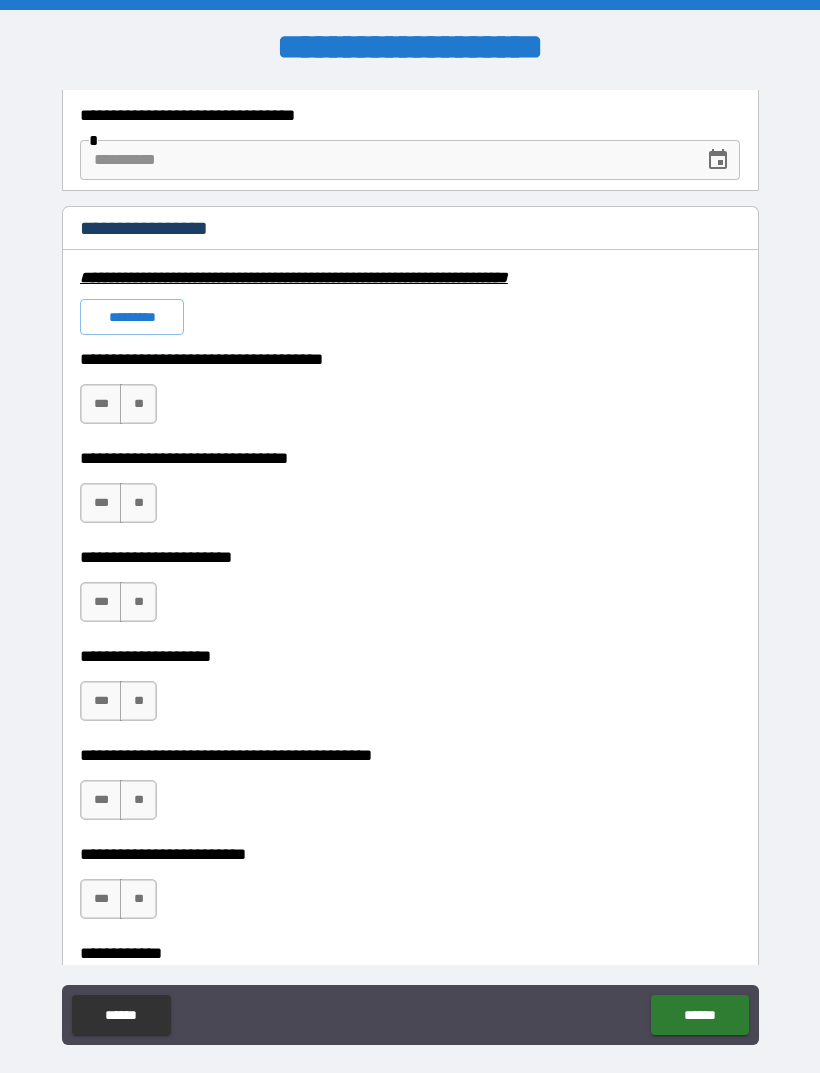 click on "**" at bounding box center [138, 404] 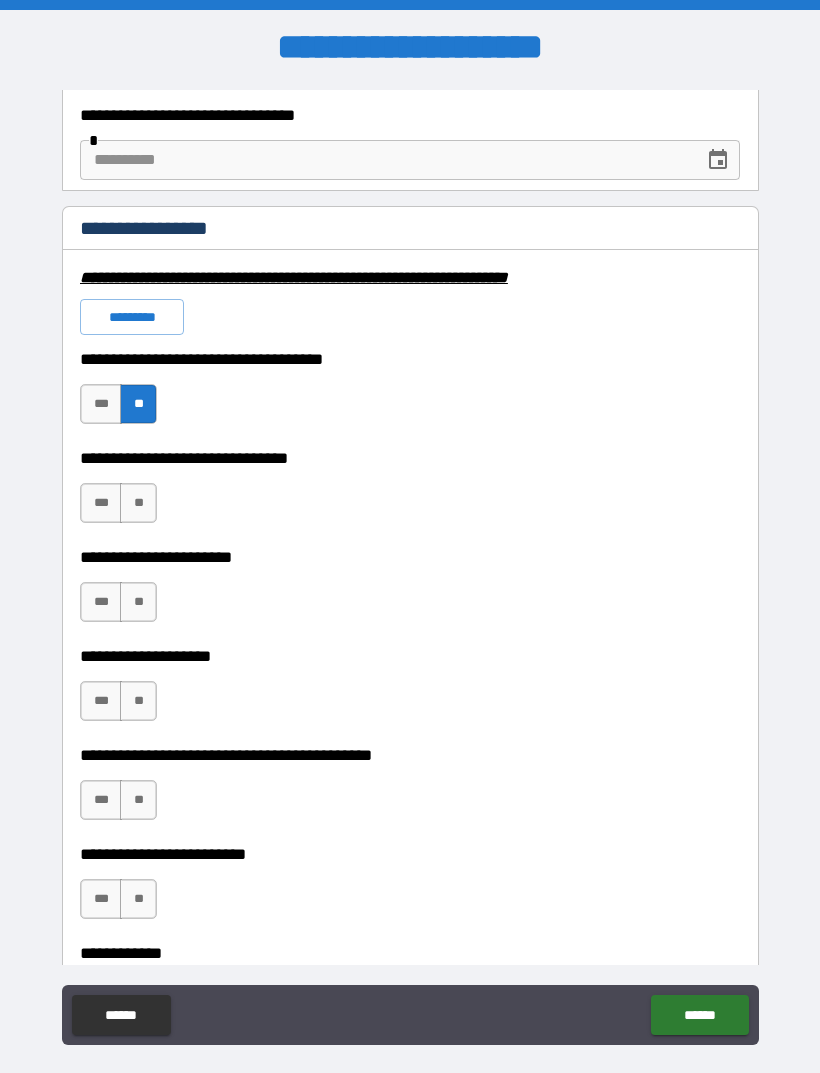 click on "**" at bounding box center [138, 503] 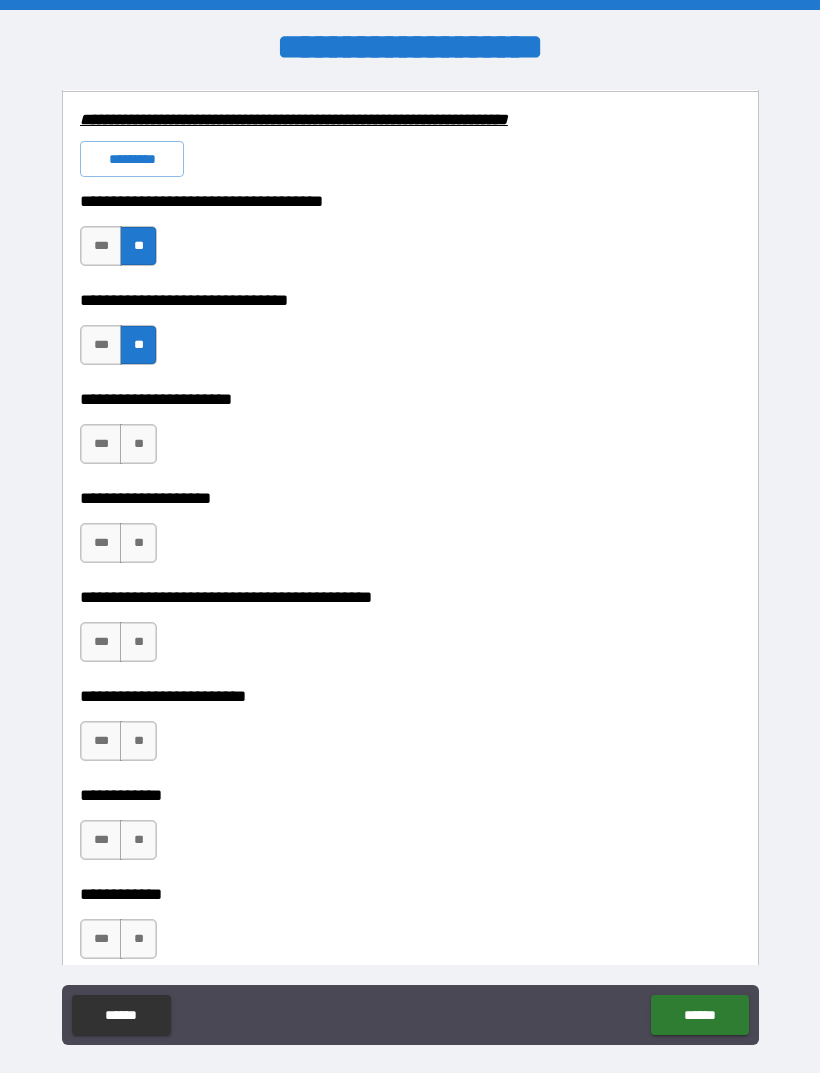scroll, scrollTop: 4661, scrollLeft: 0, axis: vertical 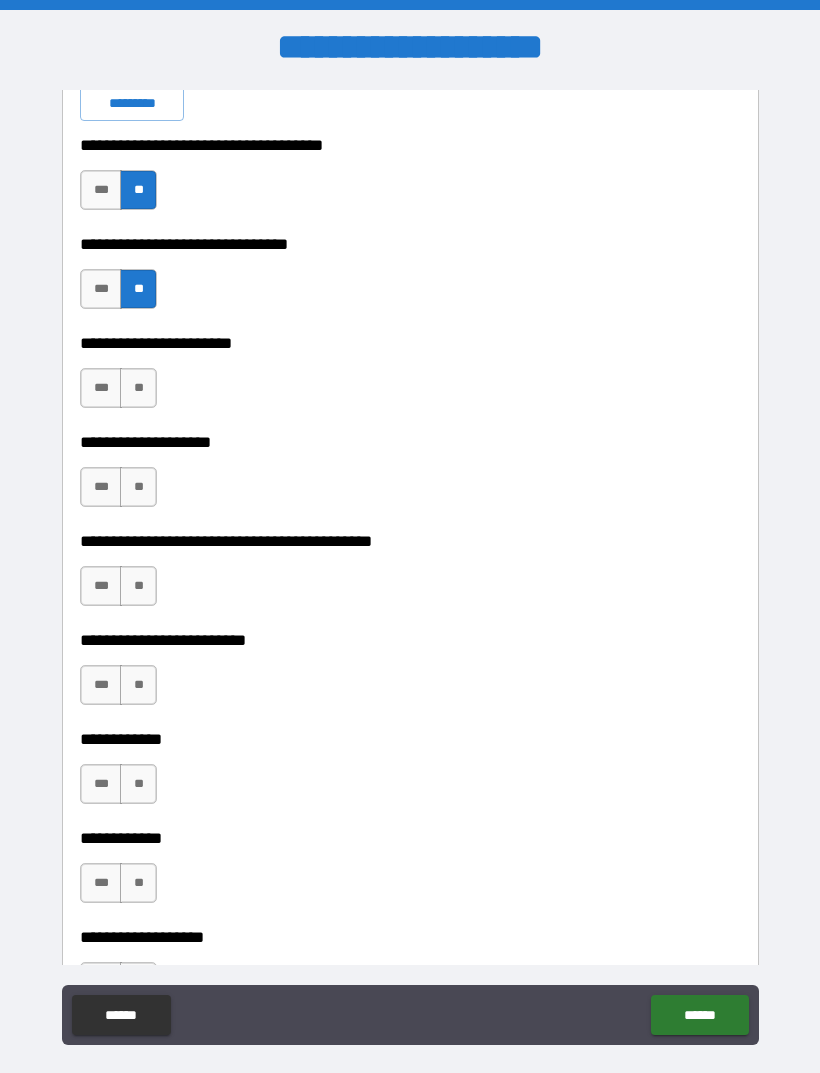 click on "**" at bounding box center [138, 388] 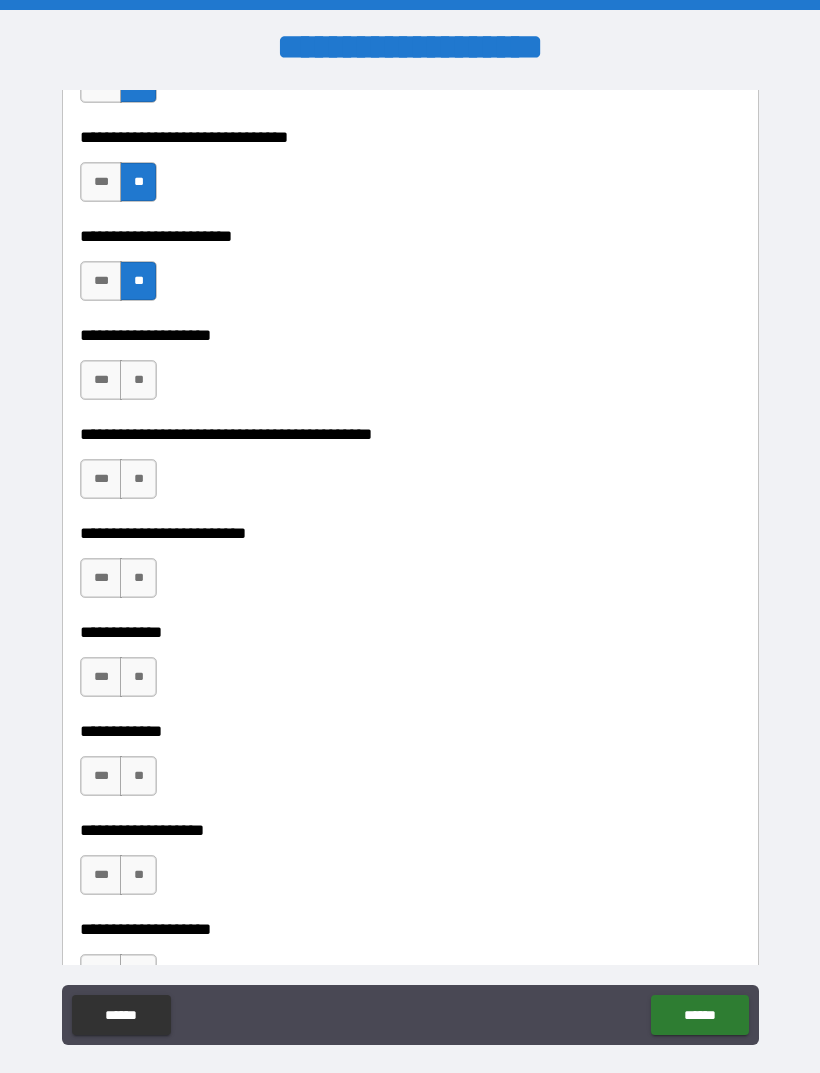 scroll, scrollTop: 4781, scrollLeft: 0, axis: vertical 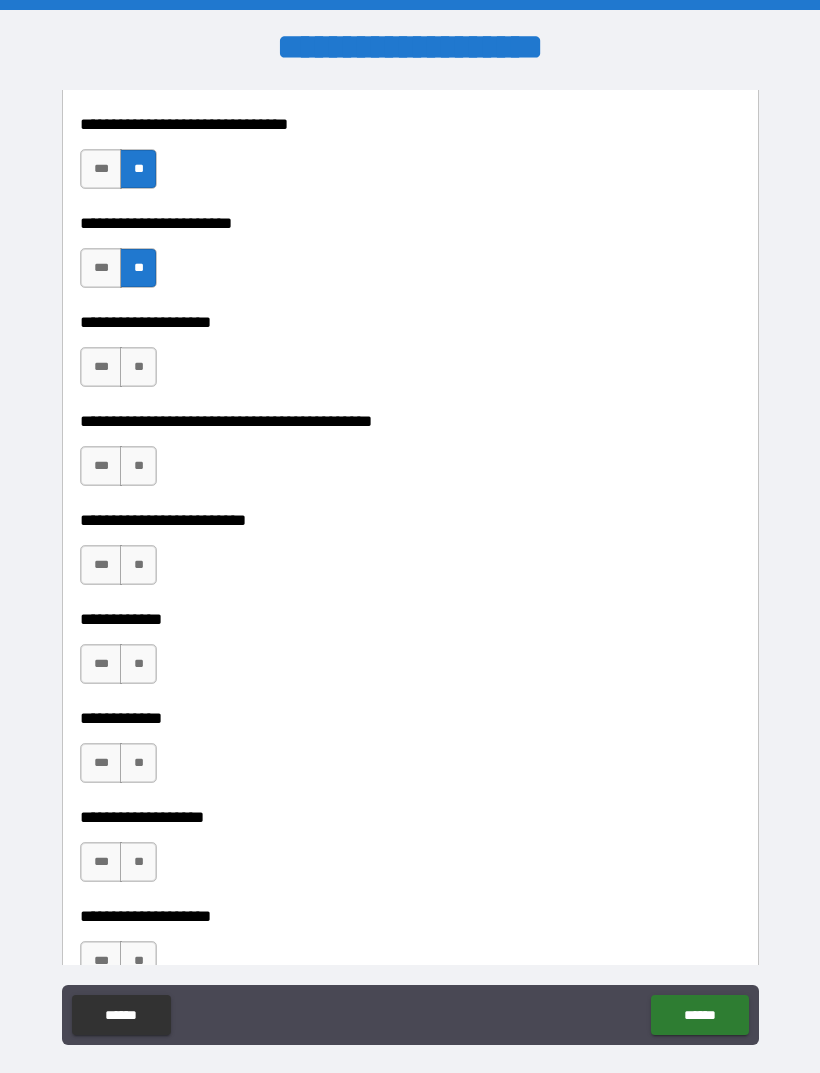 click on "**" at bounding box center [138, 367] 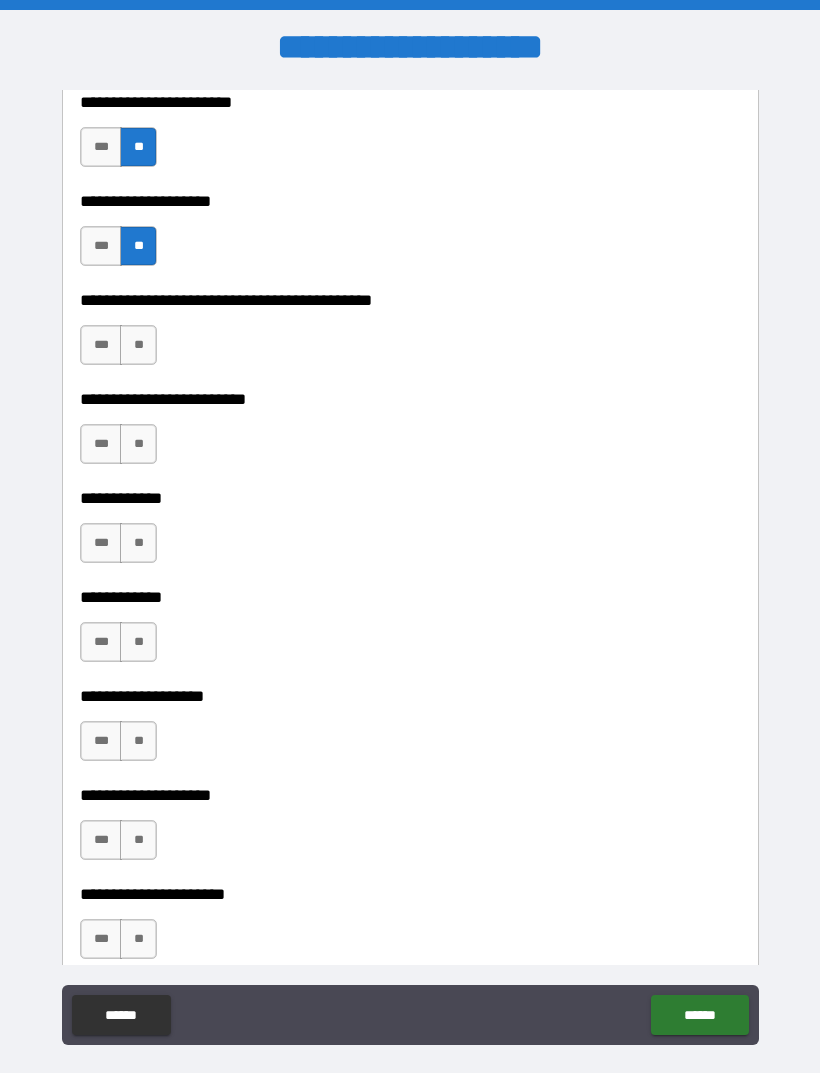 scroll, scrollTop: 4903, scrollLeft: 0, axis: vertical 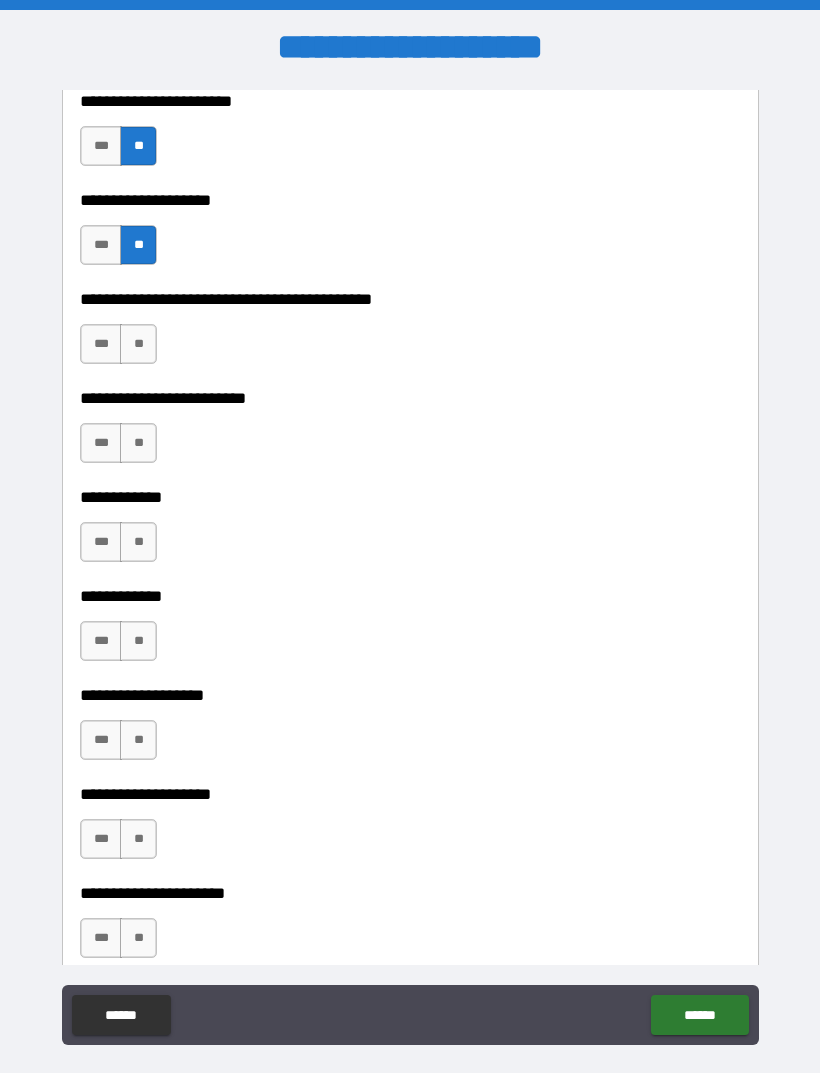 click on "**" at bounding box center (138, 344) 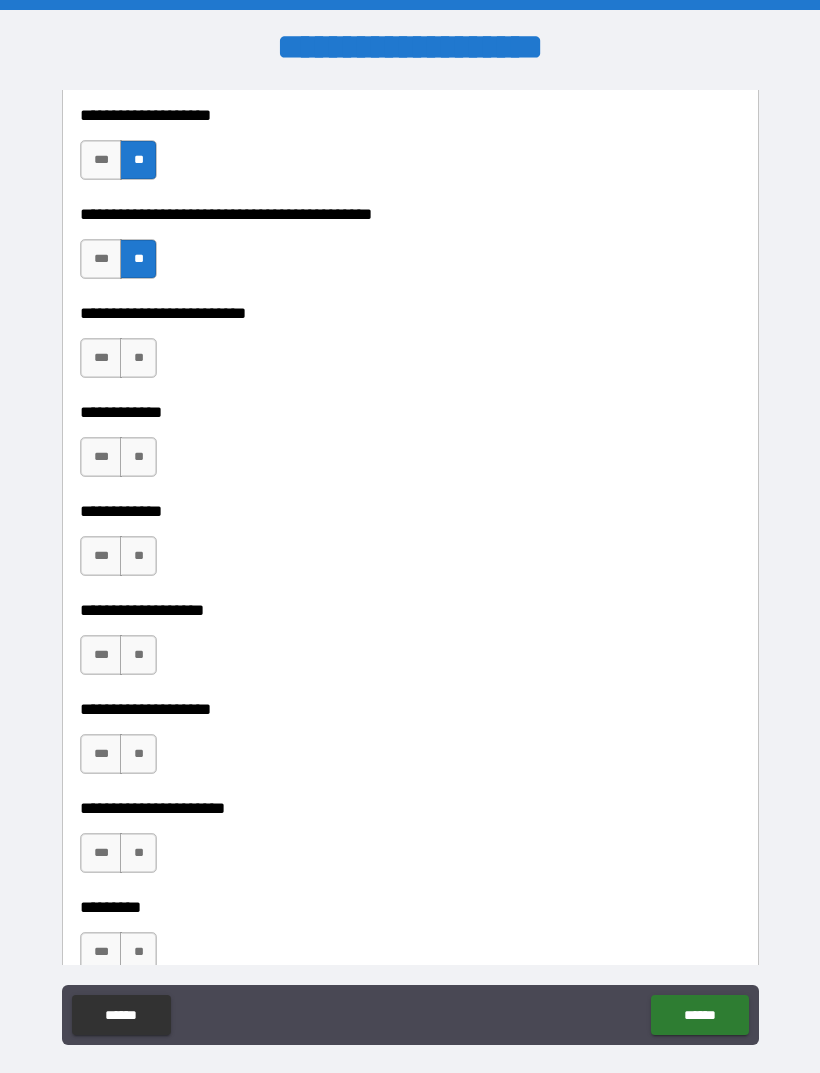 scroll, scrollTop: 5012, scrollLeft: 0, axis: vertical 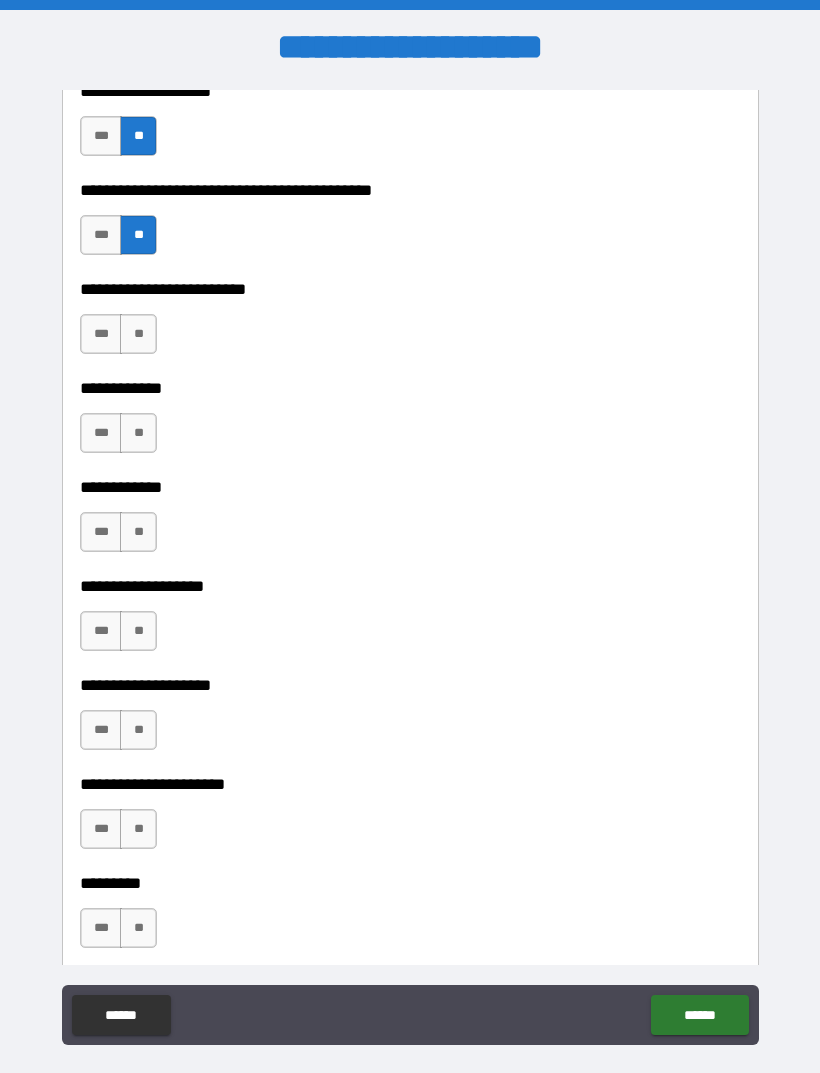 click on "**" at bounding box center [138, 334] 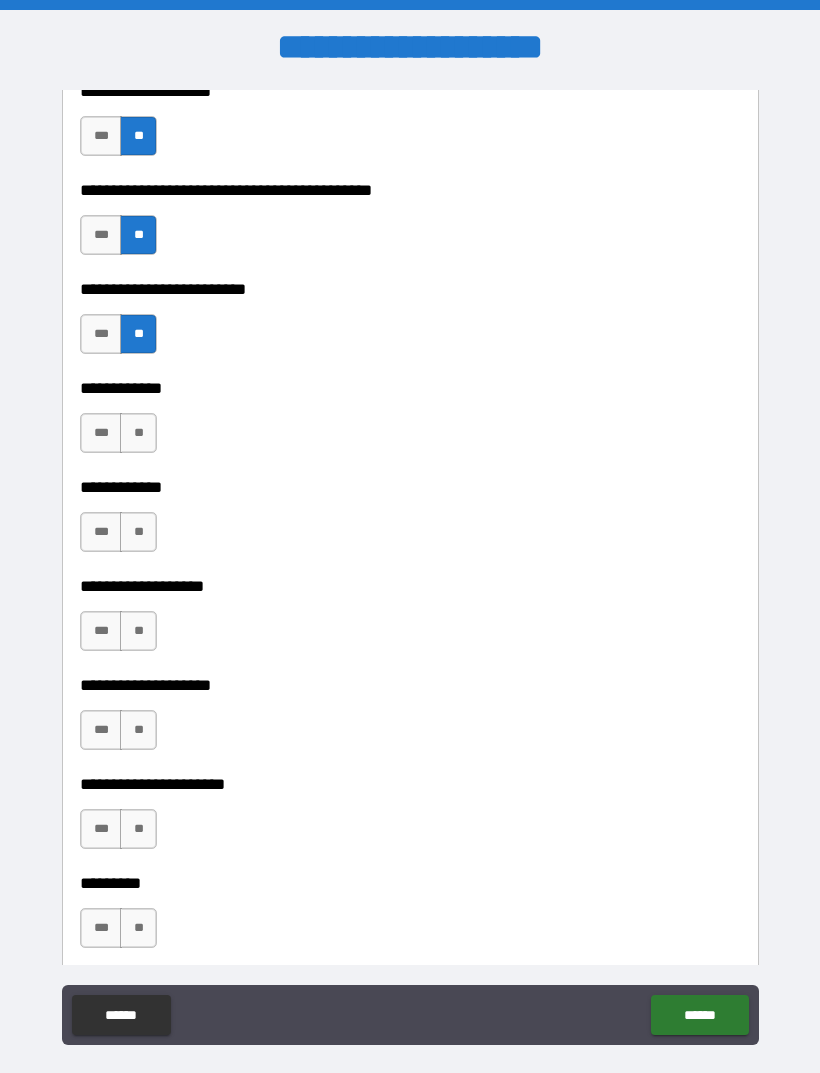 click on "**" at bounding box center [138, 433] 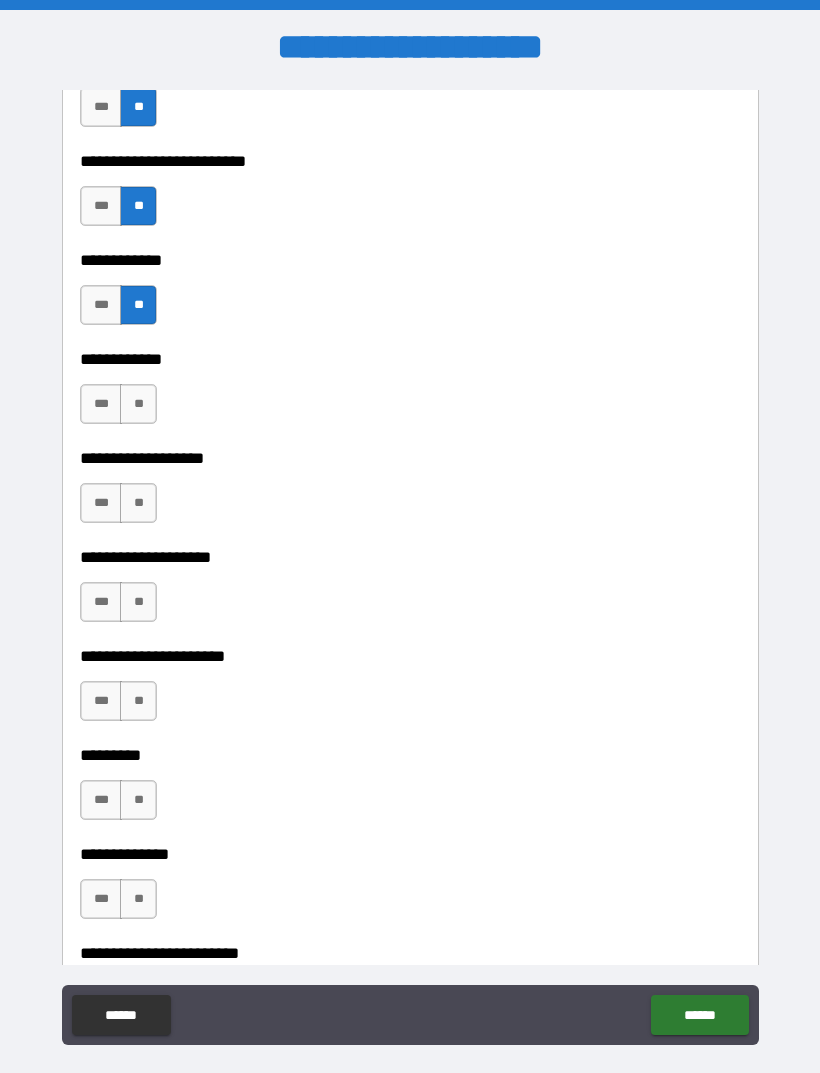 scroll, scrollTop: 5157, scrollLeft: 0, axis: vertical 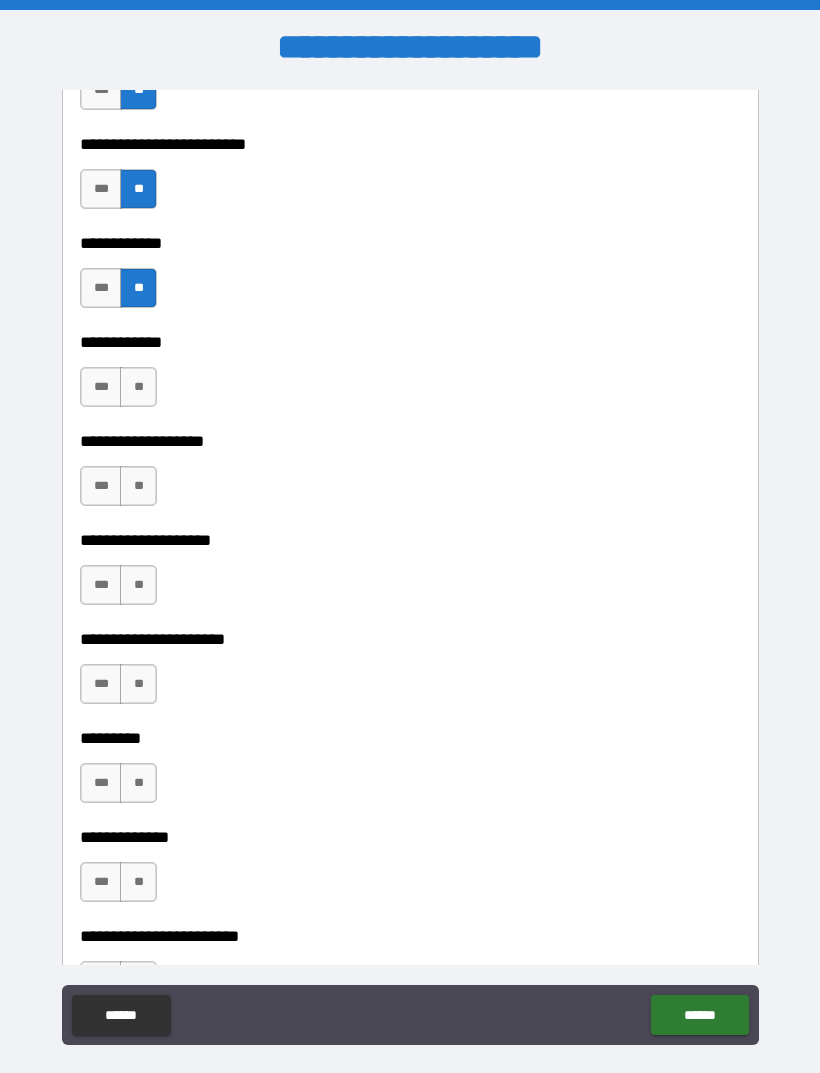 click on "**" at bounding box center [138, 387] 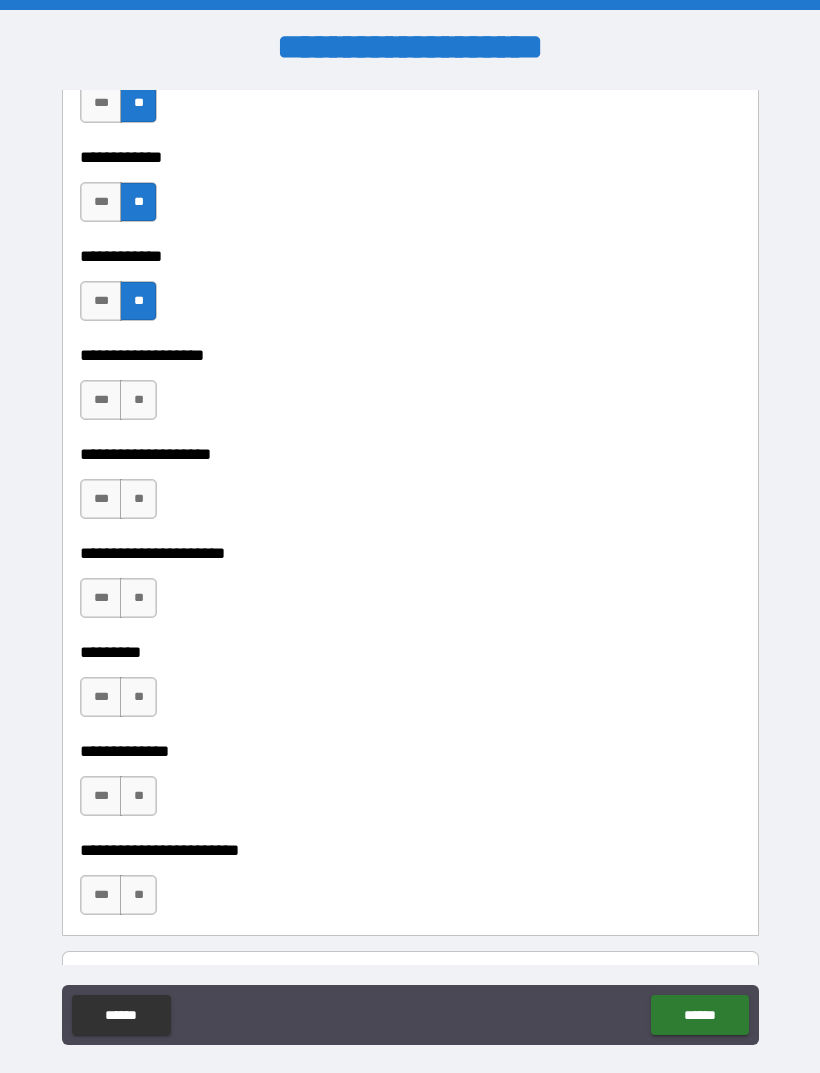 scroll, scrollTop: 5280, scrollLeft: 0, axis: vertical 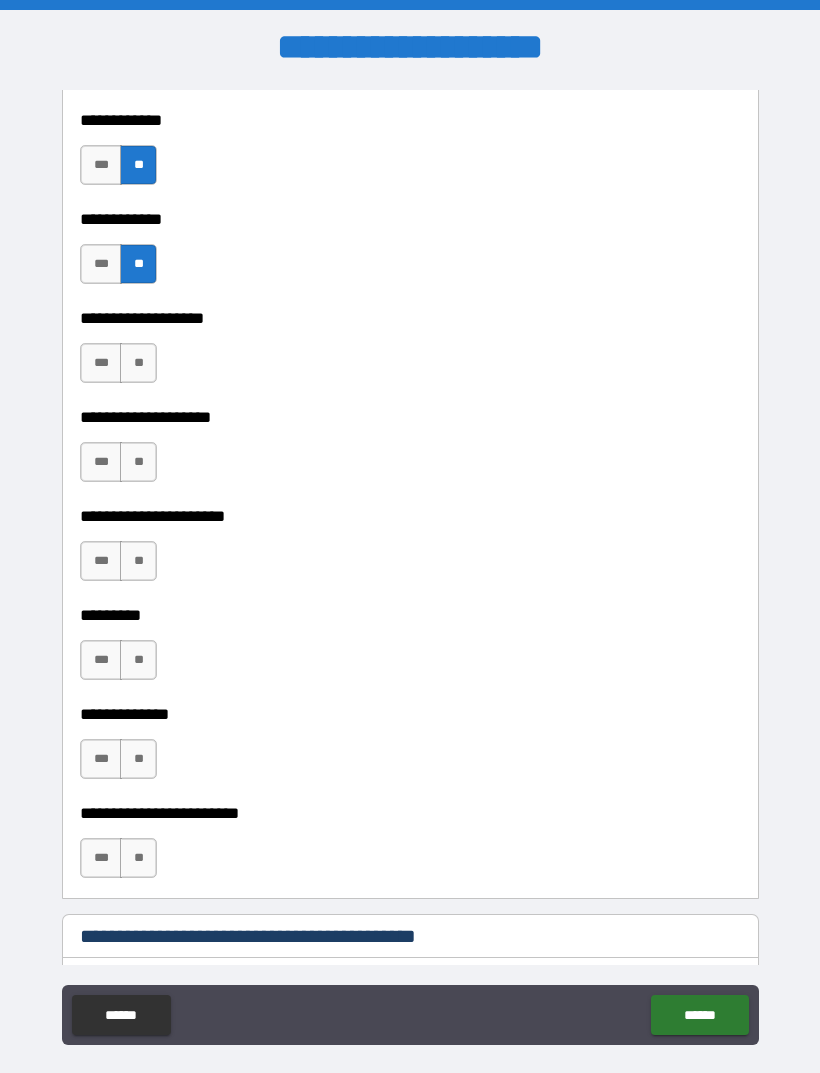 click on "**" at bounding box center (138, 363) 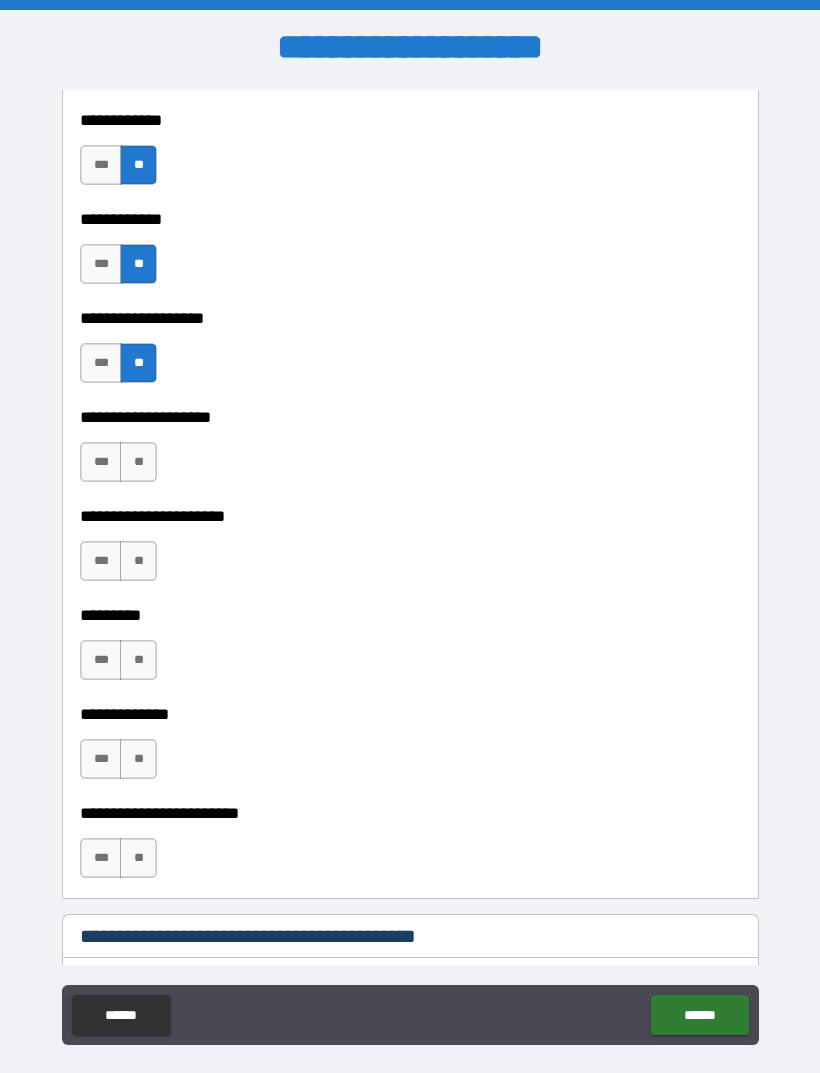 click on "**" at bounding box center (138, 462) 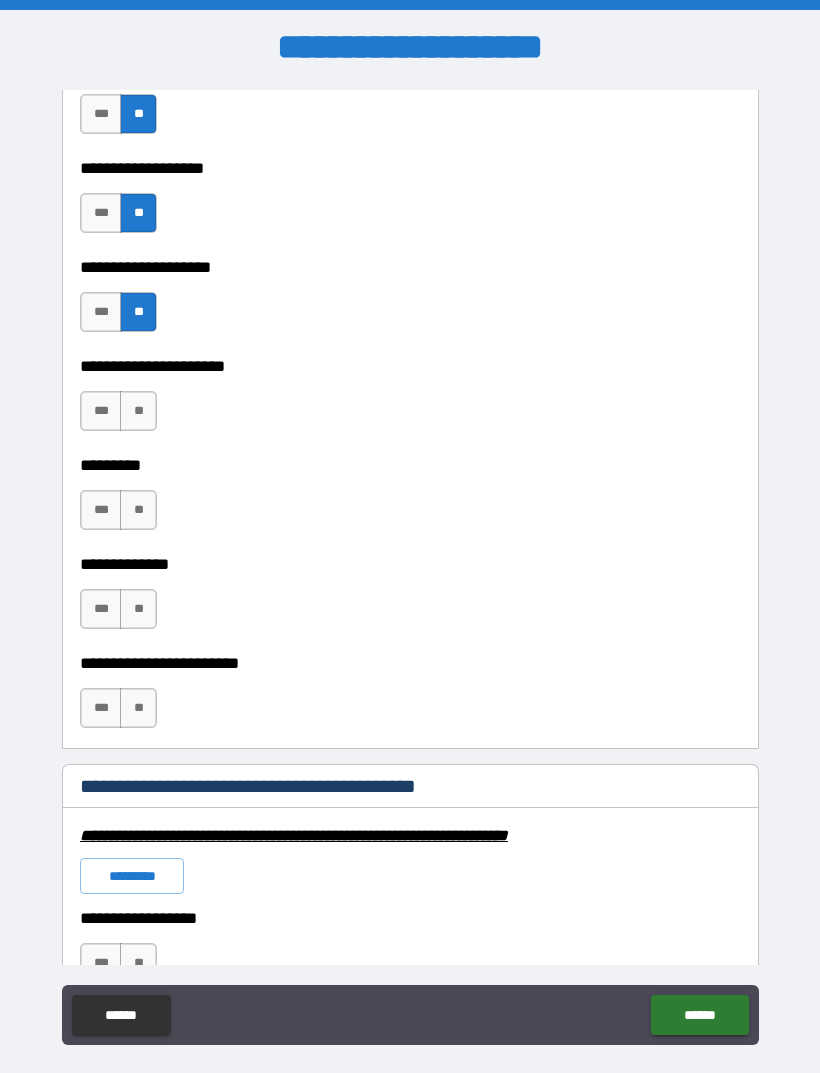 scroll, scrollTop: 5456, scrollLeft: 0, axis: vertical 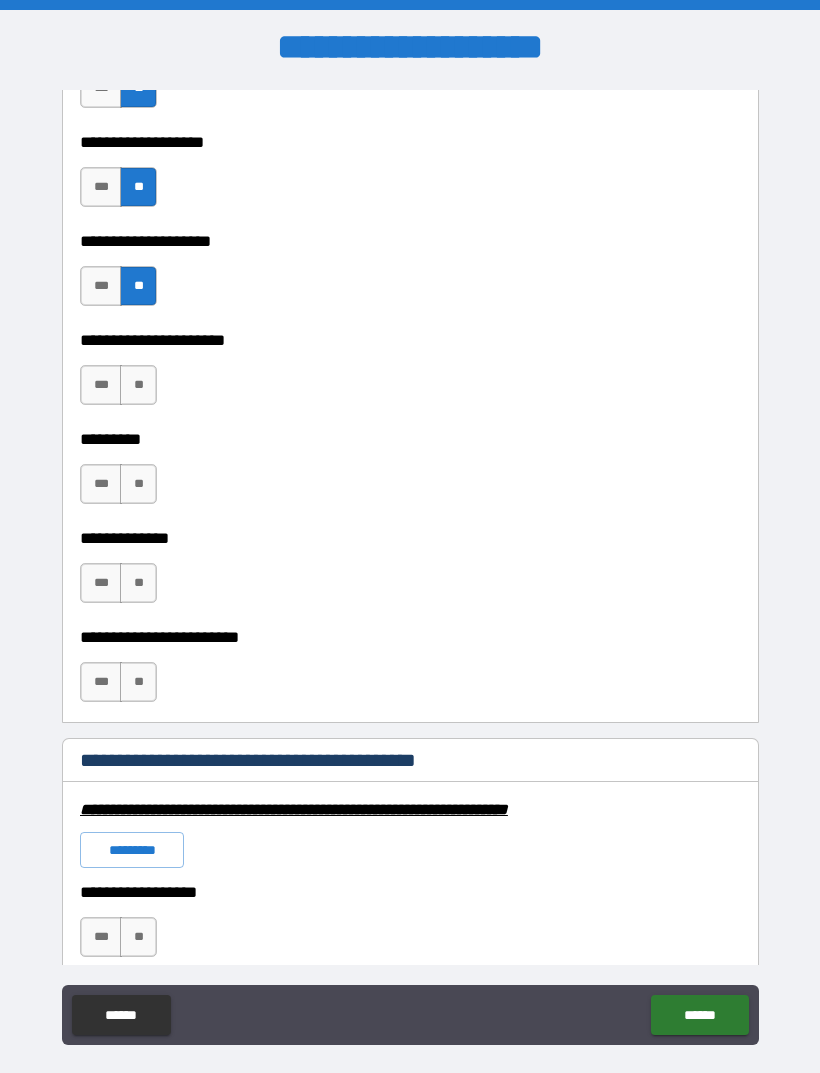 click on "**" at bounding box center (138, 385) 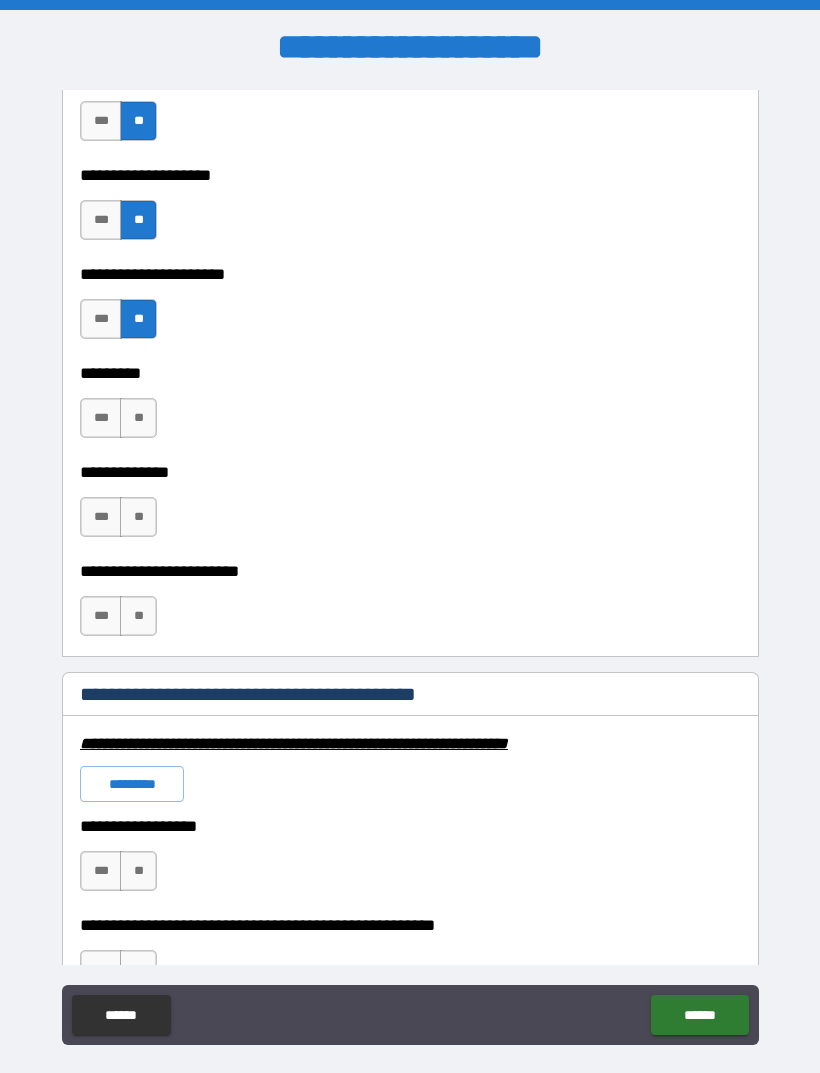 scroll, scrollTop: 5540, scrollLeft: 0, axis: vertical 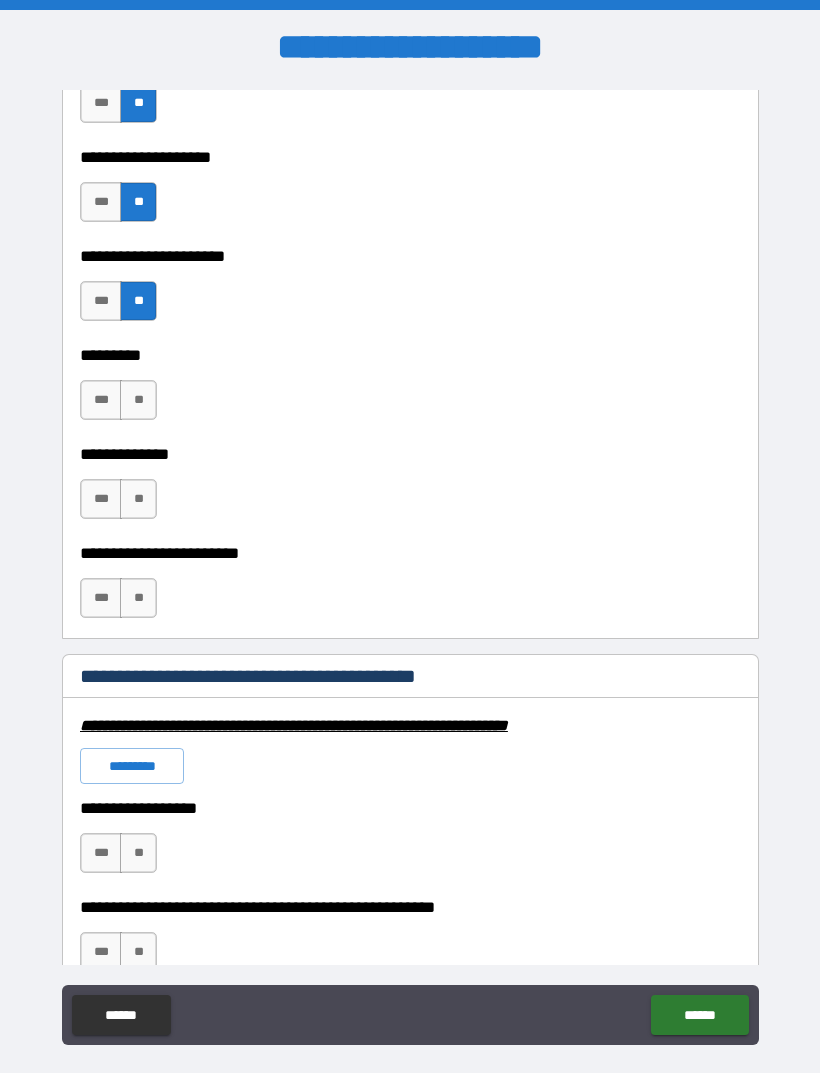 click on "**" at bounding box center [138, 400] 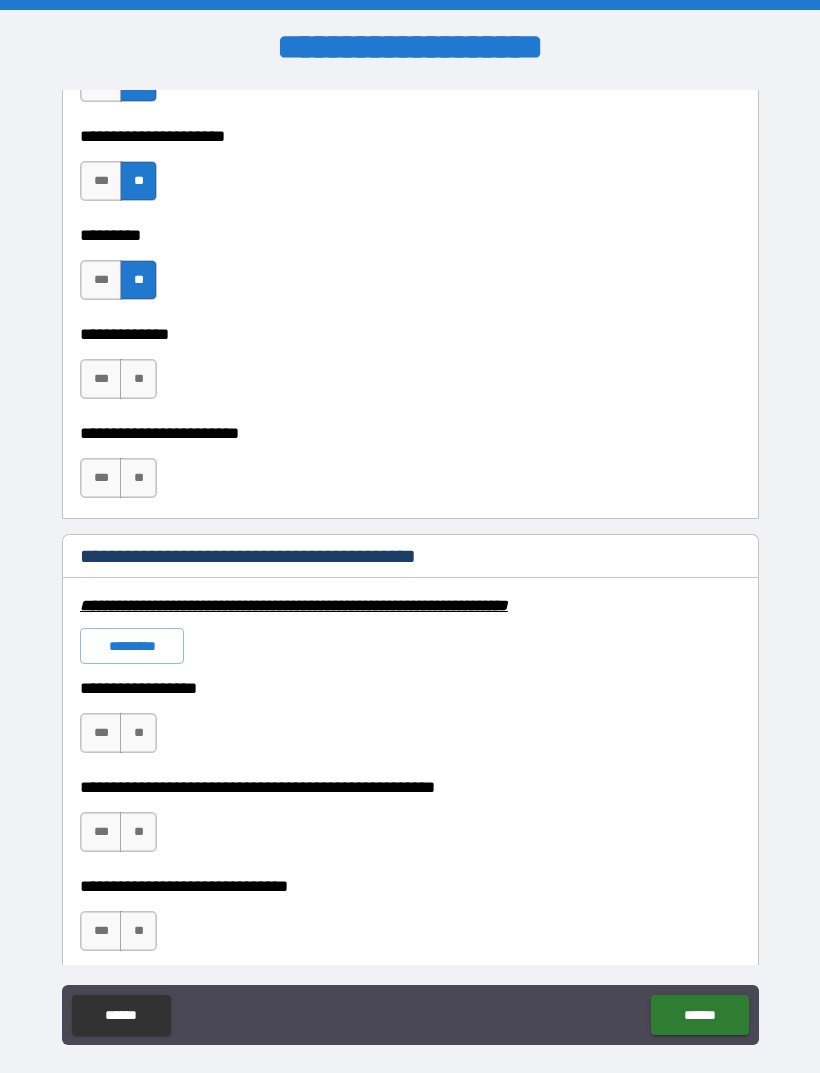 scroll, scrollTop: 5662, scrollLeft: 0, axis: vertical 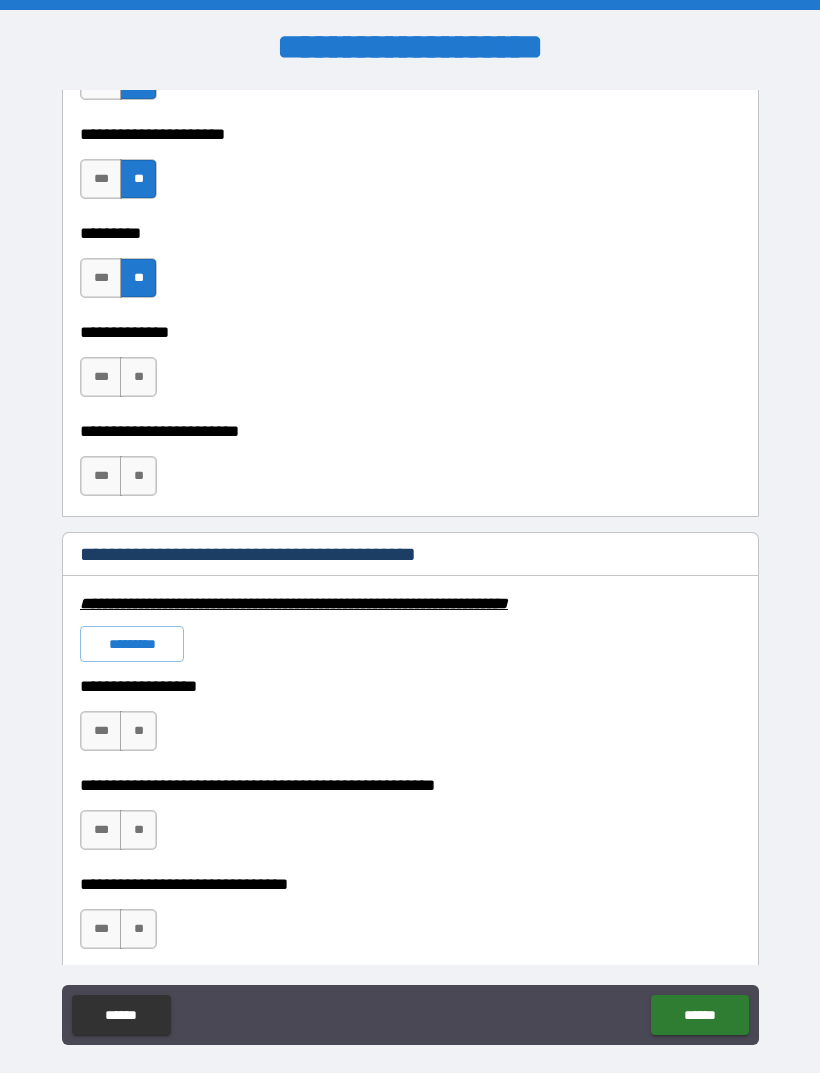 click on "**" at bounding box center [138, 377] 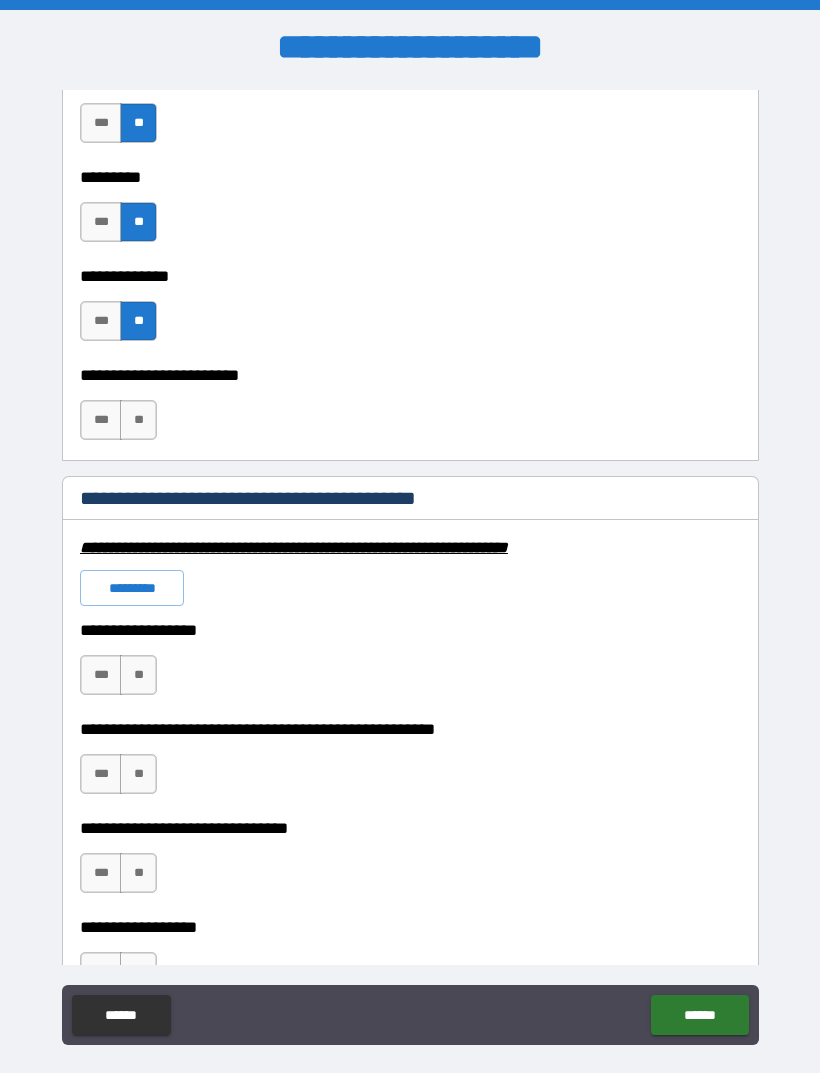 scroll, scrollTop: 5755, scrollLeft: 0, axis: vertical 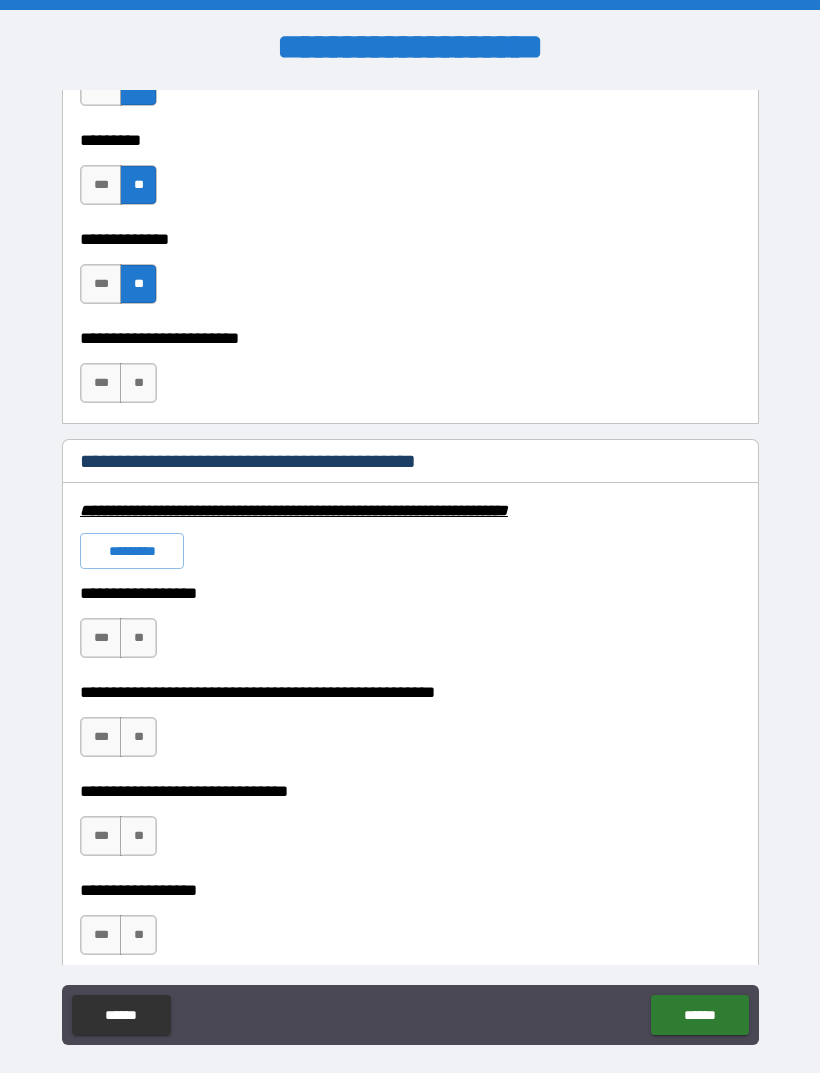 click on "**" at bounding box center [138, 383] 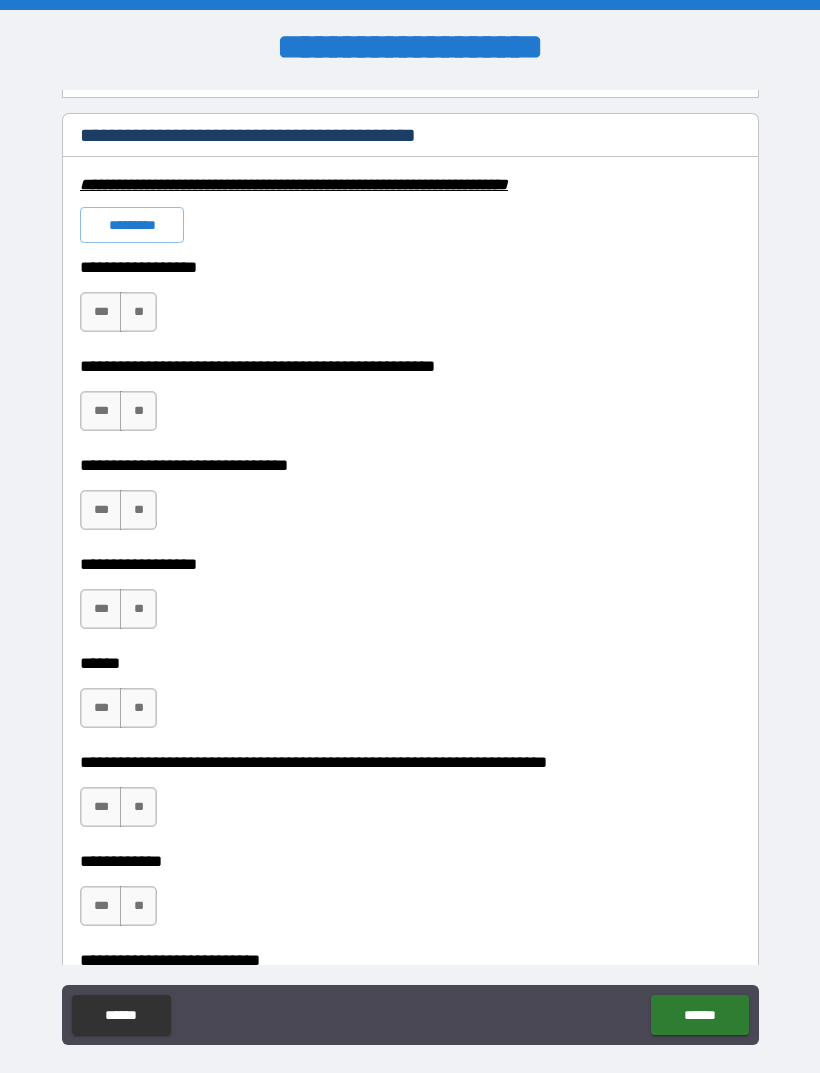 scroll, scrollTop: 6092, scrollLeft: 0, axis: vertical 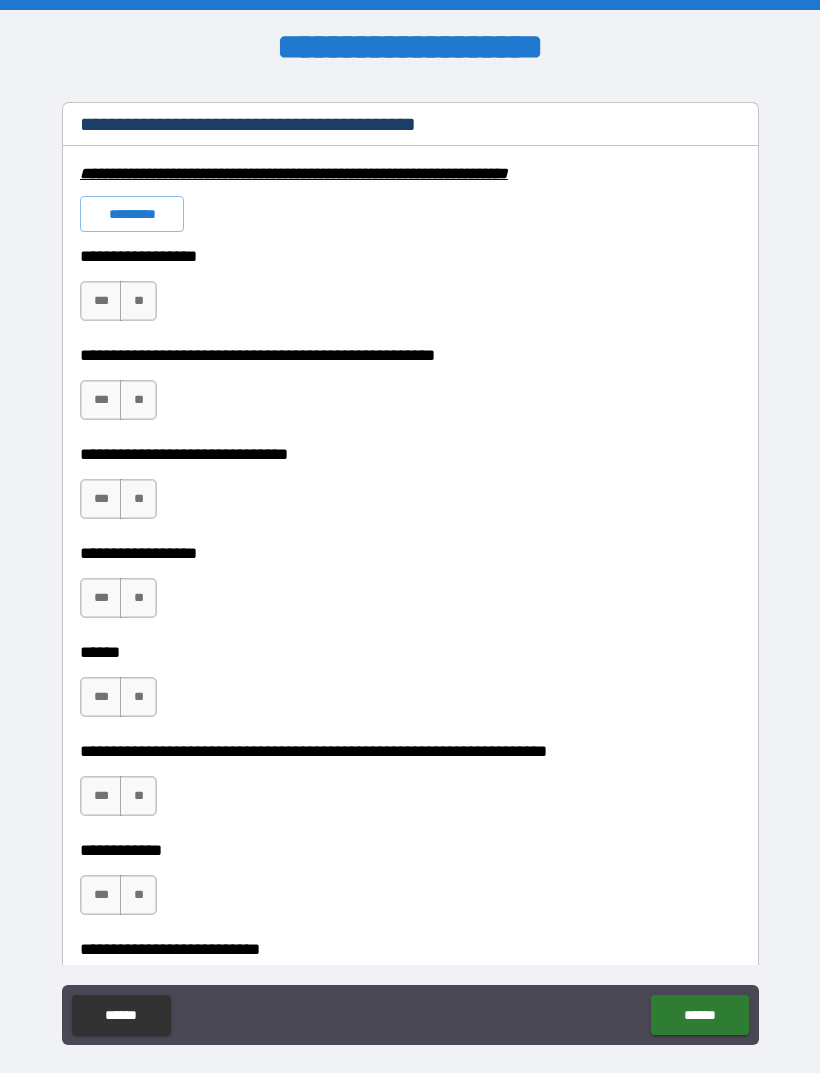 click on "**" at bounding box center [138, 301] 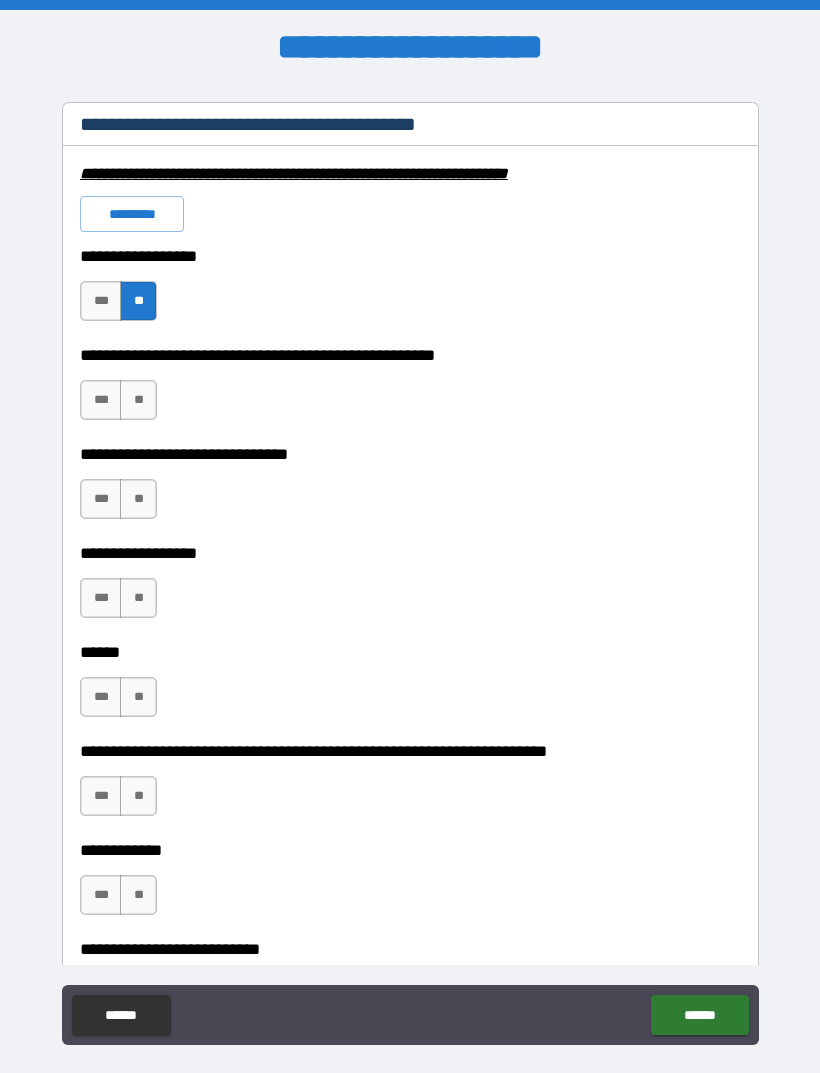 click on "**" at bounding box center [138, 400] 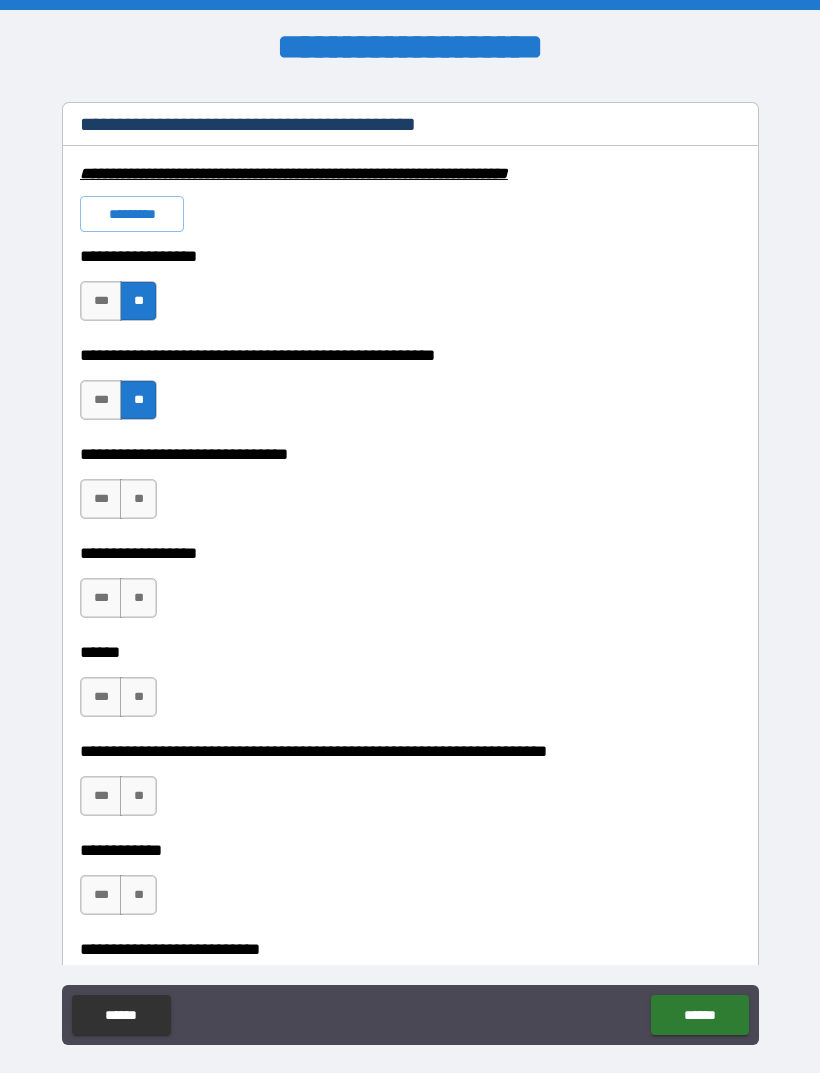 click on "**" at bounding box center (138, 499) 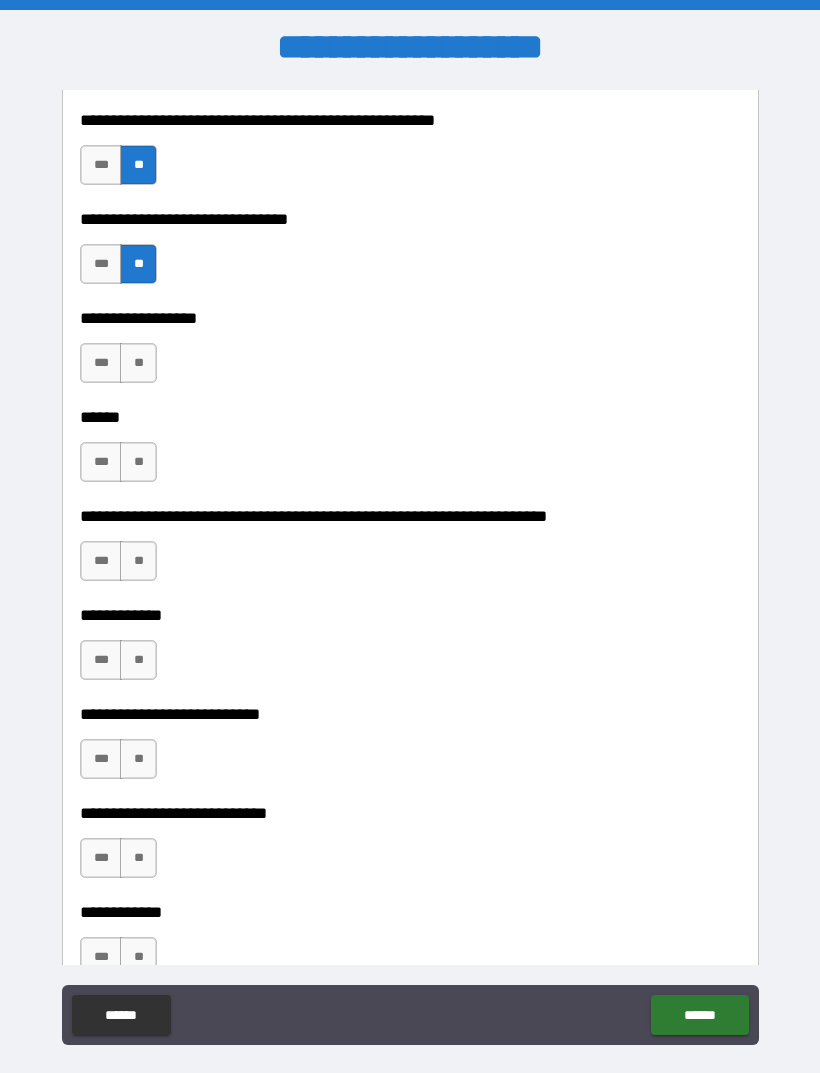 scroll, scrollTop: 6328, scrollLeft: 0, axis: vertical 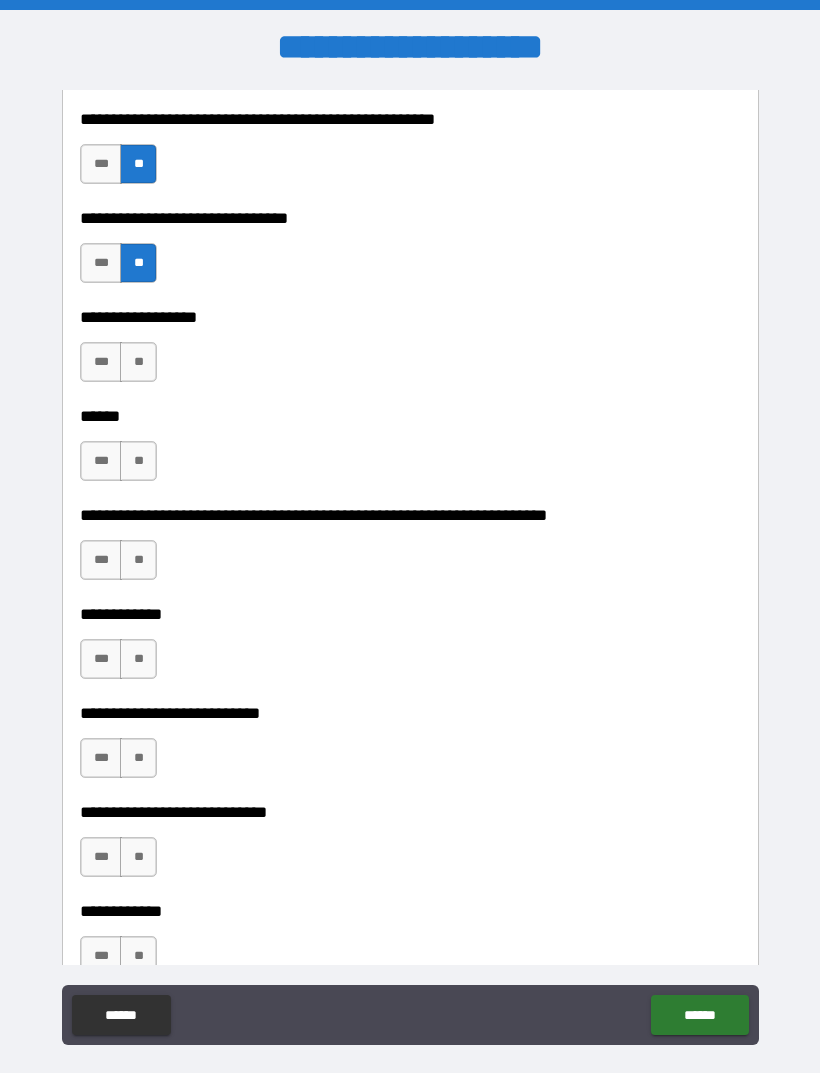 click on "**" at bounding box center [138, 362] 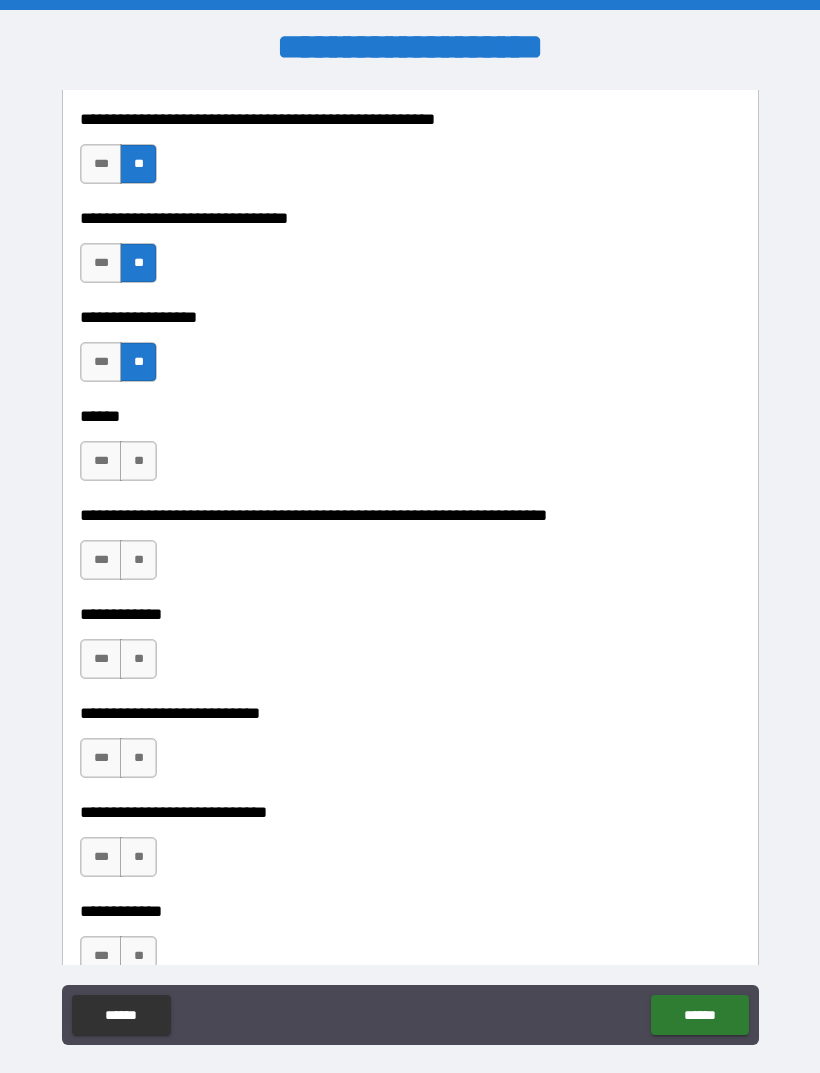 scroll, scrollTop: 6396, scrollLeft: 0, axis: vertical 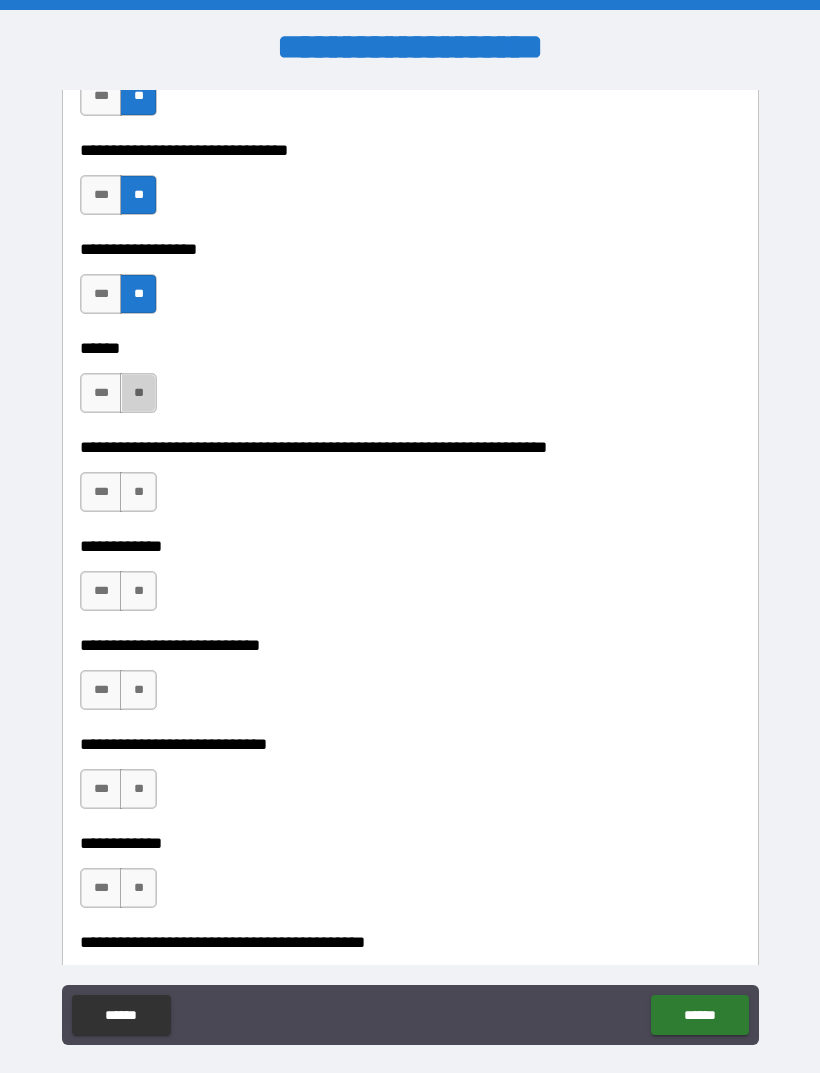click on "**" at bounding box center (138, 393) 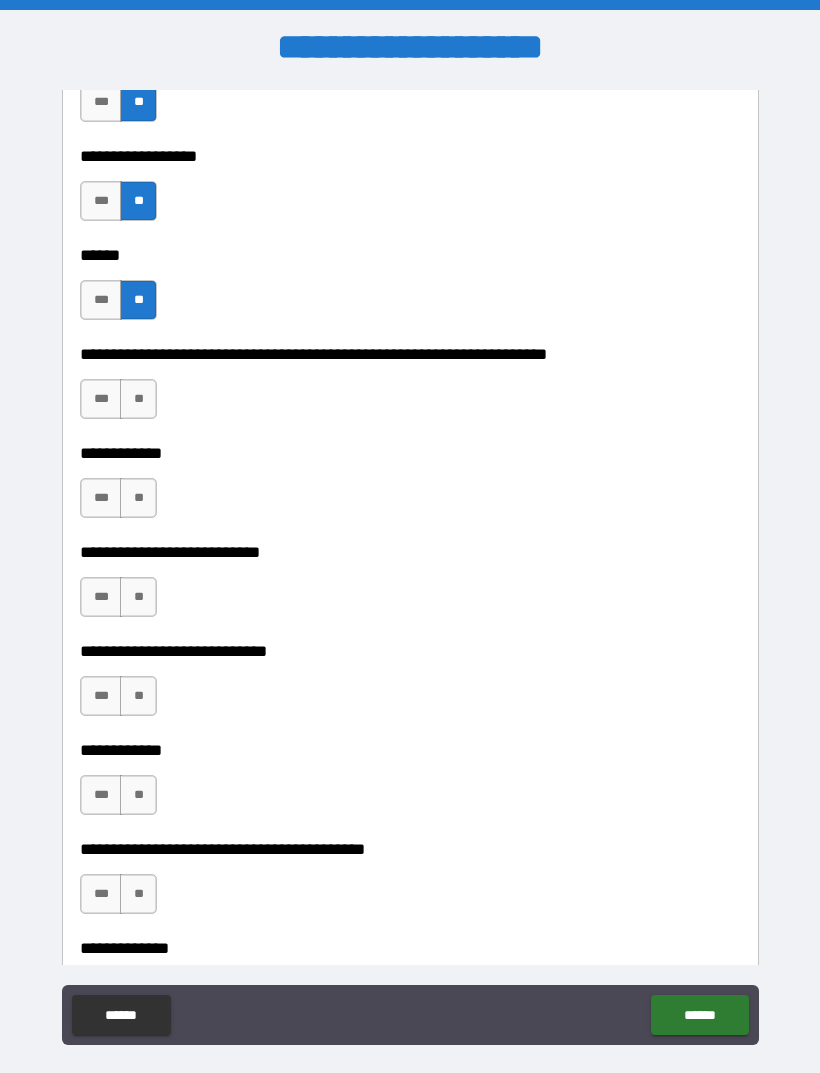scroll, scrollTop: 6500, scrollLeft: 0, axis: vertical 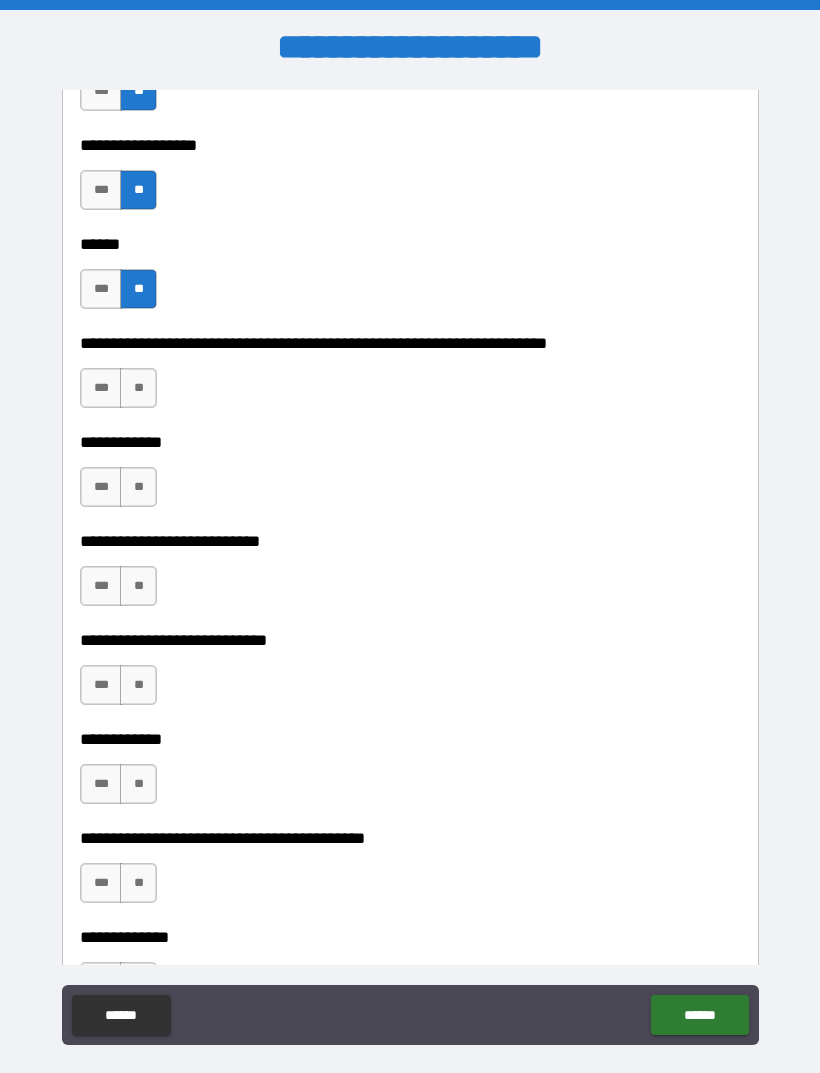 click on "**" at bounding box center (138, 388) 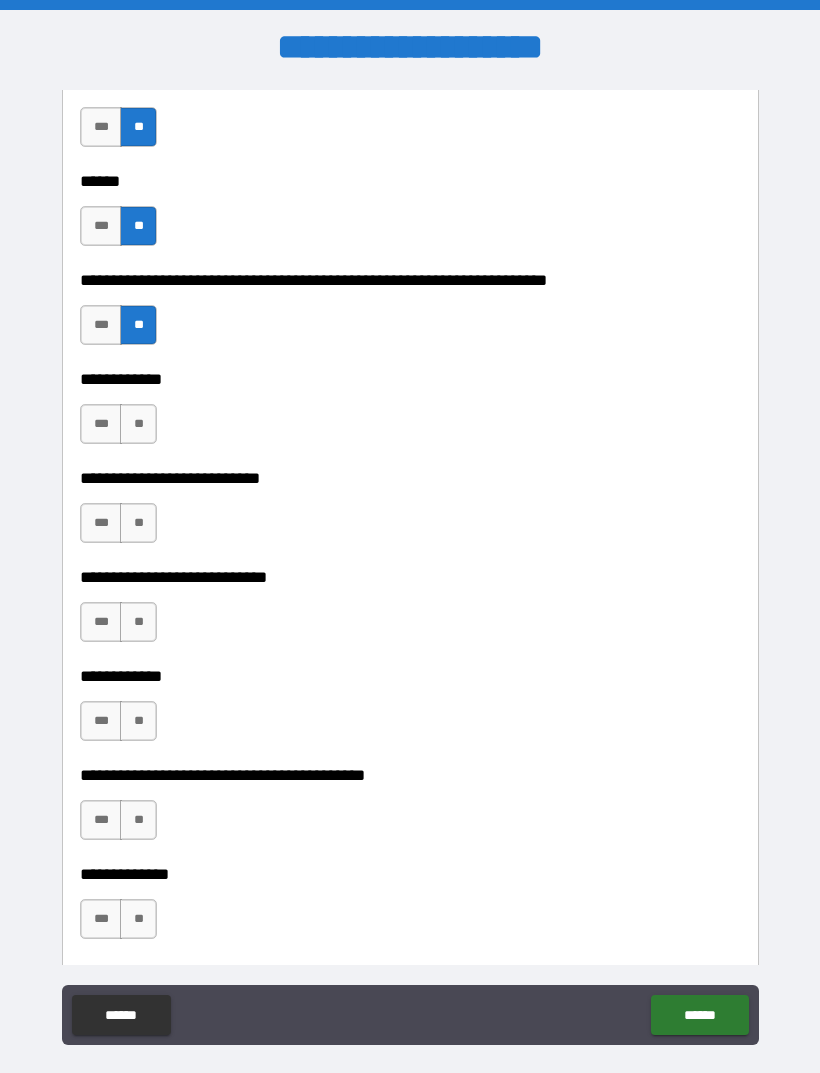 scroll, scrollTop: 6590, scrollLeft: 0, axis: vertical 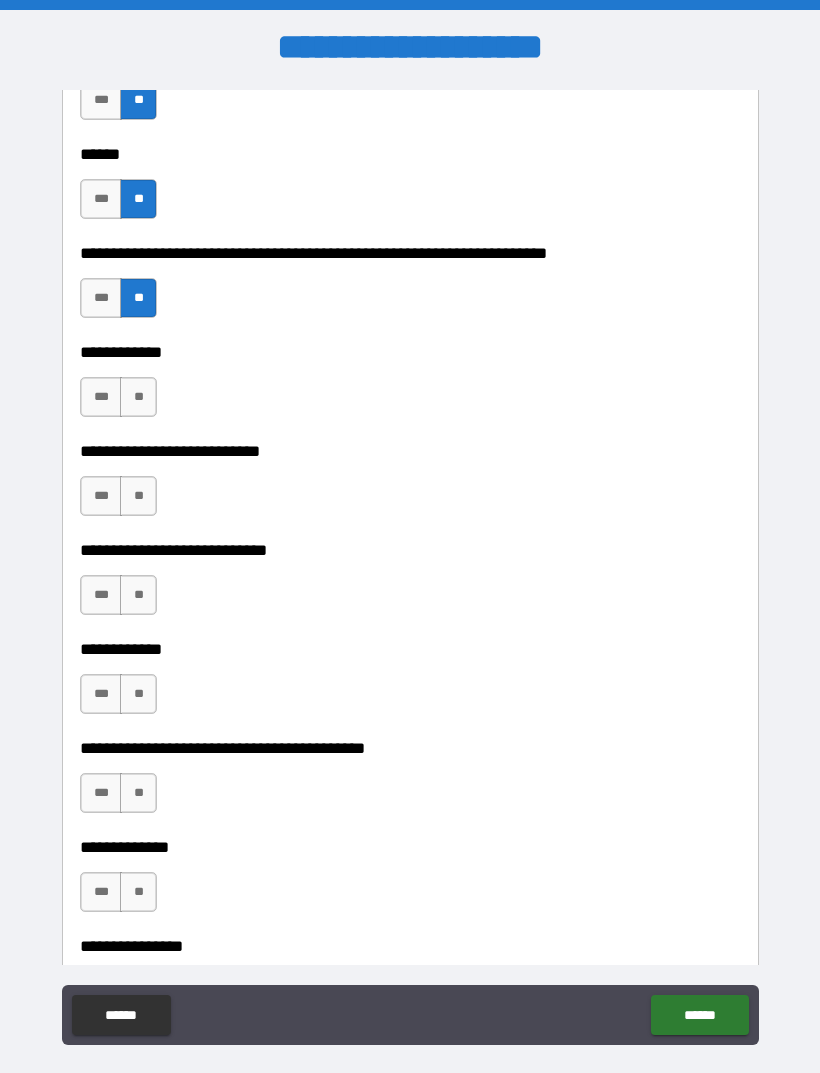 click on "**" at bounding box center (138, 397) 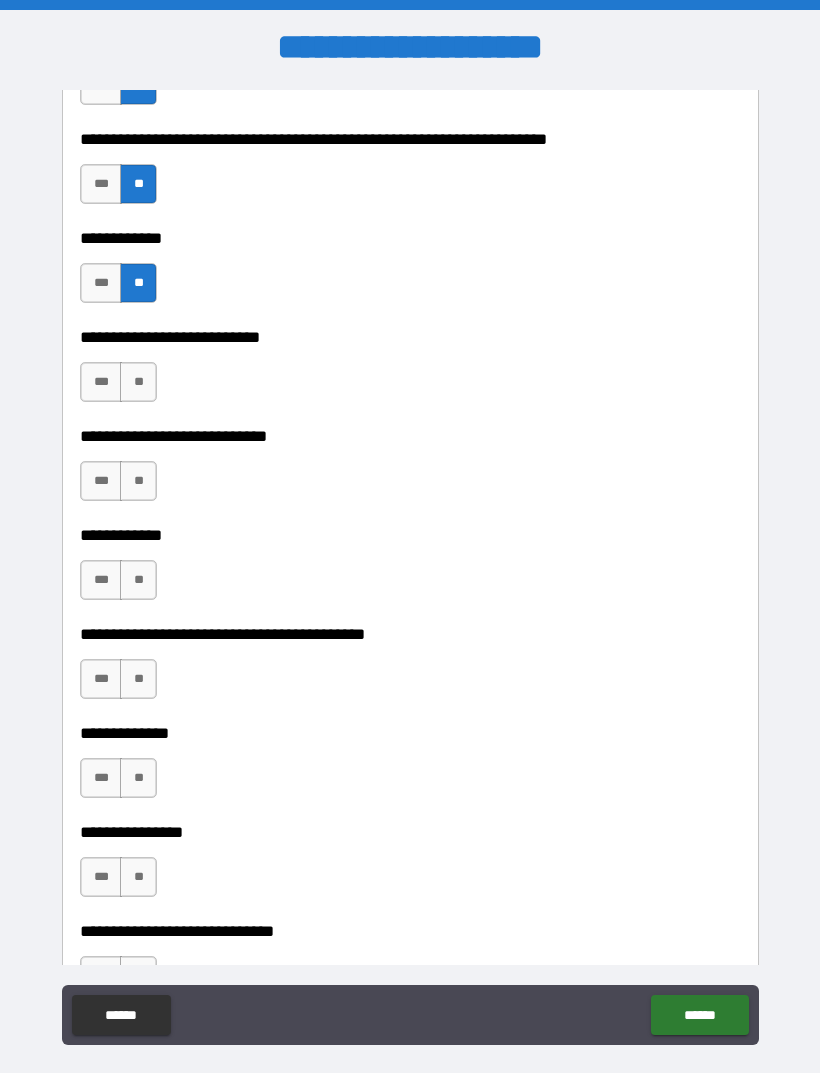 scroll, scrollTop: 6720, scrollLeft: 0, axis: vertical 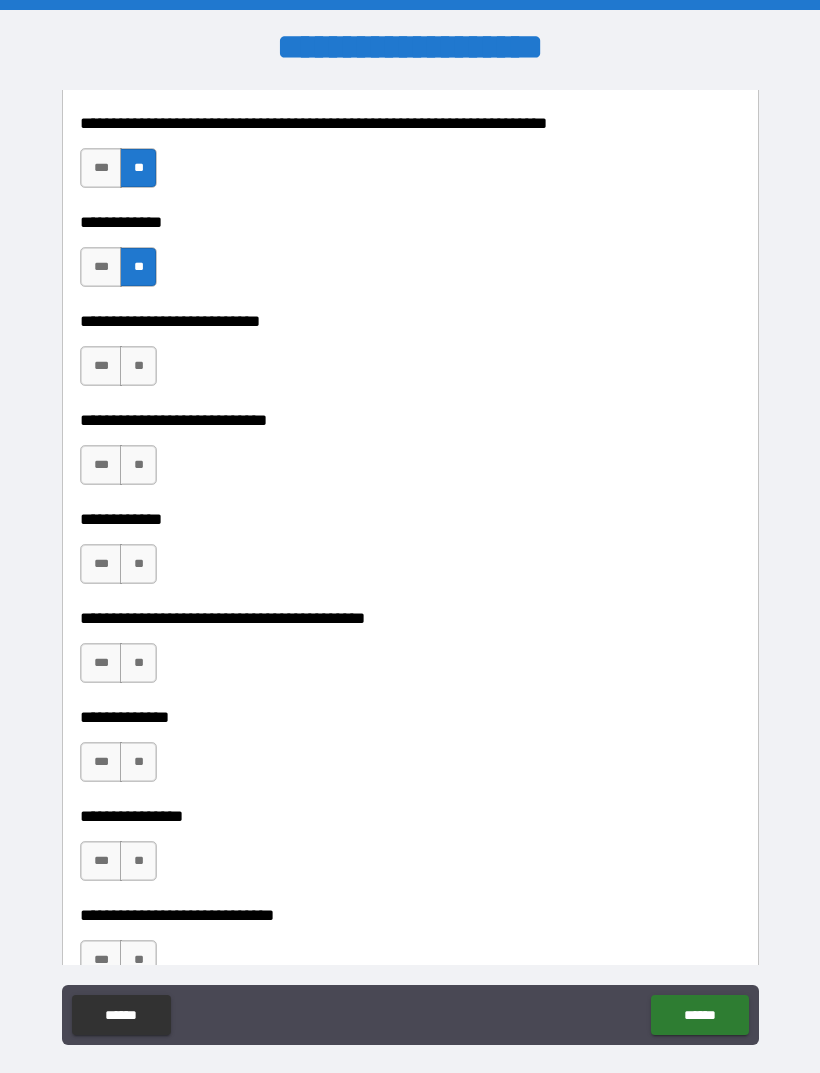 click on "***" at bounding box center [101, 366] 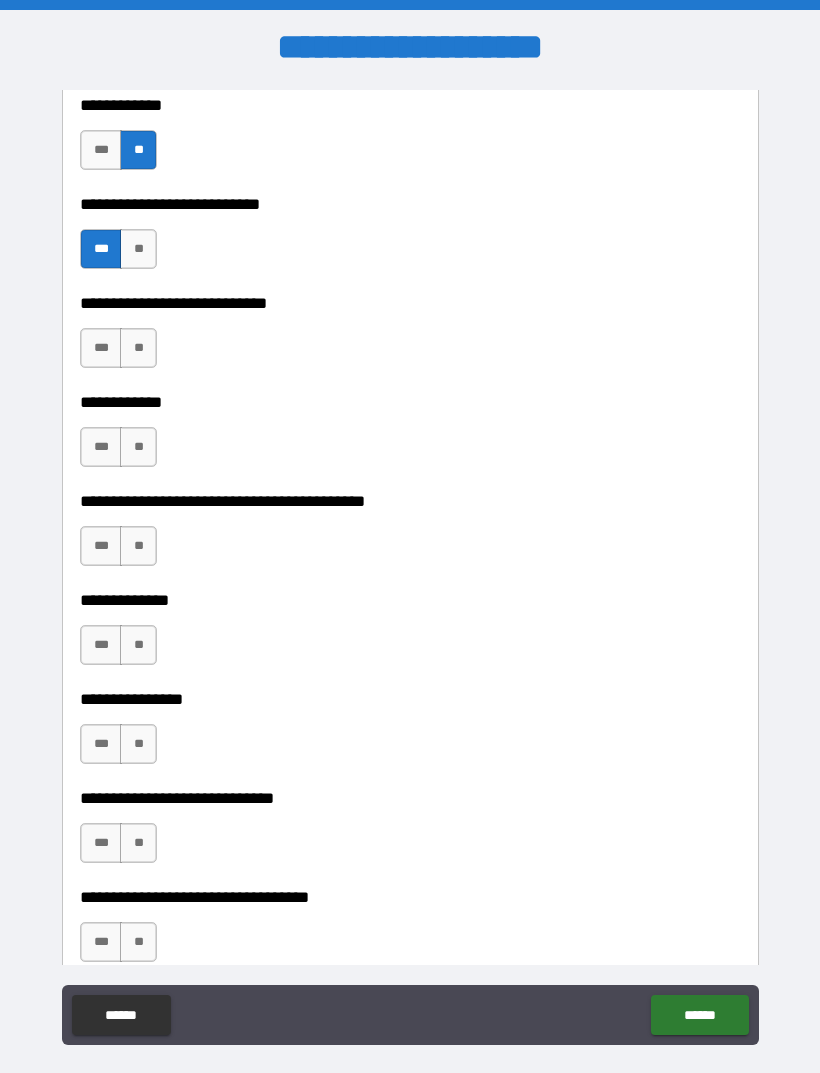 scroll, scrollTop: 6849, scrollLeft: 0, axis: vertical 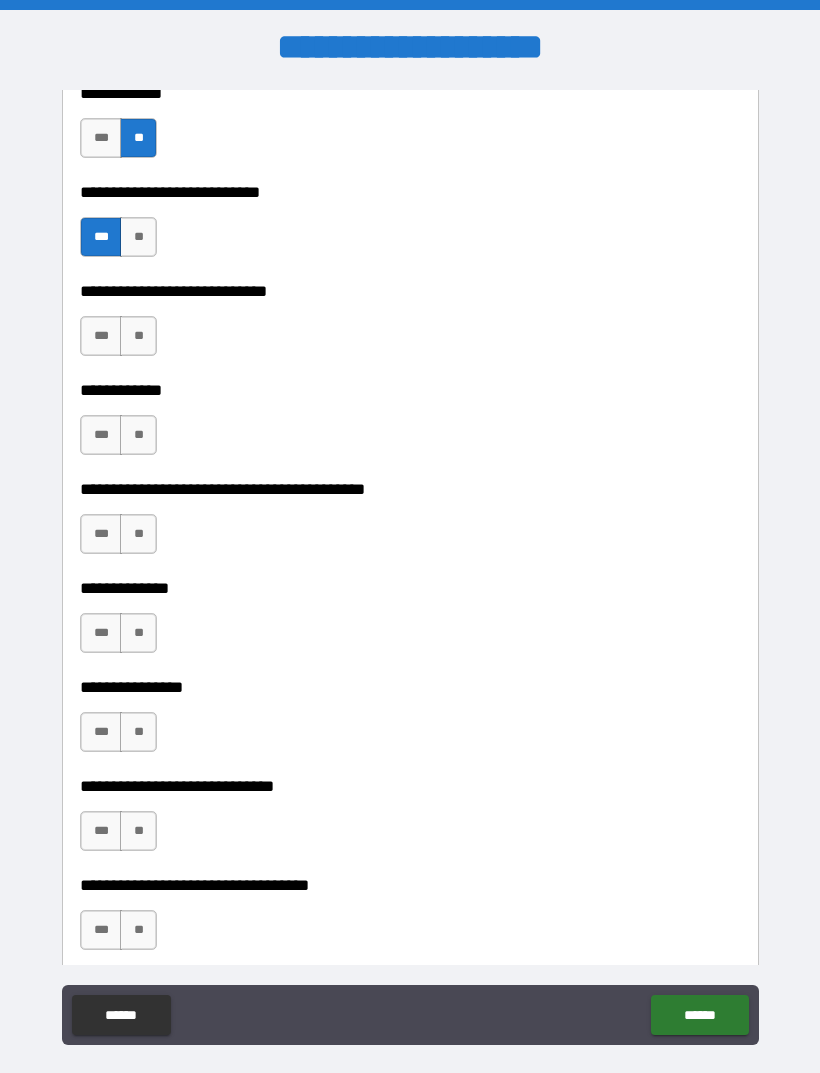 click on "**" at bounding box center (138, 336) 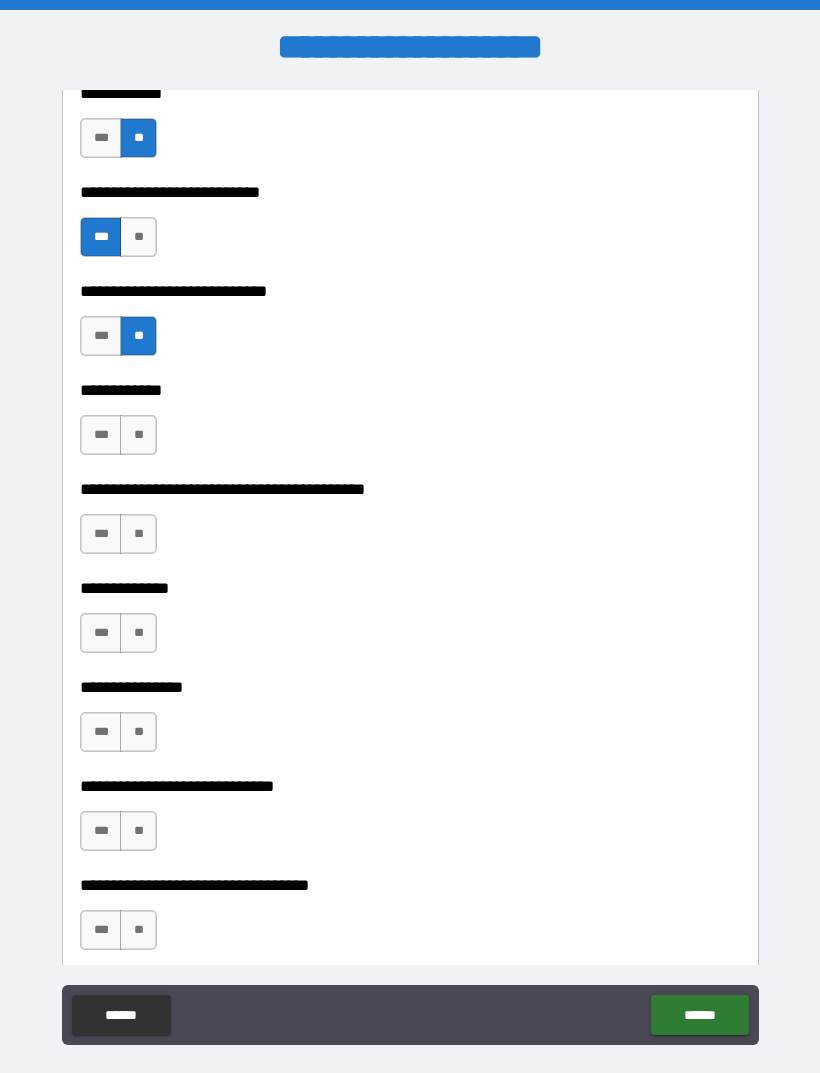 click on "**" at bounding box center [138, 435] 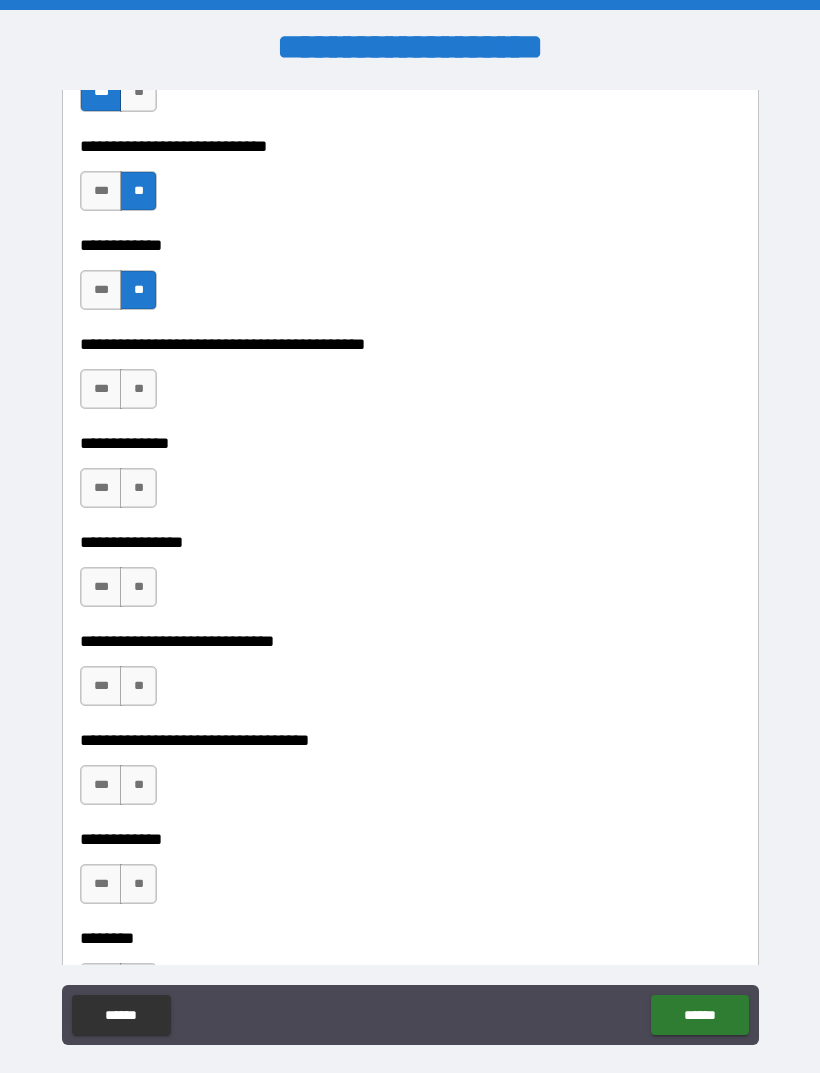 scroll, scrollTop: 7012, scrollLeft: 0, axis: vertical 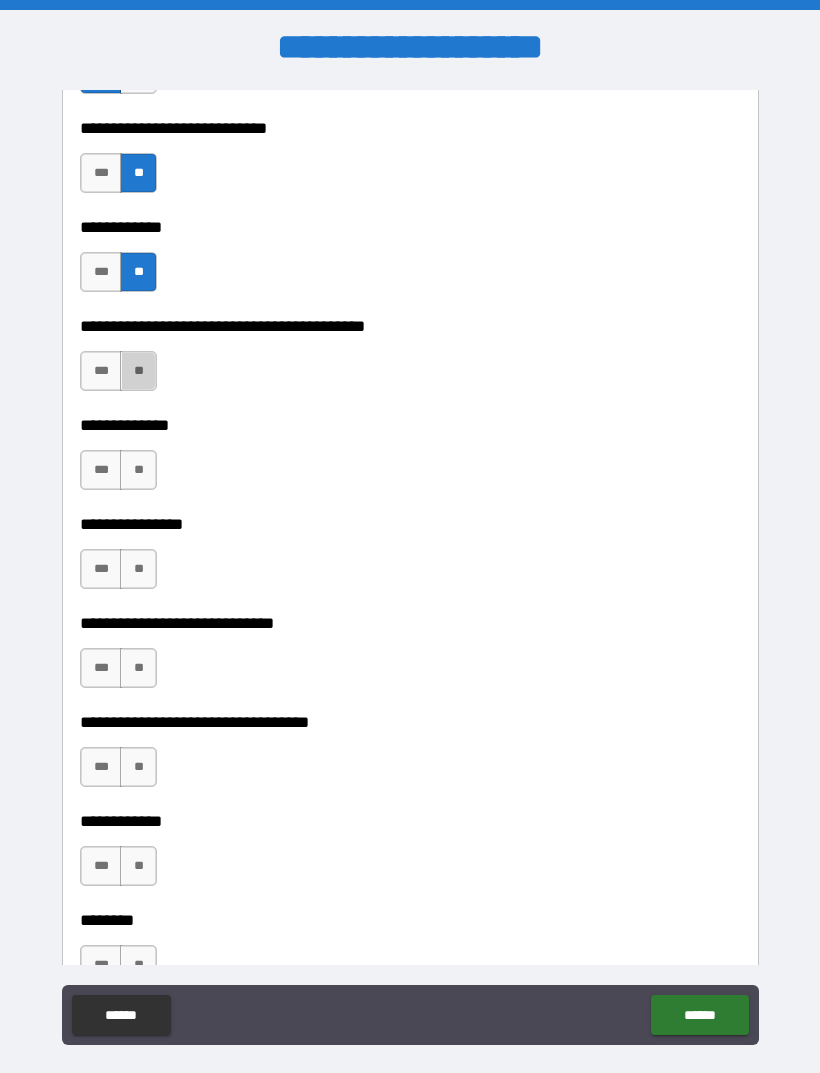 click on "**" at bounding box center (138, 371) 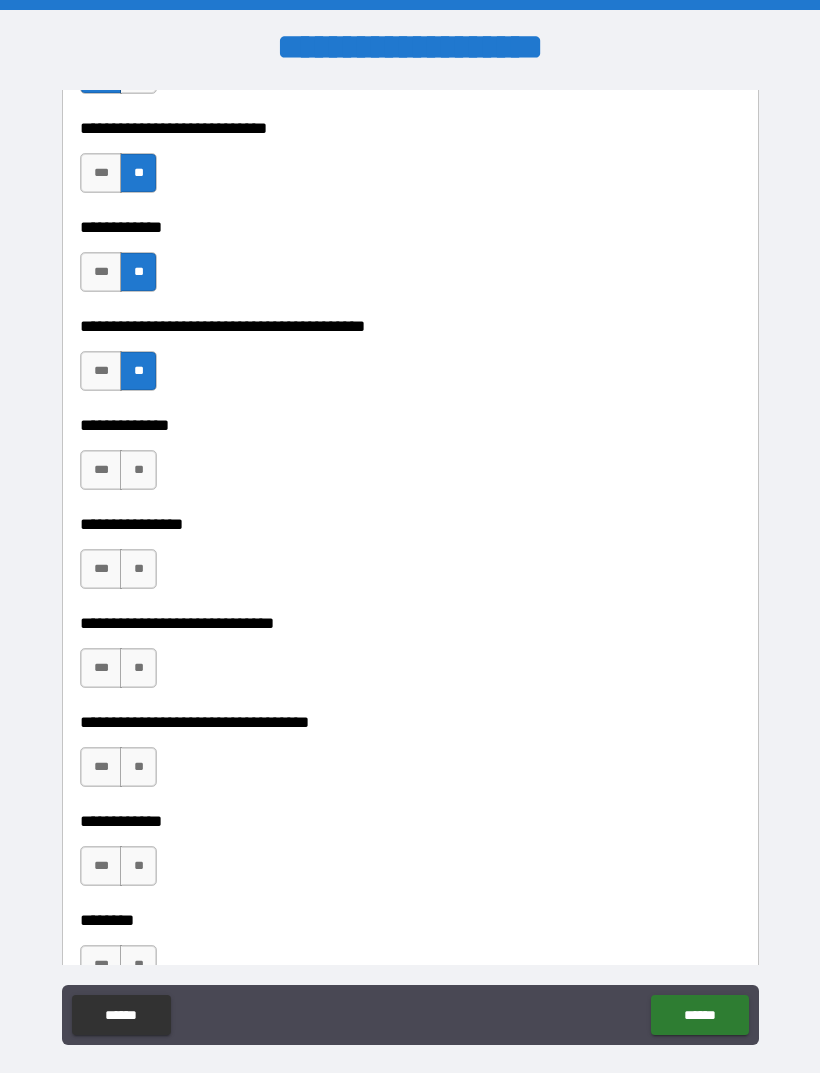click on "**" at bounding box center [138, 470] 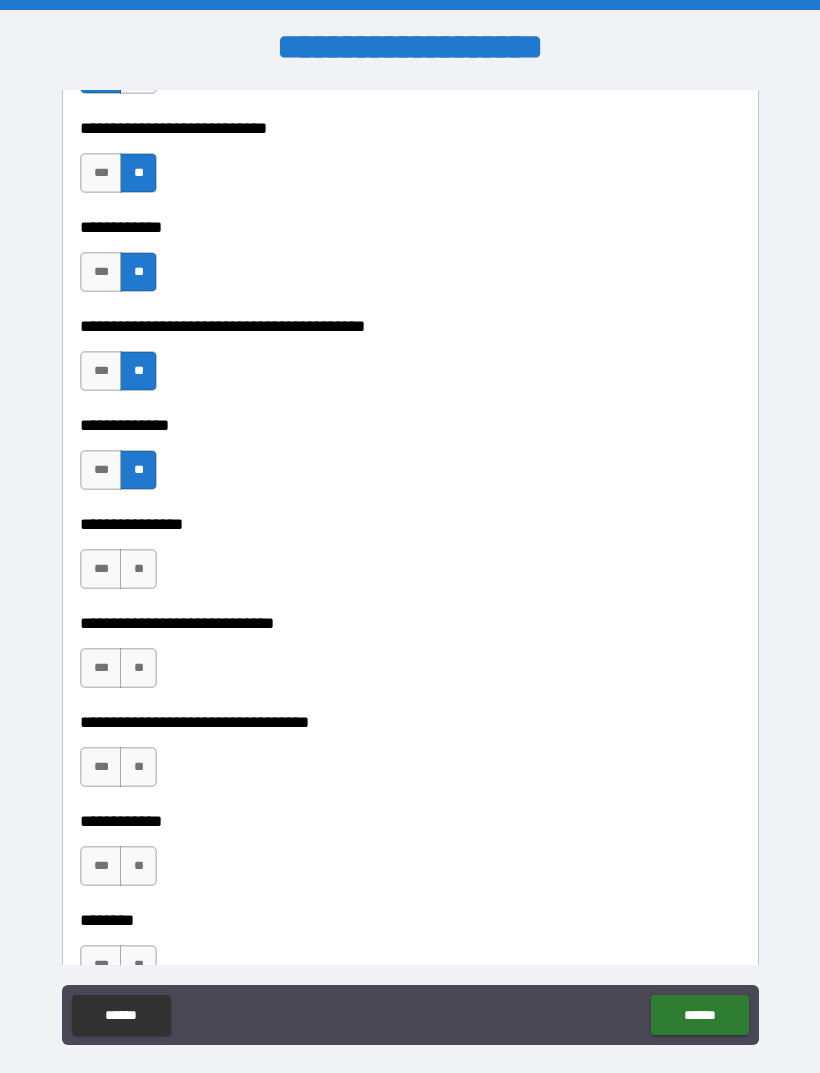 click on "**" at bounding box center (138, 569) 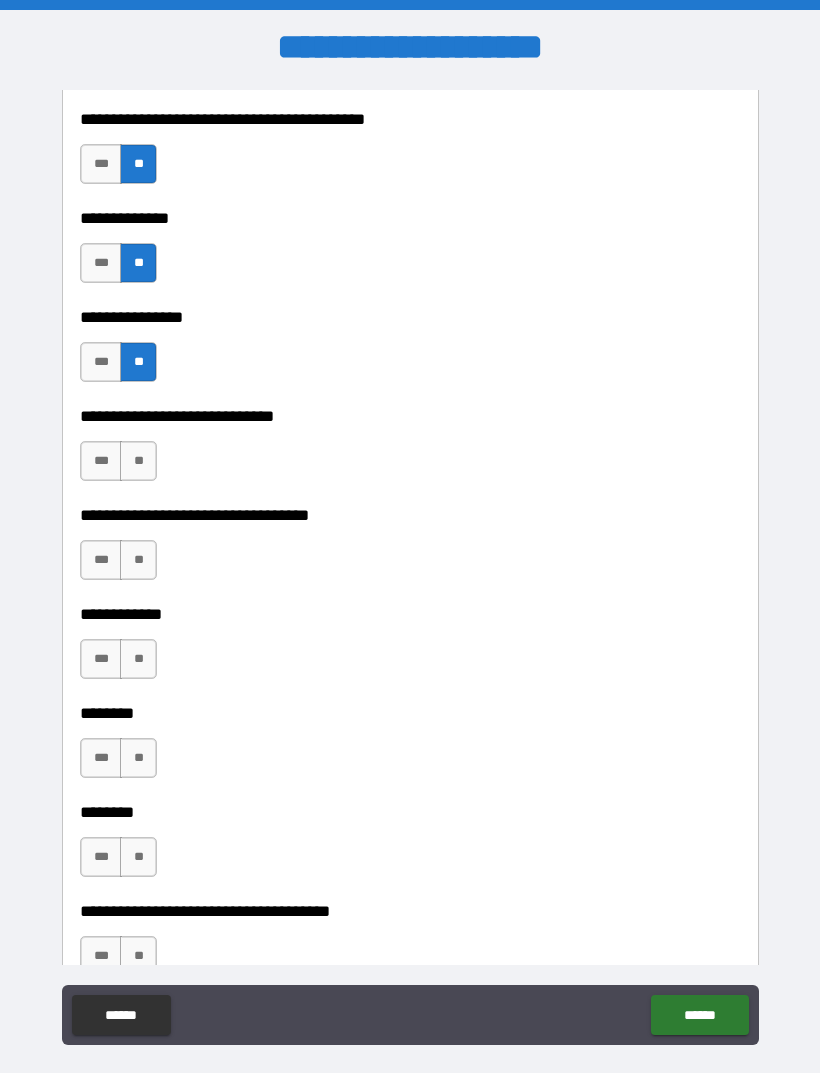 scroll, scrollTop: 7253, scrollLeft: 0, axis: vertical 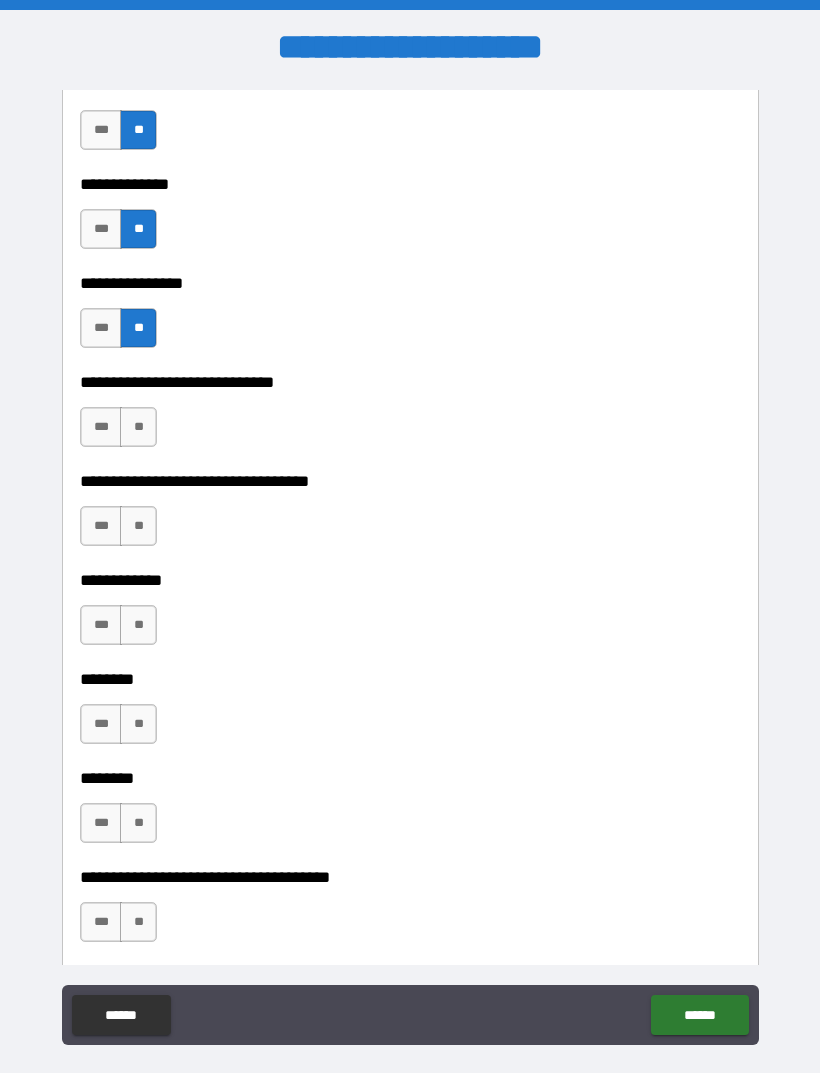 click on "**" at bounding box center (138, 427) 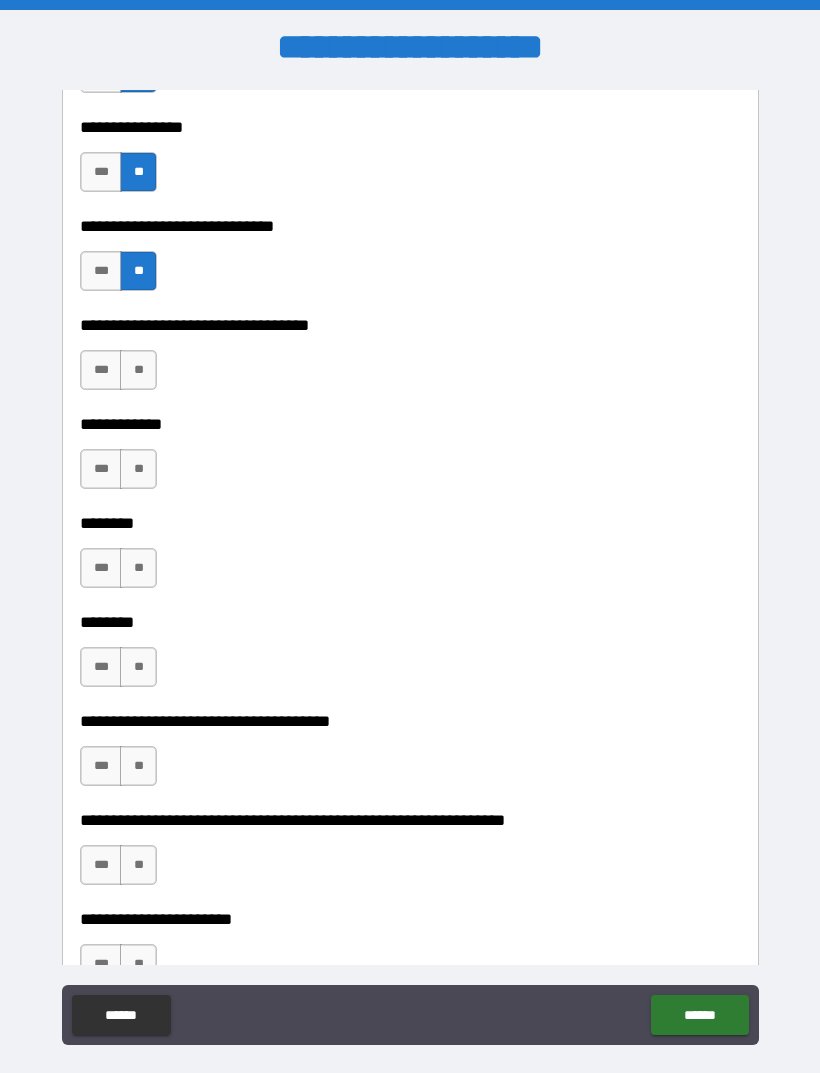 scroll, scrollTop: 7417, scrollLeft: 0, axis: vertical 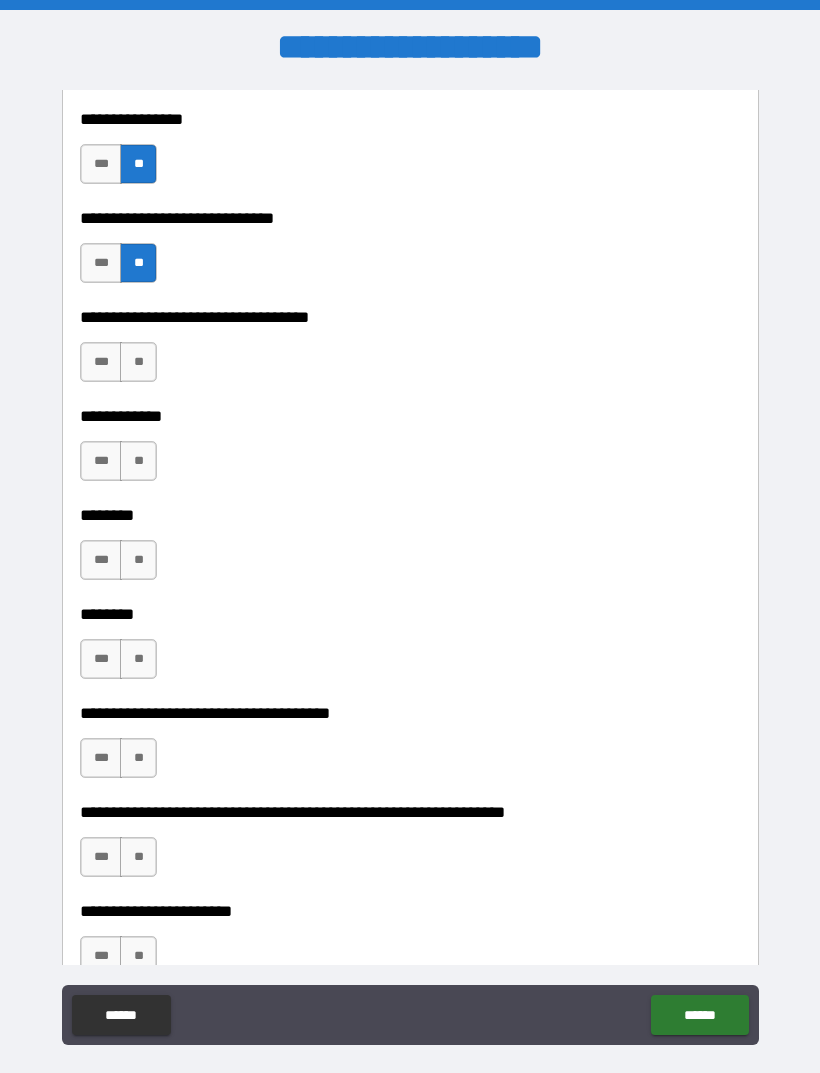 click on "**" at bounding box center [138, 362] 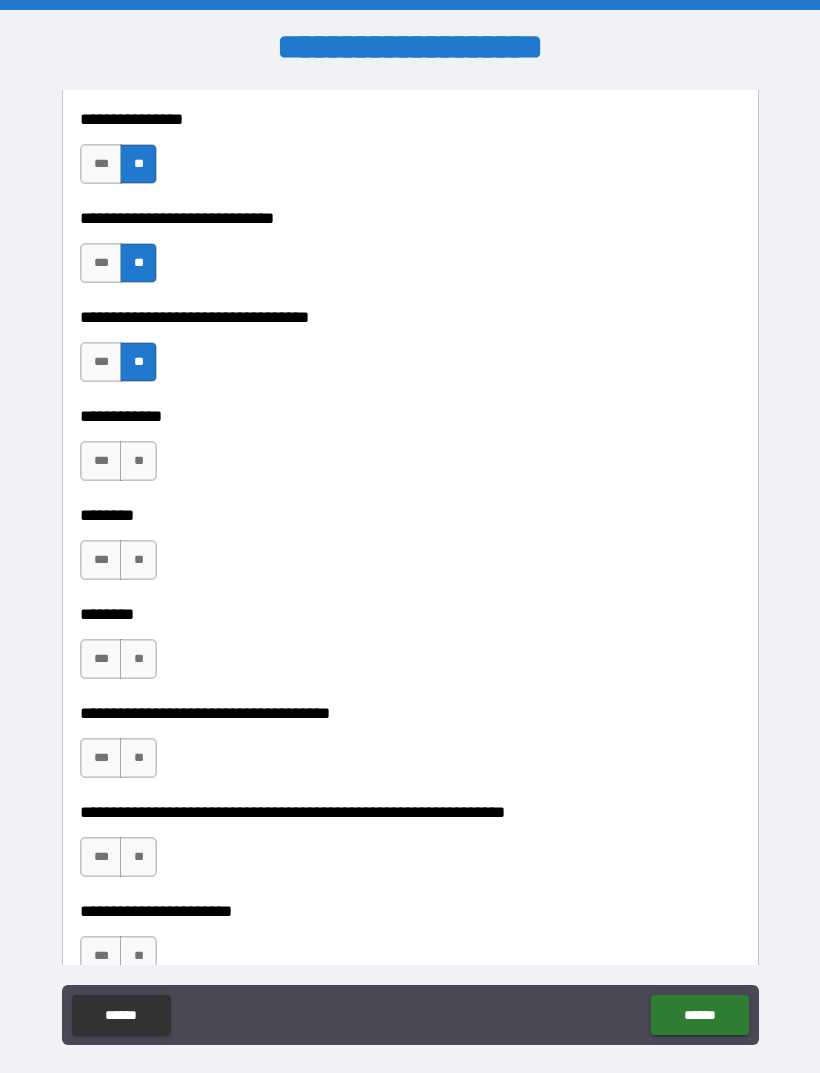 click on "**" at bounding box center (138, 461) 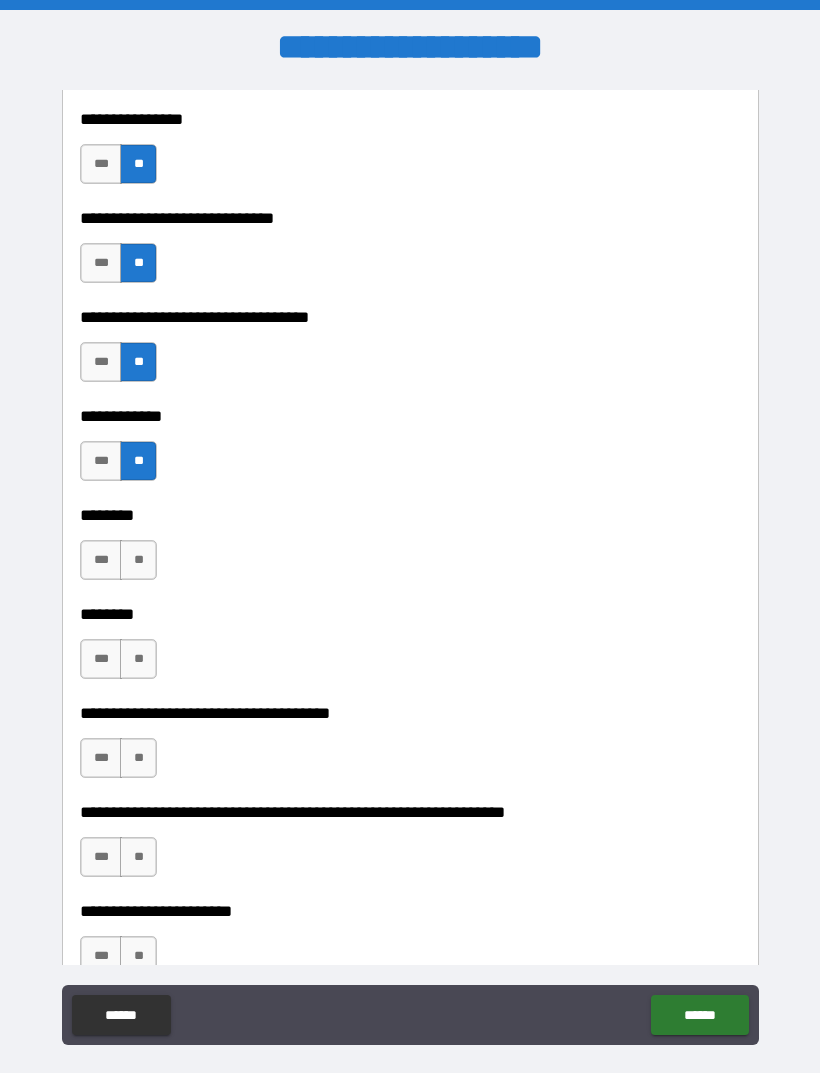 click on "**" at bounding box center [138, 560] 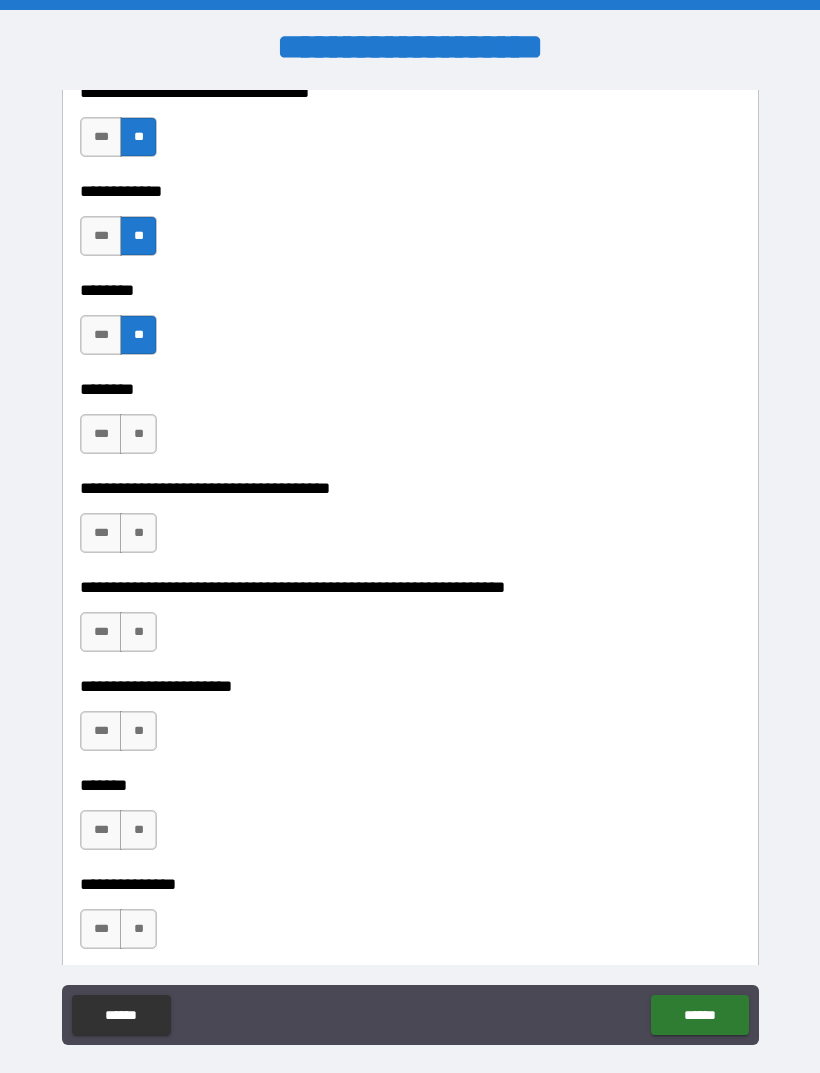 scroll, scrollTop: 7684, scrollLeft: 0, axis: vertical 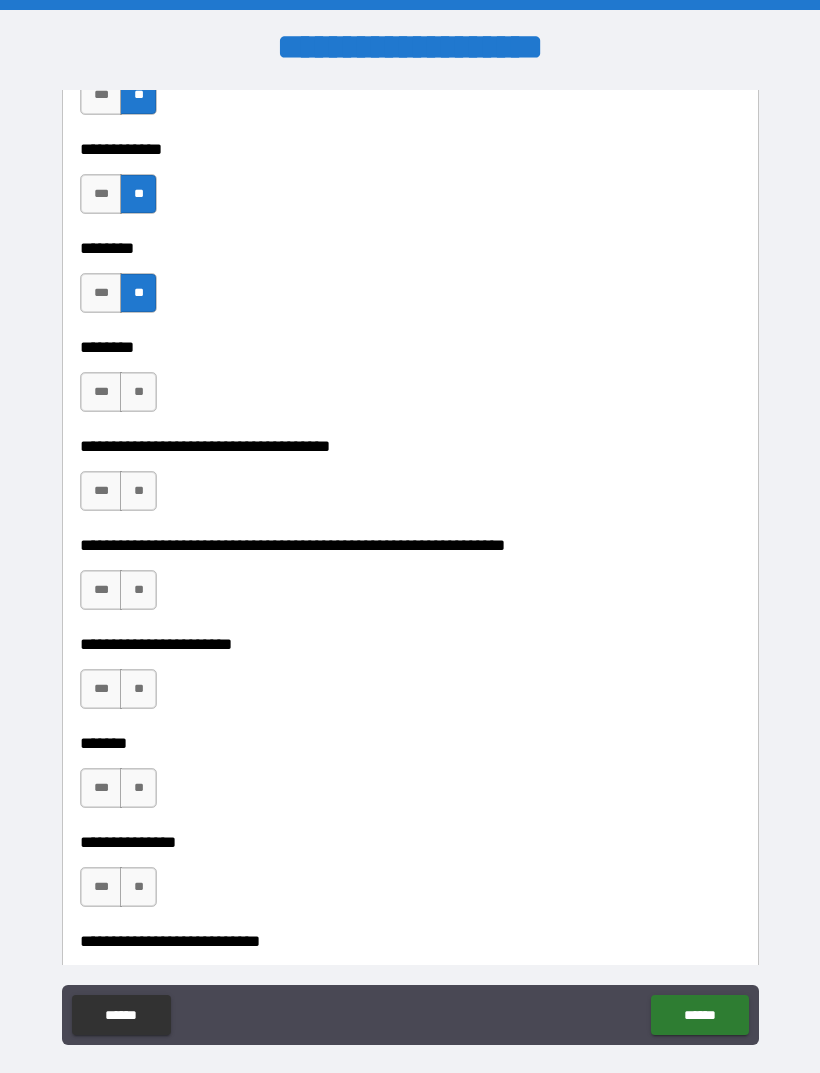 click on "**" at bounding box center (138, 392) 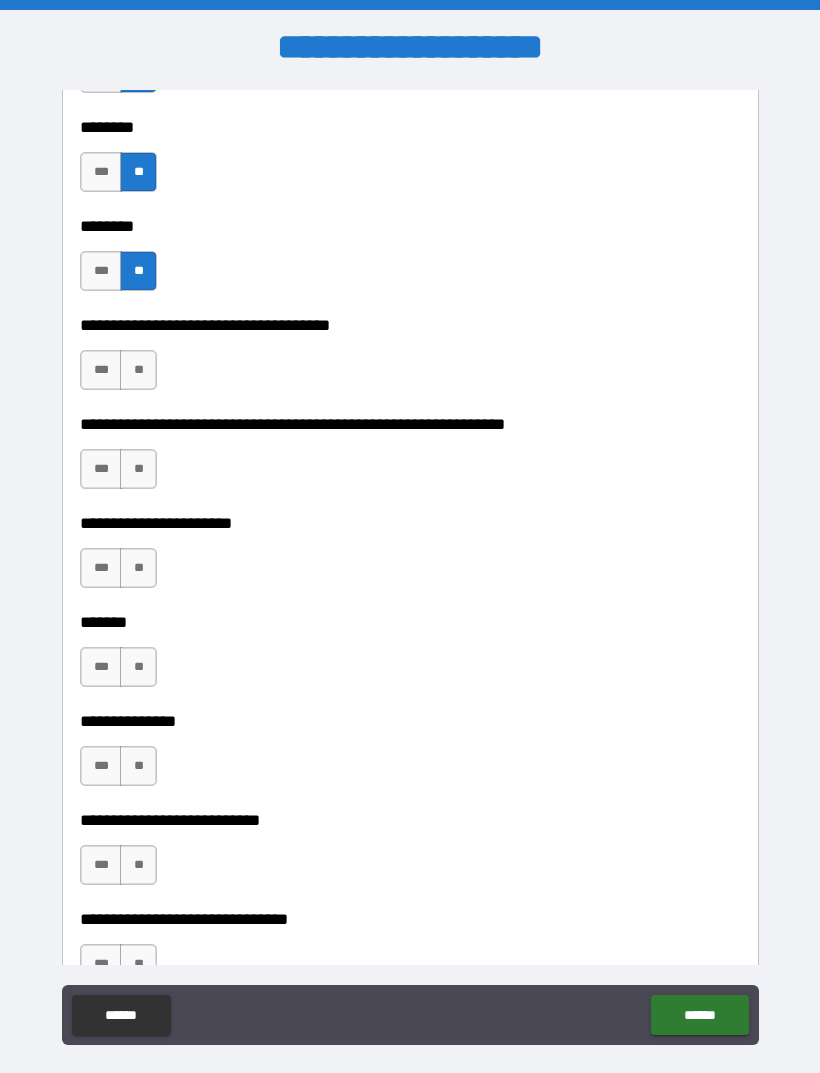 scroll, scrollTop: 7819, scrollLeft: 0, axis: vertical 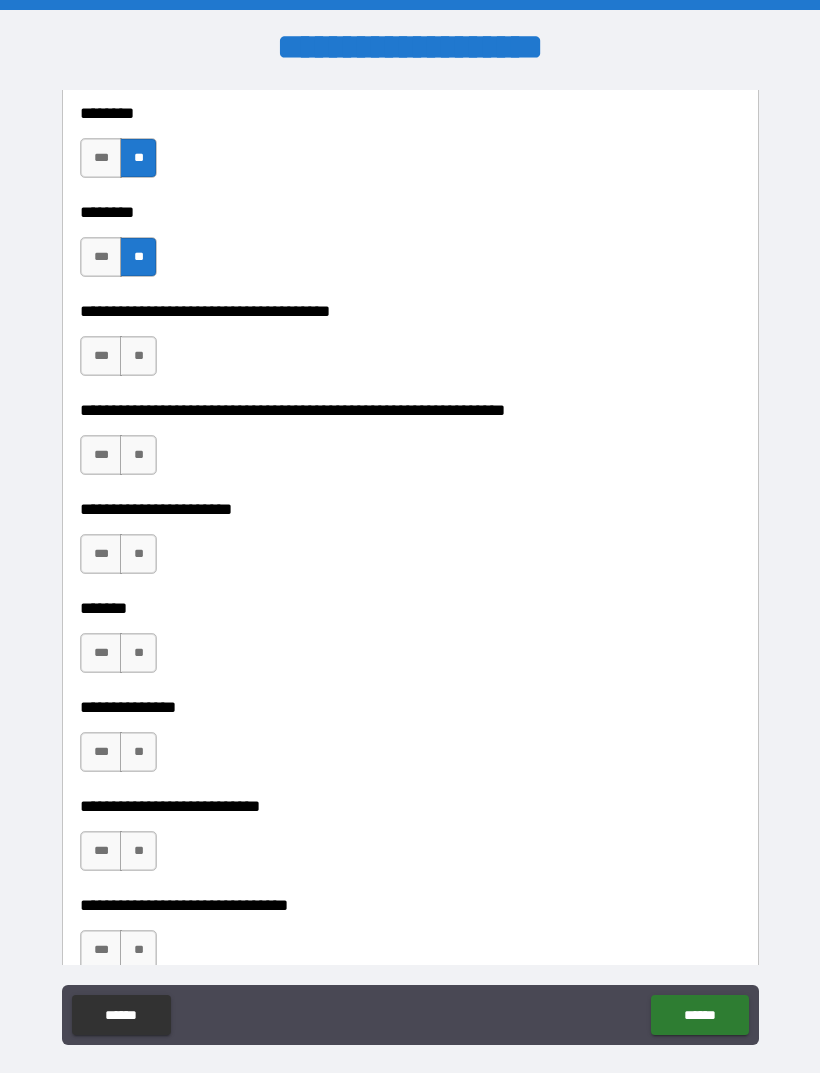 click on "**" at bounding box center (138, 356) 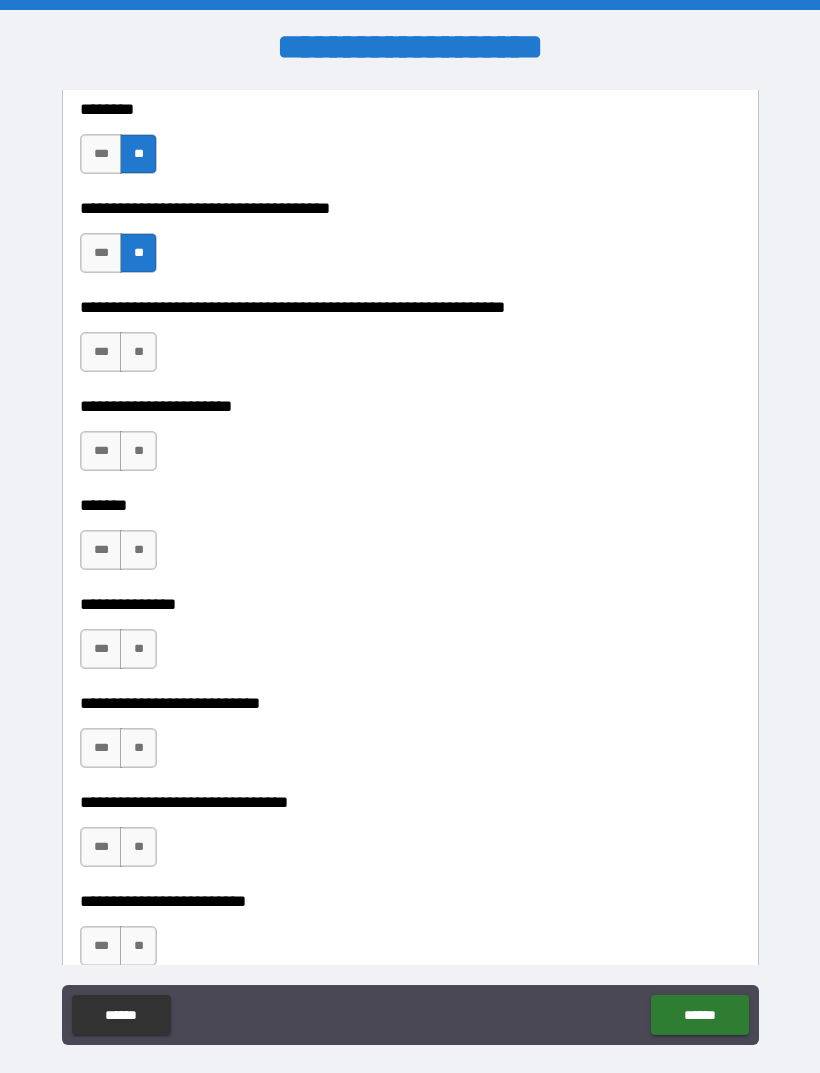 scroll, scrollTop: 7925, scrollLeft: 0, axis: vertical 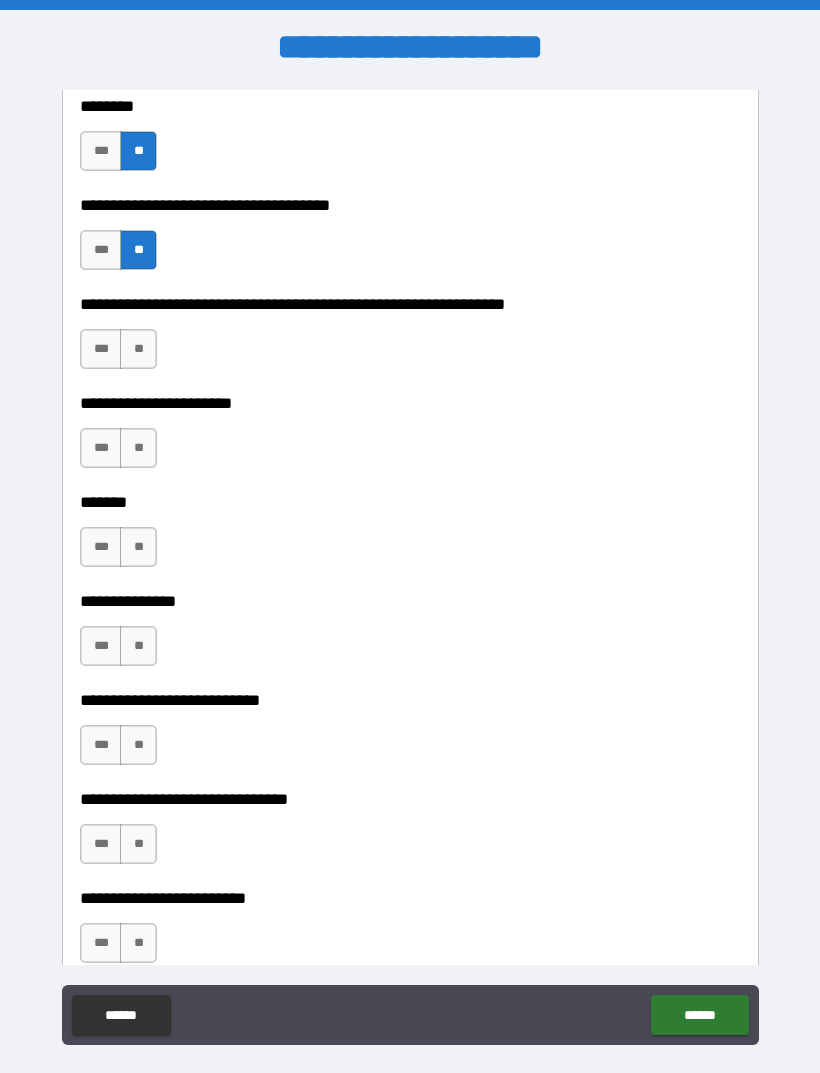 click on "**" at bounding box center (138, 349) 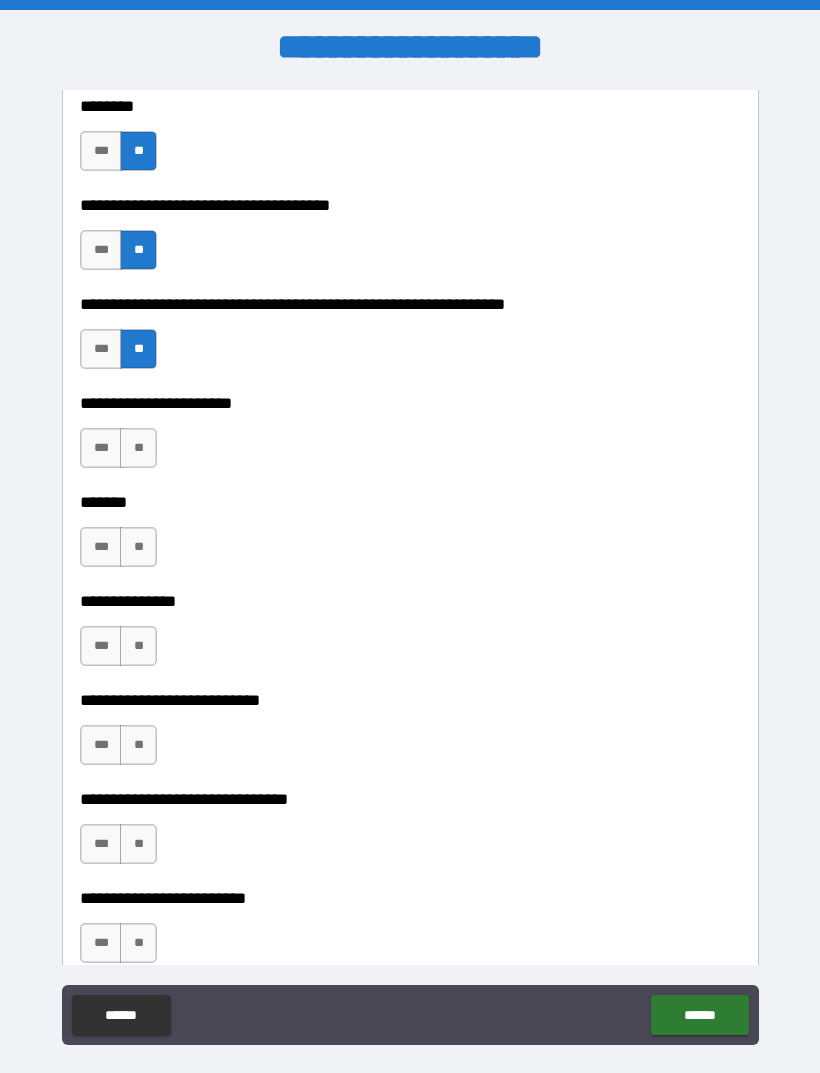 click on "**" at bounding box center (138, 448) 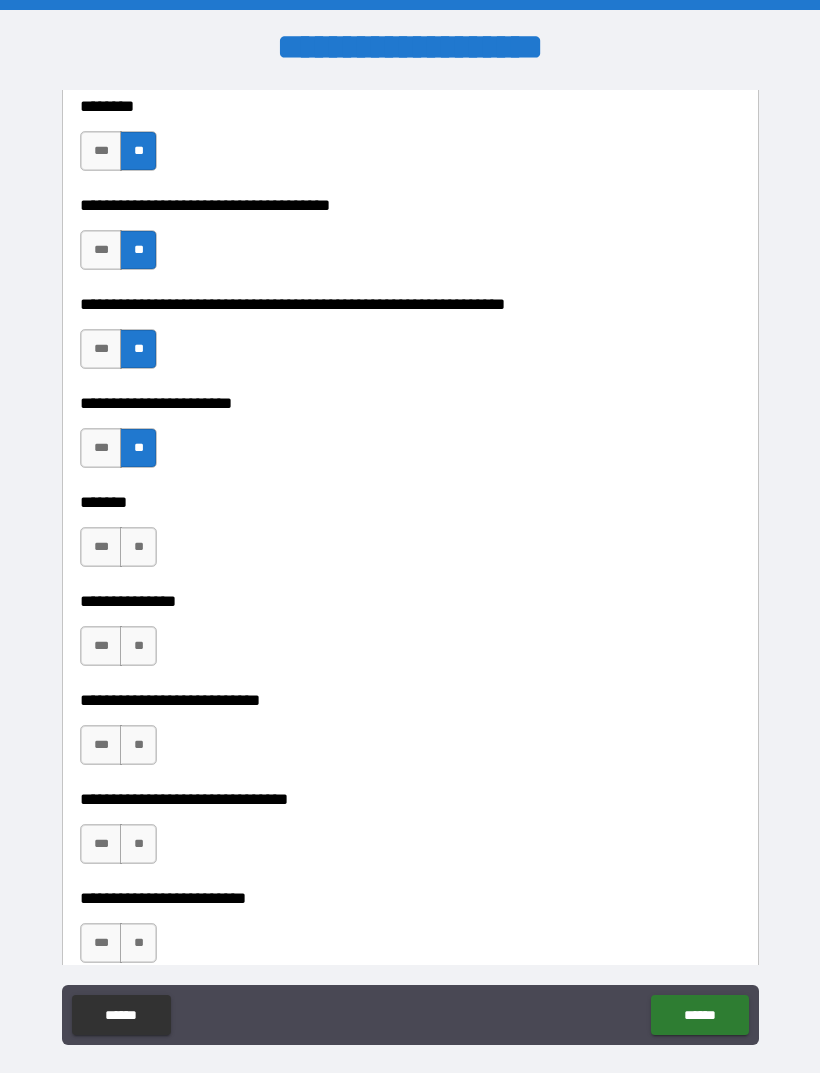 click on "**" at bounding box center [138, 547] 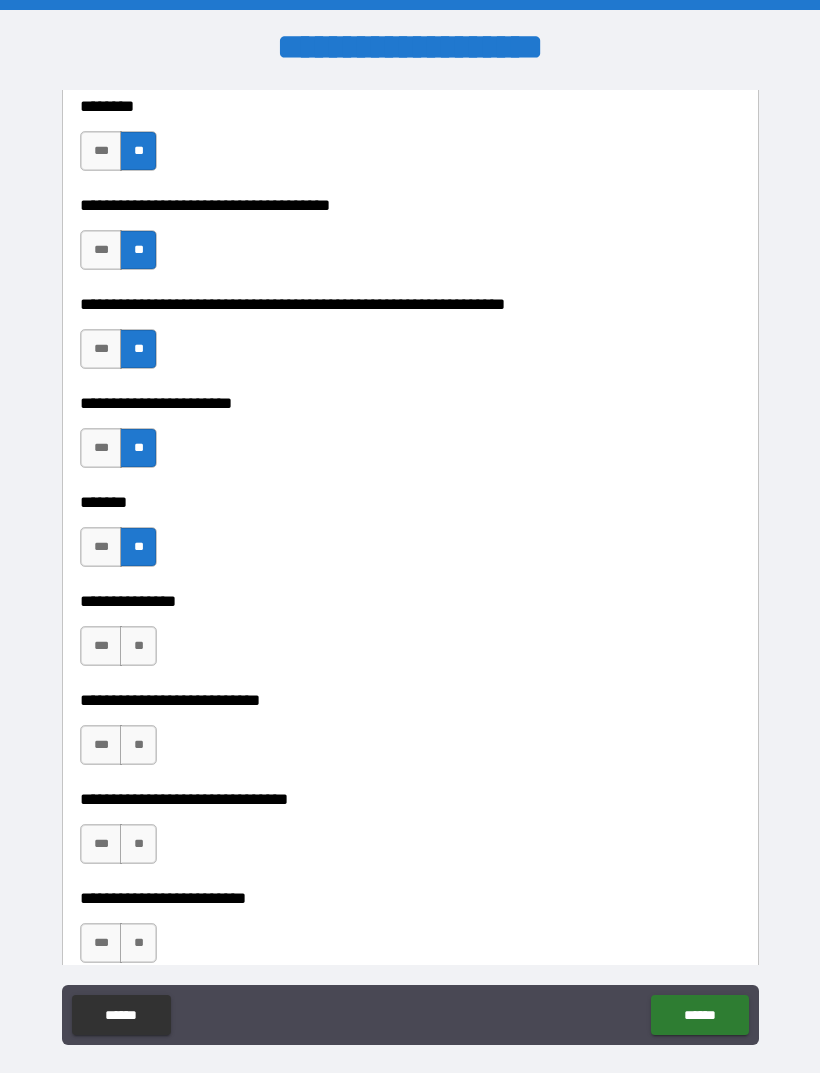 click on "***" at bounding box center [101, 547] 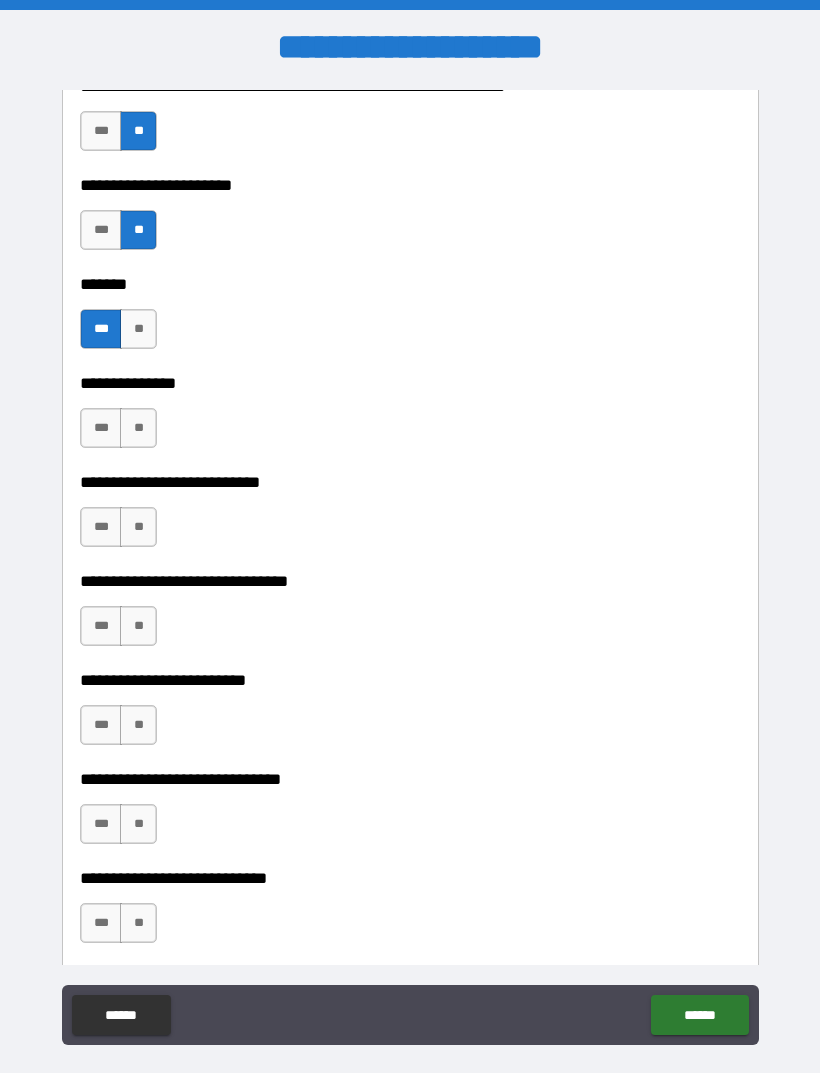 scroll, scrollTop: 8146, scrollLeft: 0, axis: vertical 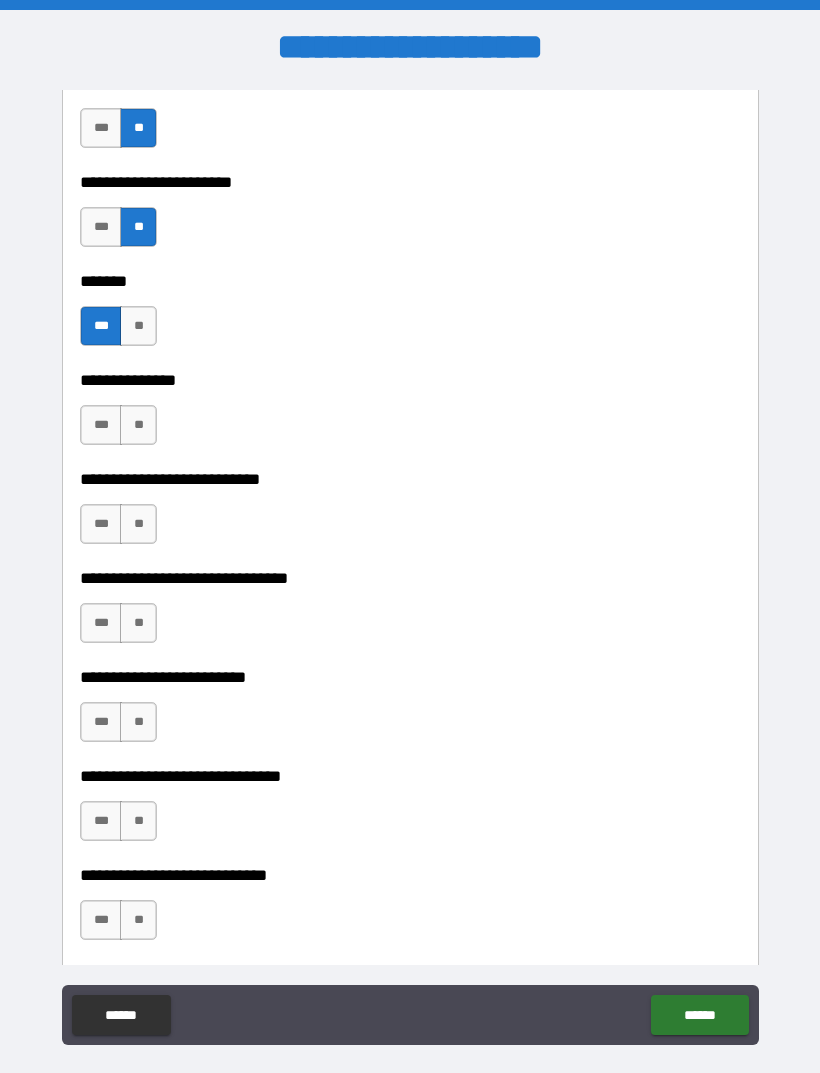 click on "**" at bounding box center [138, 425] 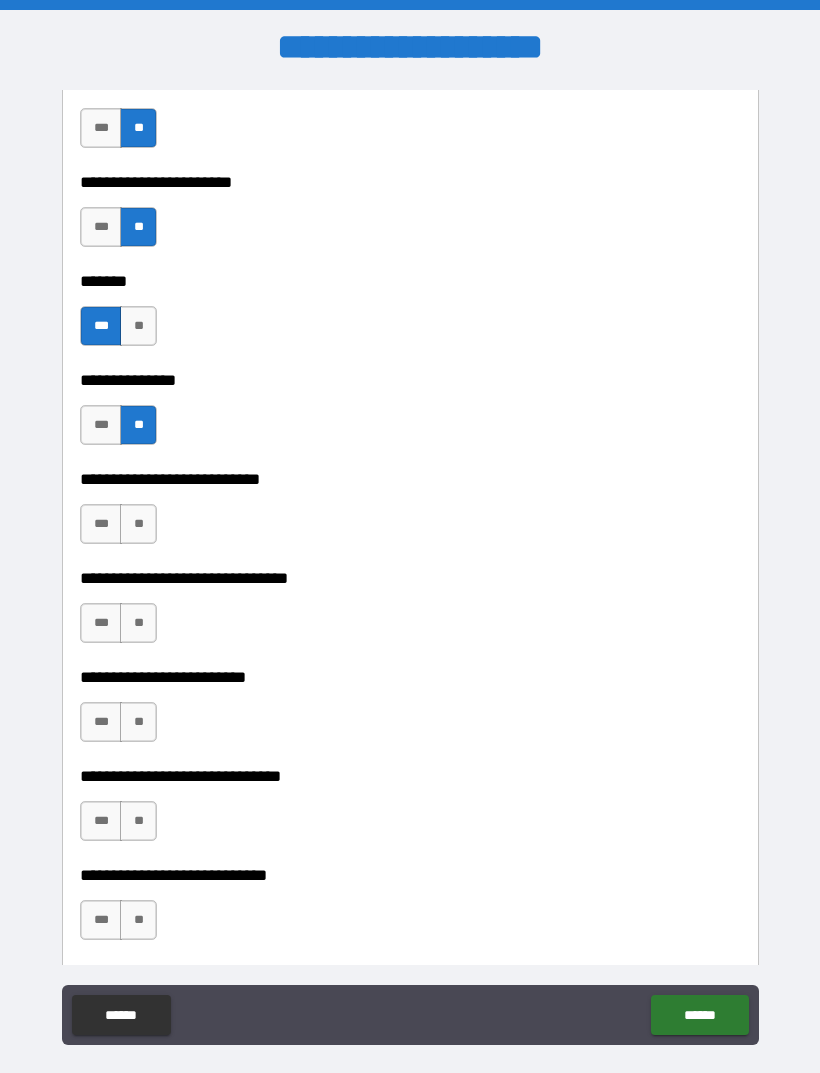 click on "**" at bounding box center [138, 524] 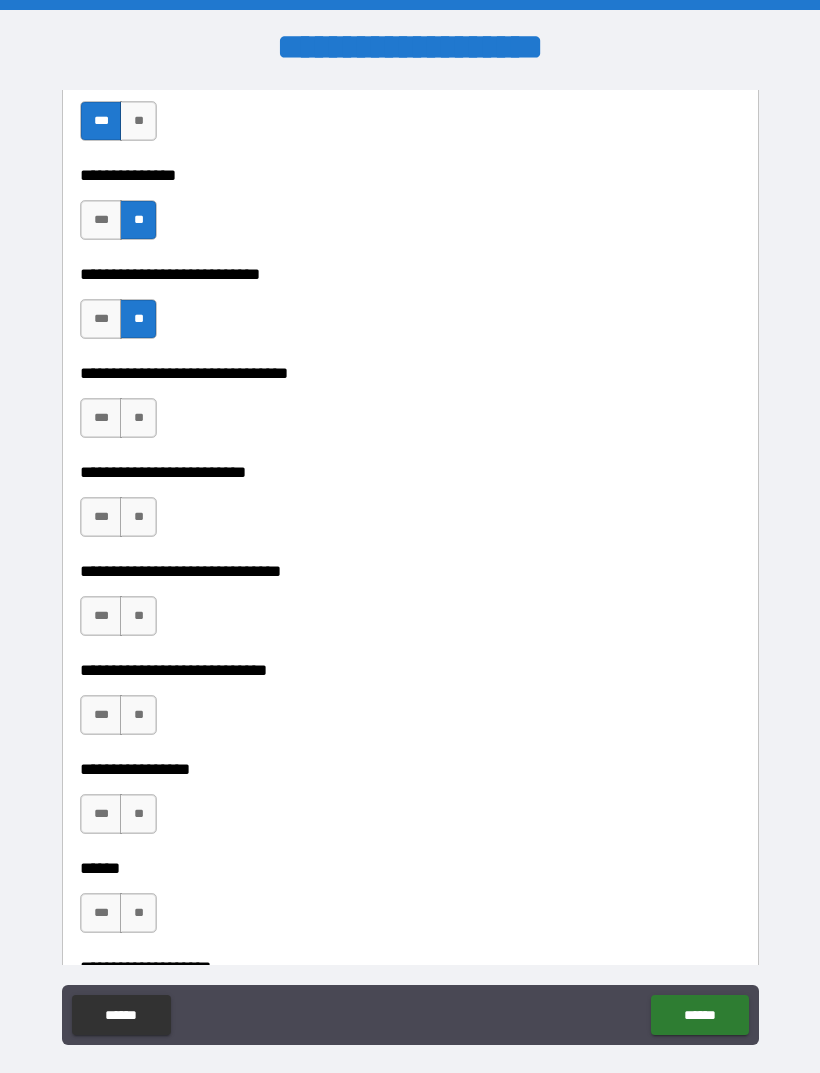 scroll, scrollTop: 8365, scrollLeft: 0, axis: vertical 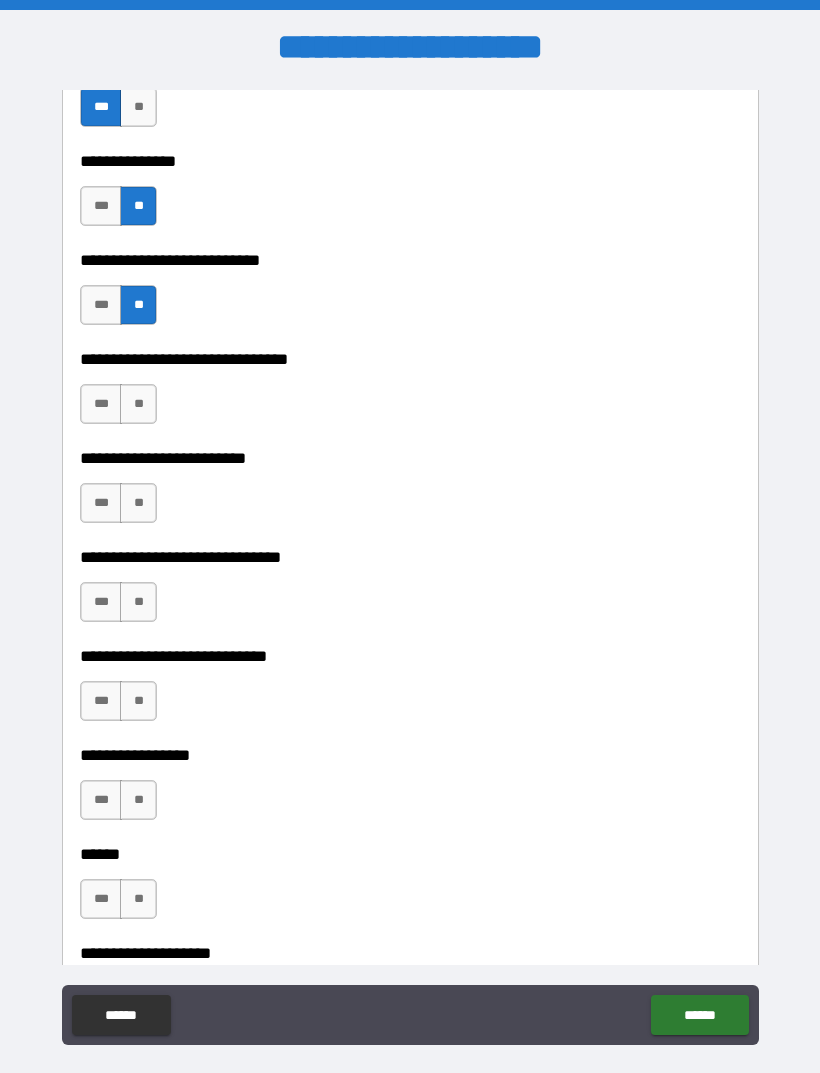 click on "**" at bounding box center (138, 404) 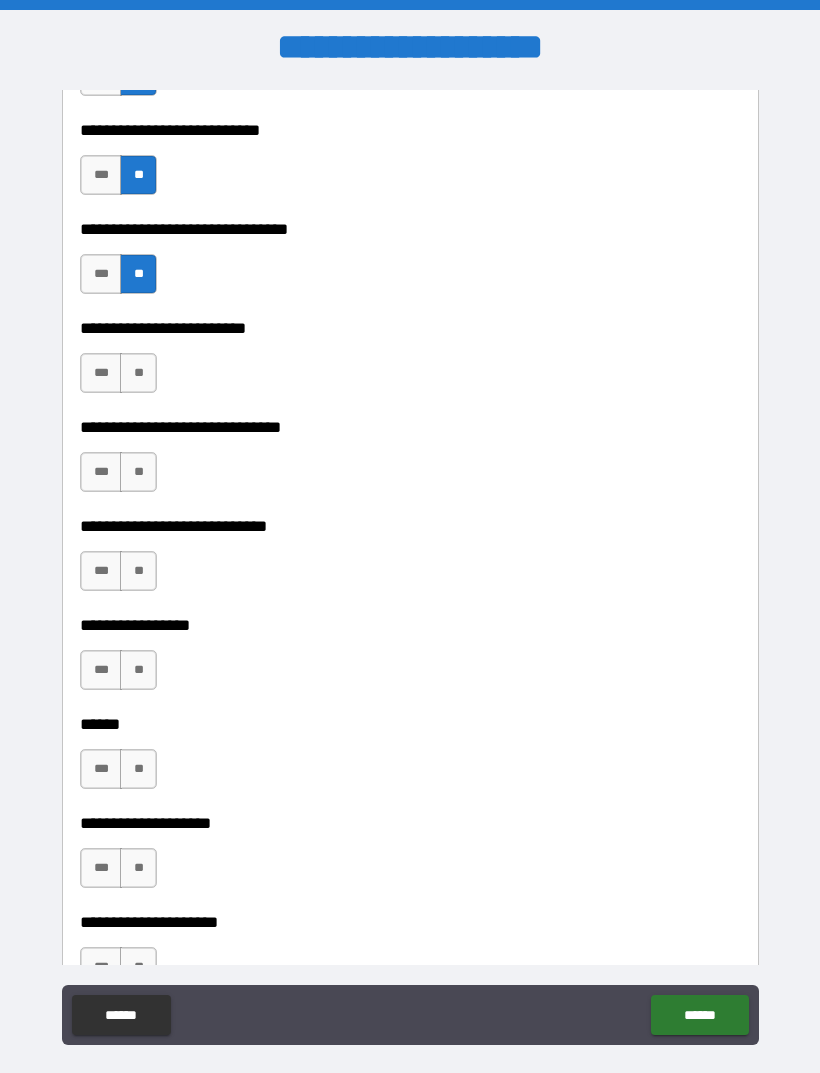 scroll, scrollTop: 8512, scrollLeft: 0, axis: vertical 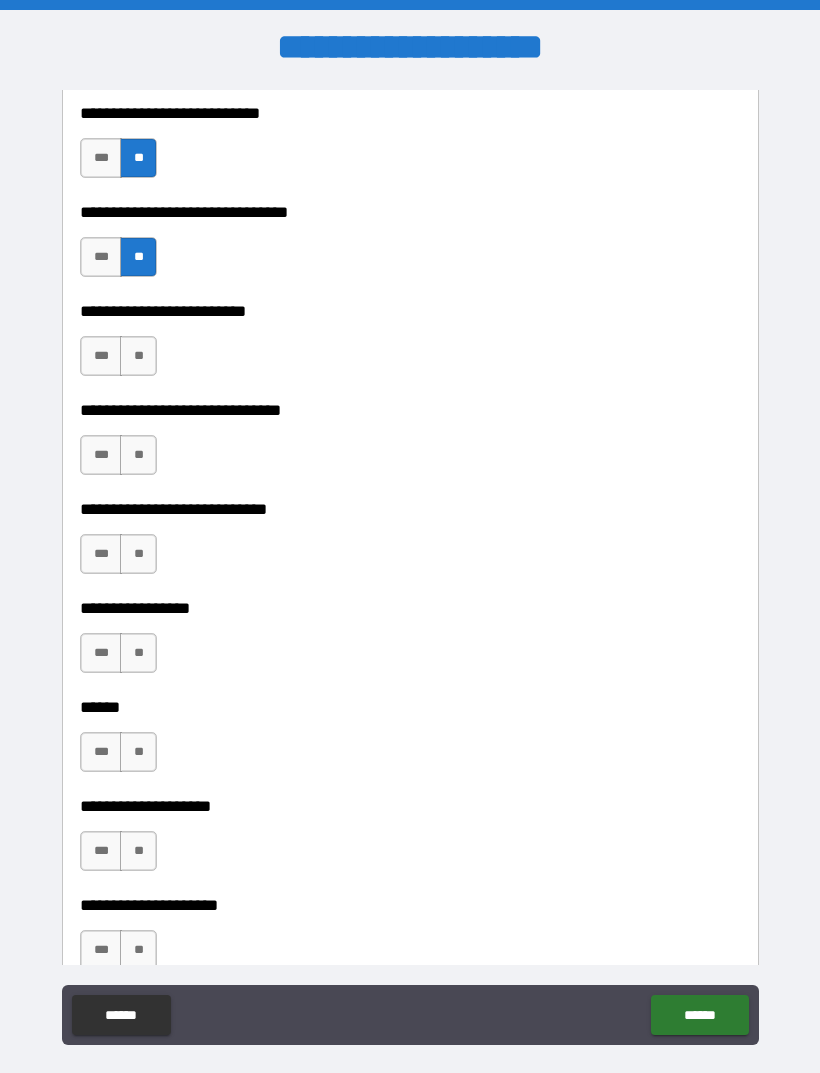 click on "***" at bounding box center [101, 455] 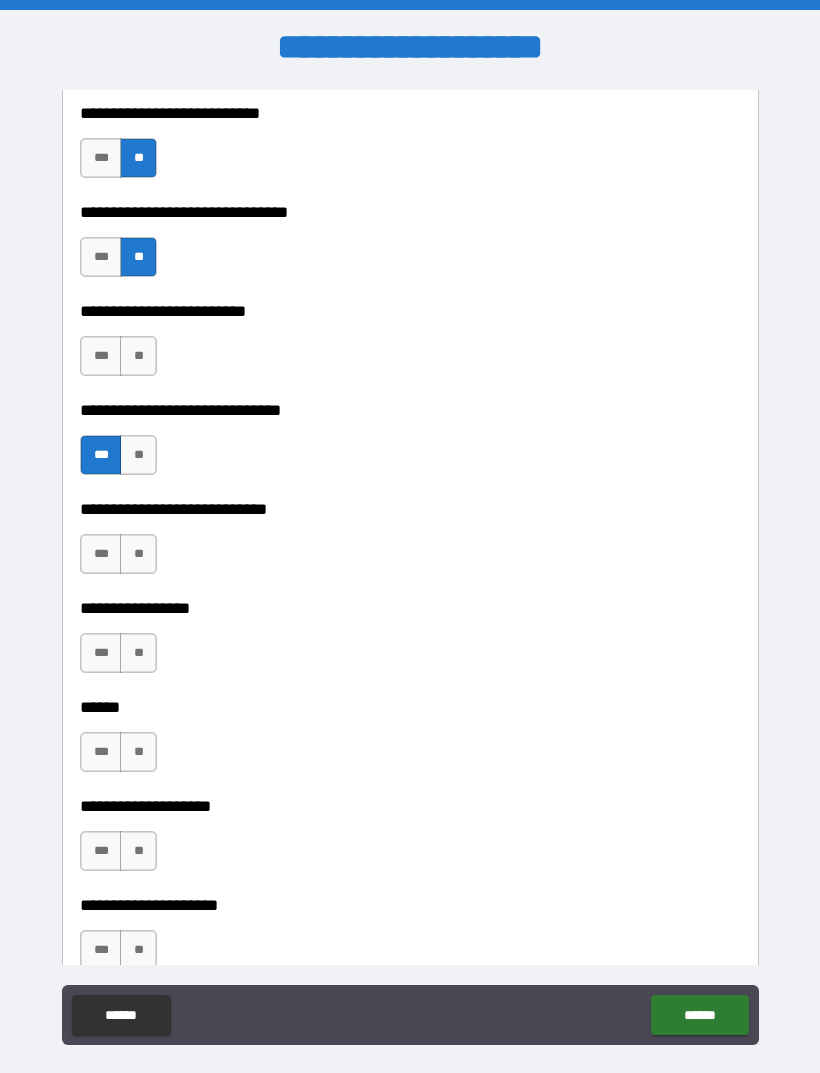 click on "***" at bounding box center (101, 356) 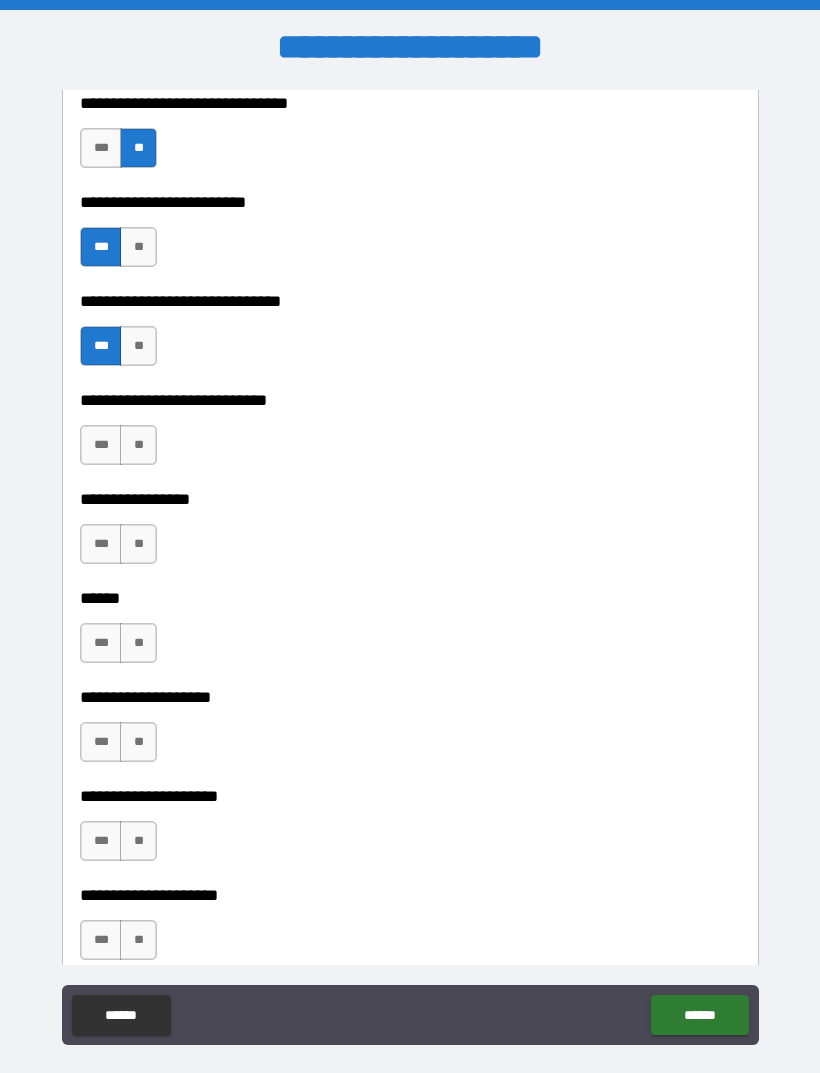 scroll, scrollTop: 8667, scrollLeft: 0, axis: vertical 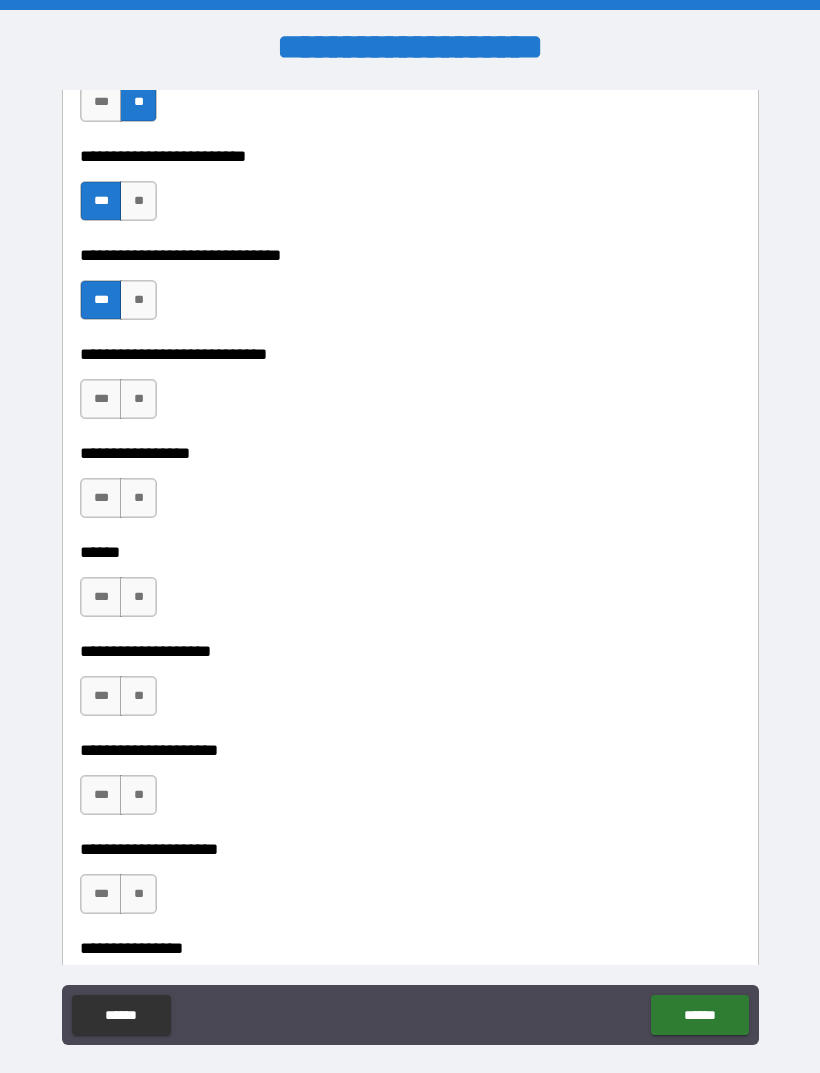 click on "**" at bounding box center [138, 201] 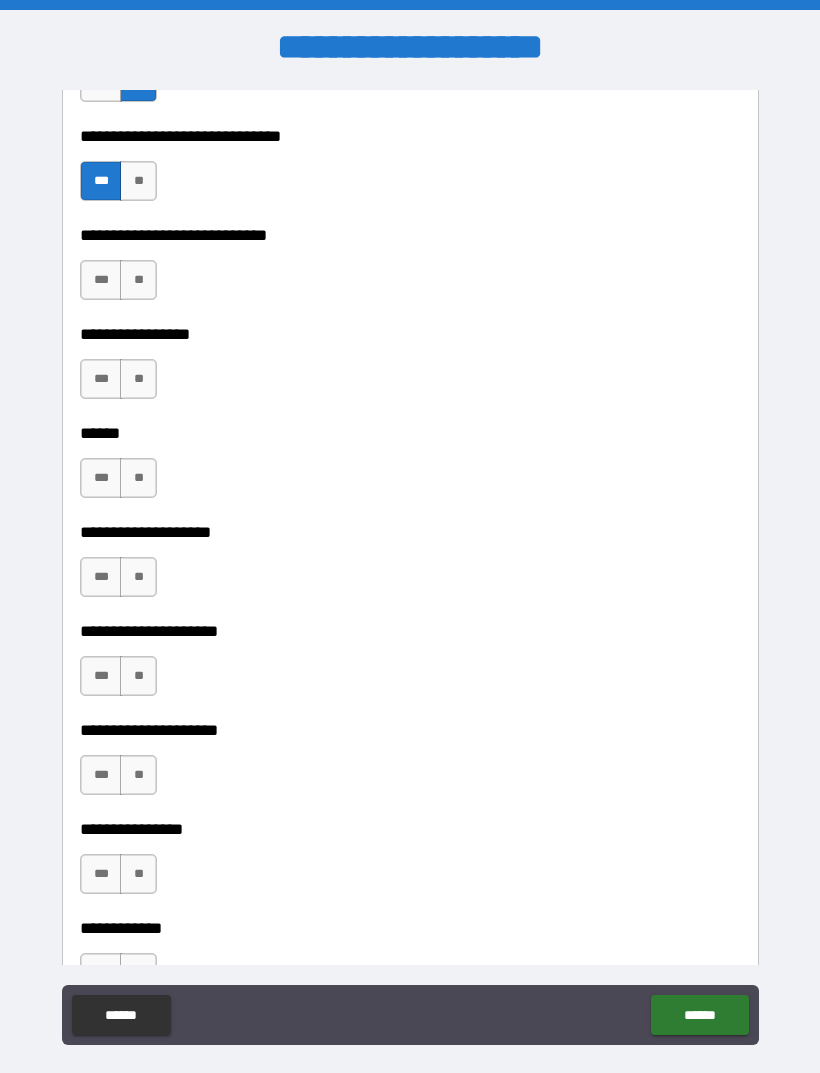 scroll, scrollTop: 8784, scrollLeft: 0, axis: vertical 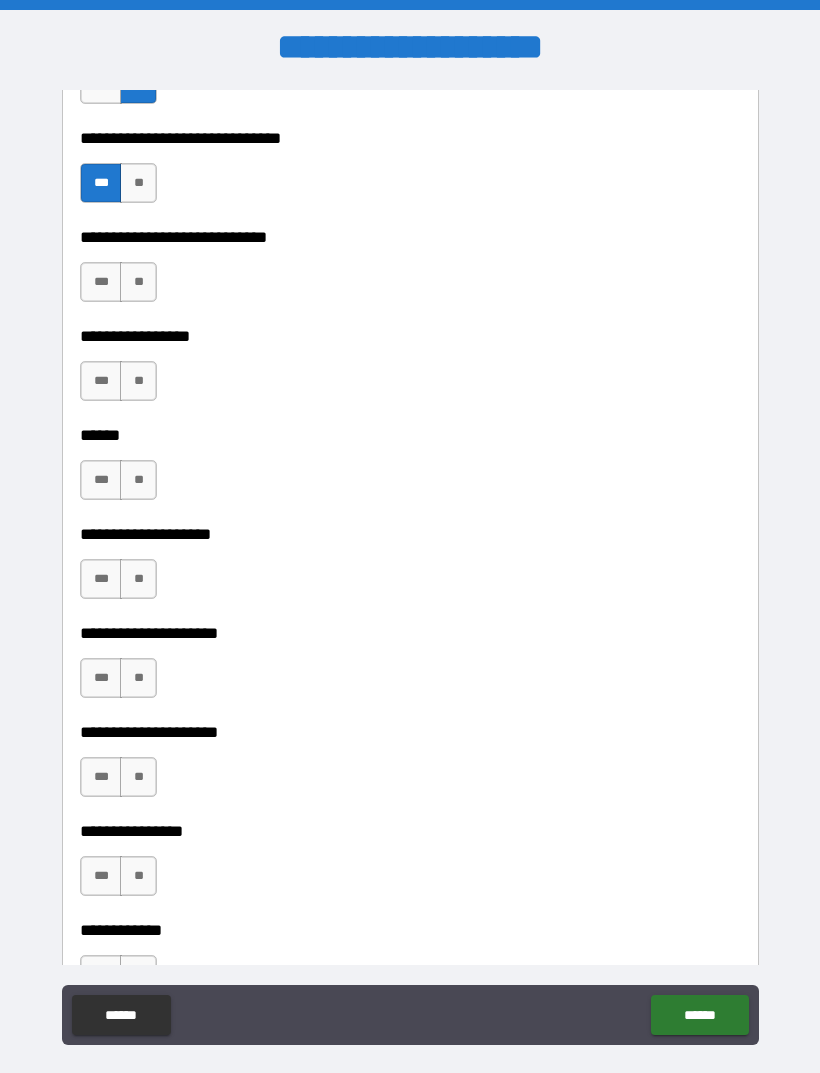 click on "**" at bounding box center (138, 282) 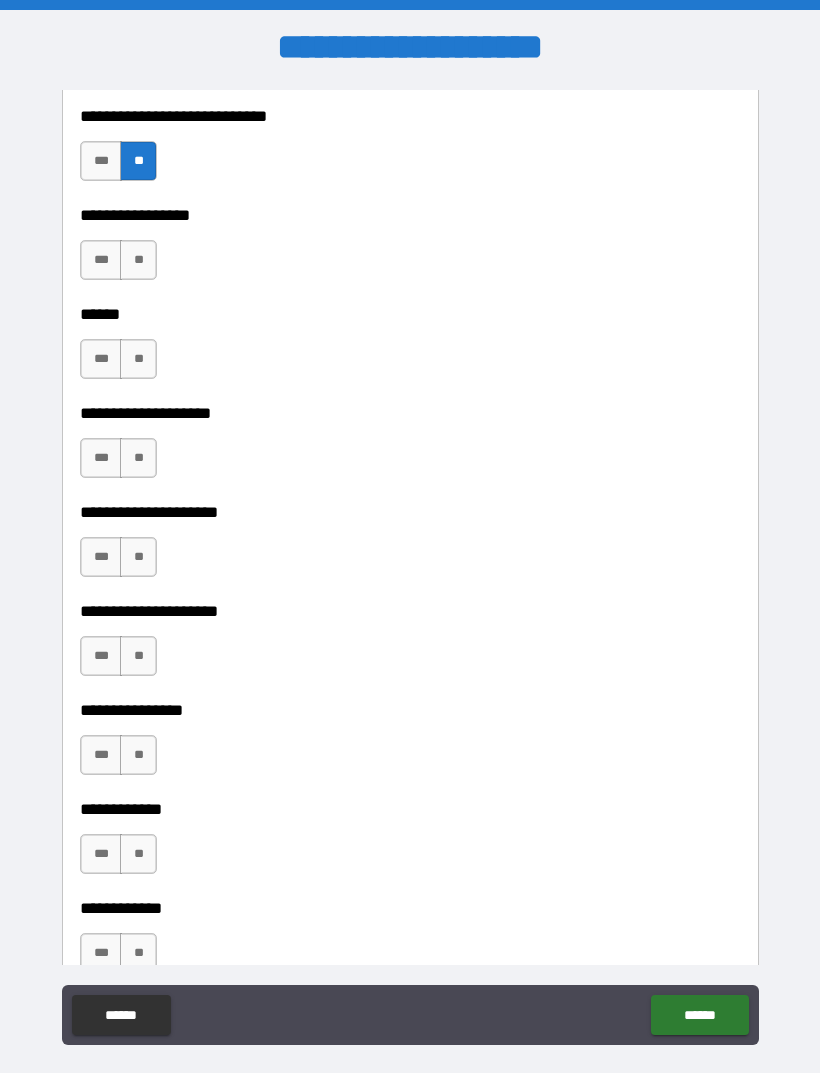 scroll, scrollTop: 8915, scrollLeft: 0, axis: vertical 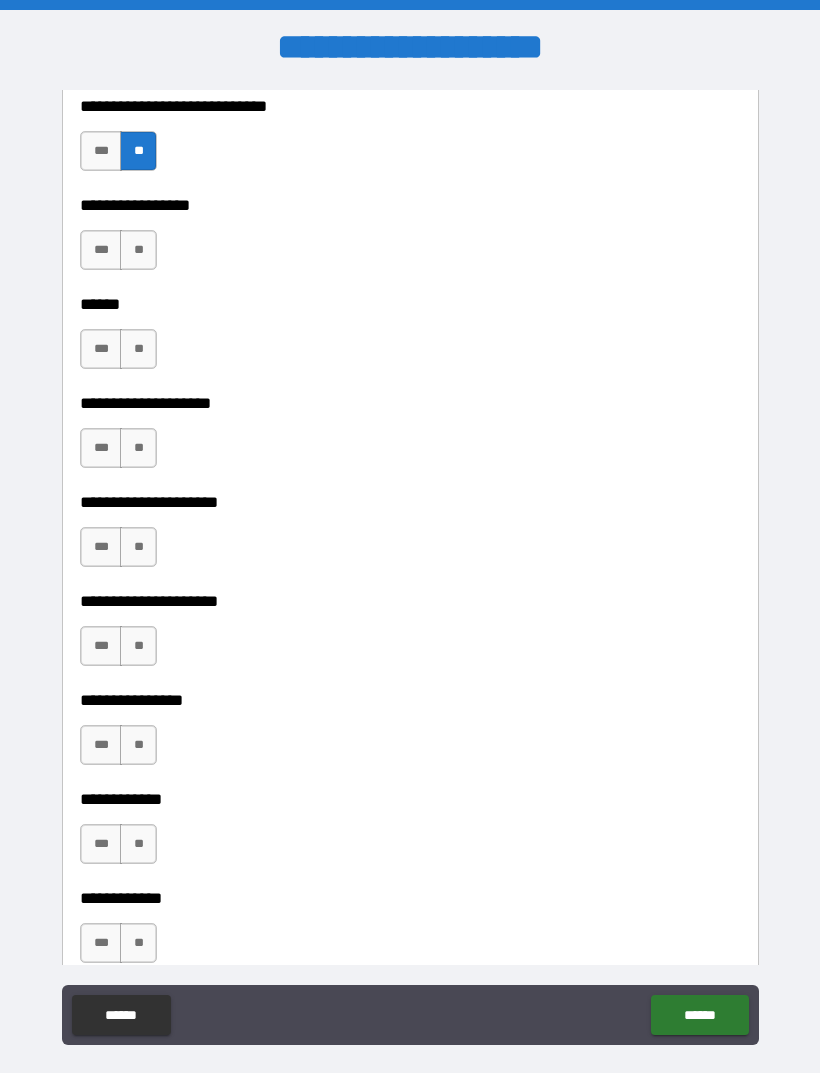 click on "***" at bounding box center (101, 250) 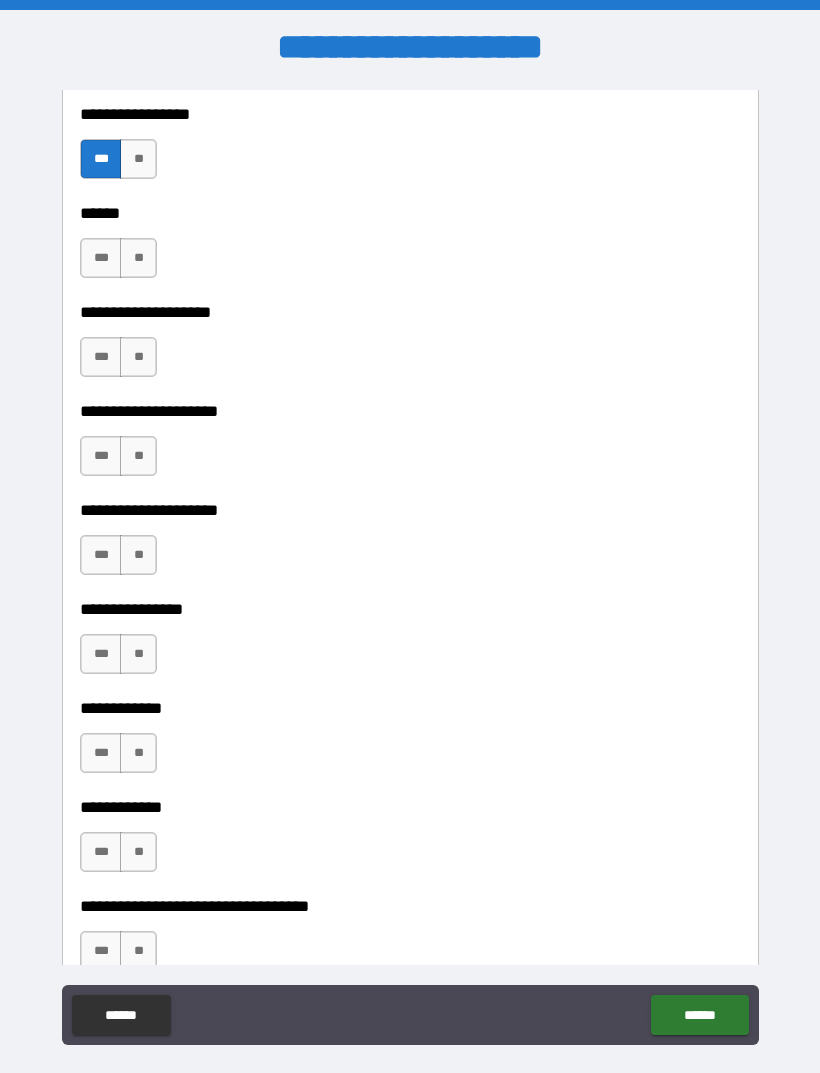 scroll, scrollTop: 9005, scrollLeft: 0, axis: vertical 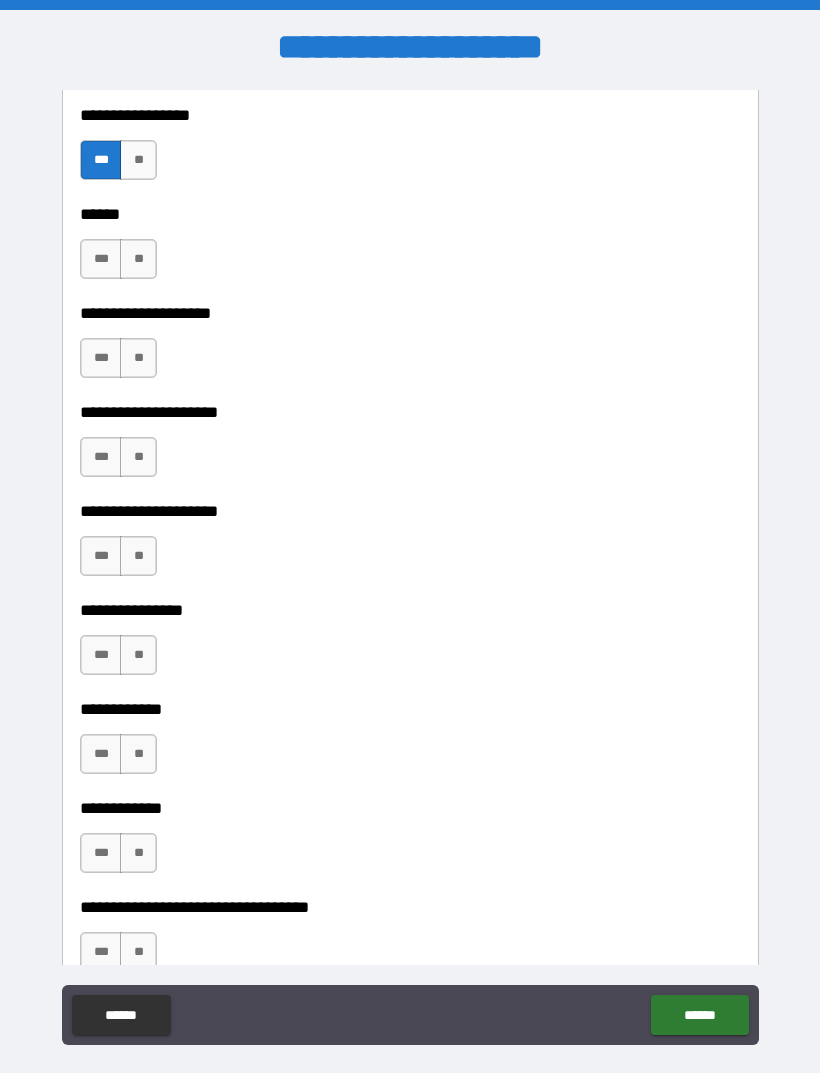 click on "**" at bounding box center (138, 259) 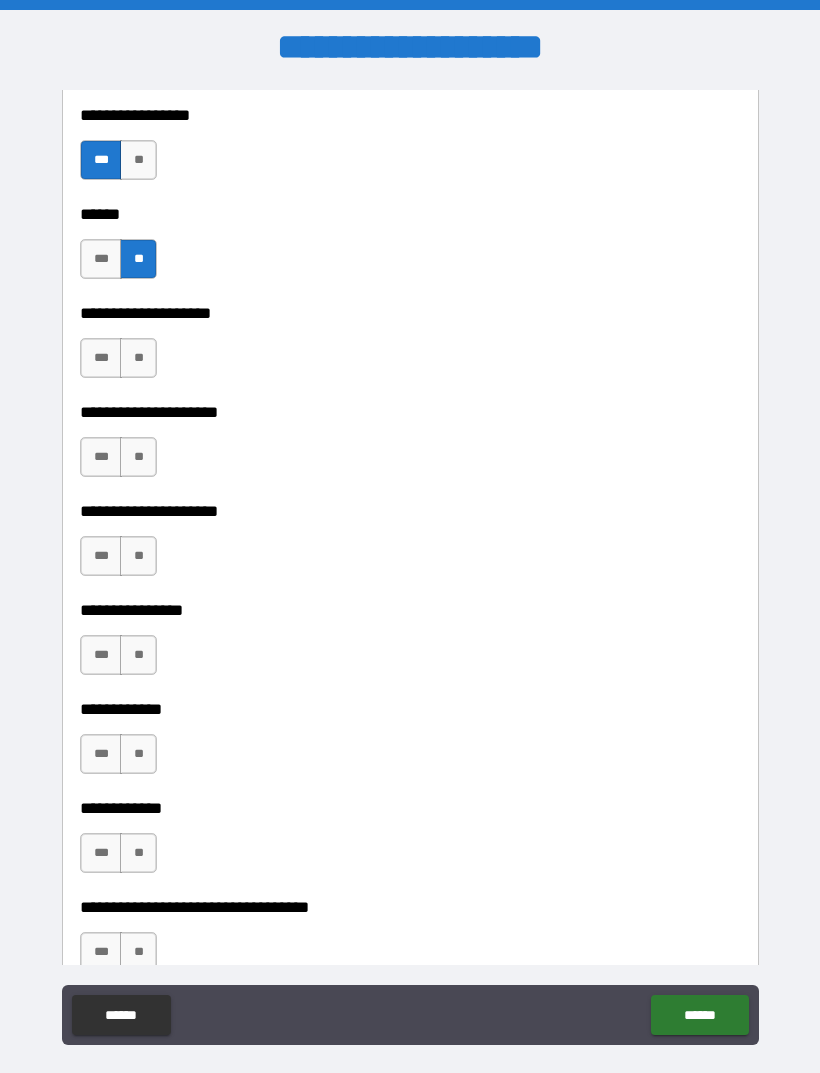 click on "**" at bounding box center (138, 358) 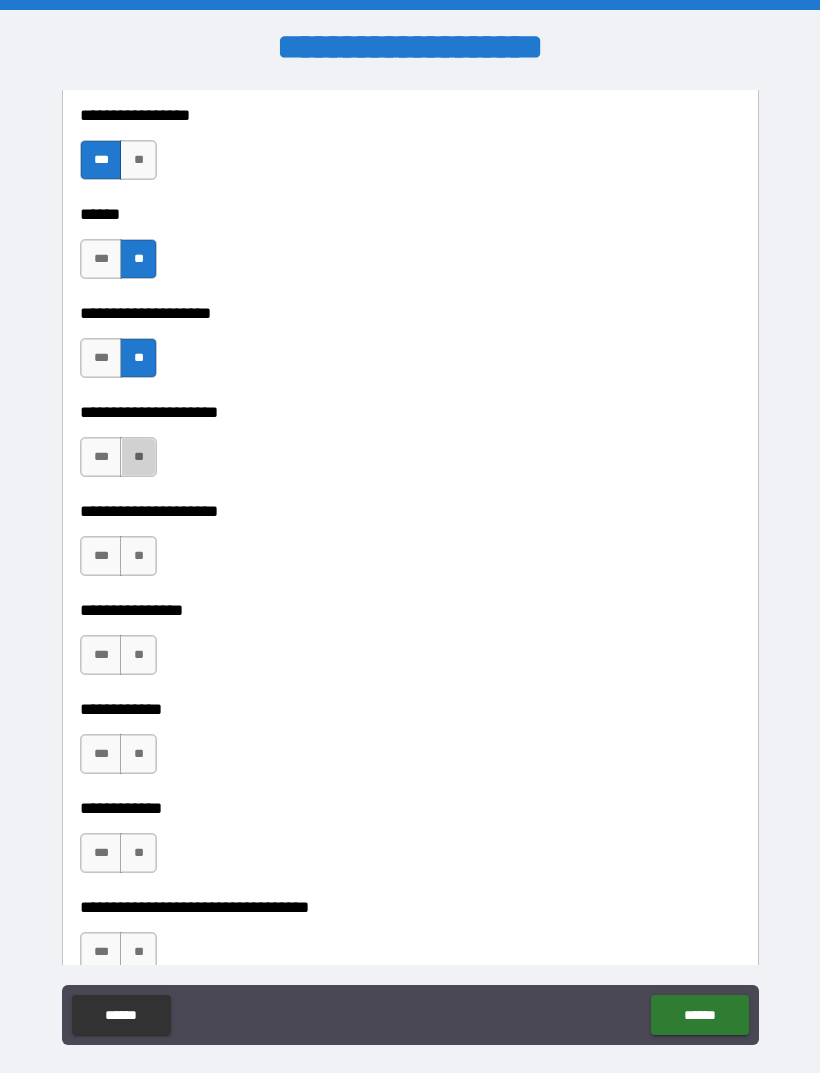click on "**" at bounding box center (138, 457) 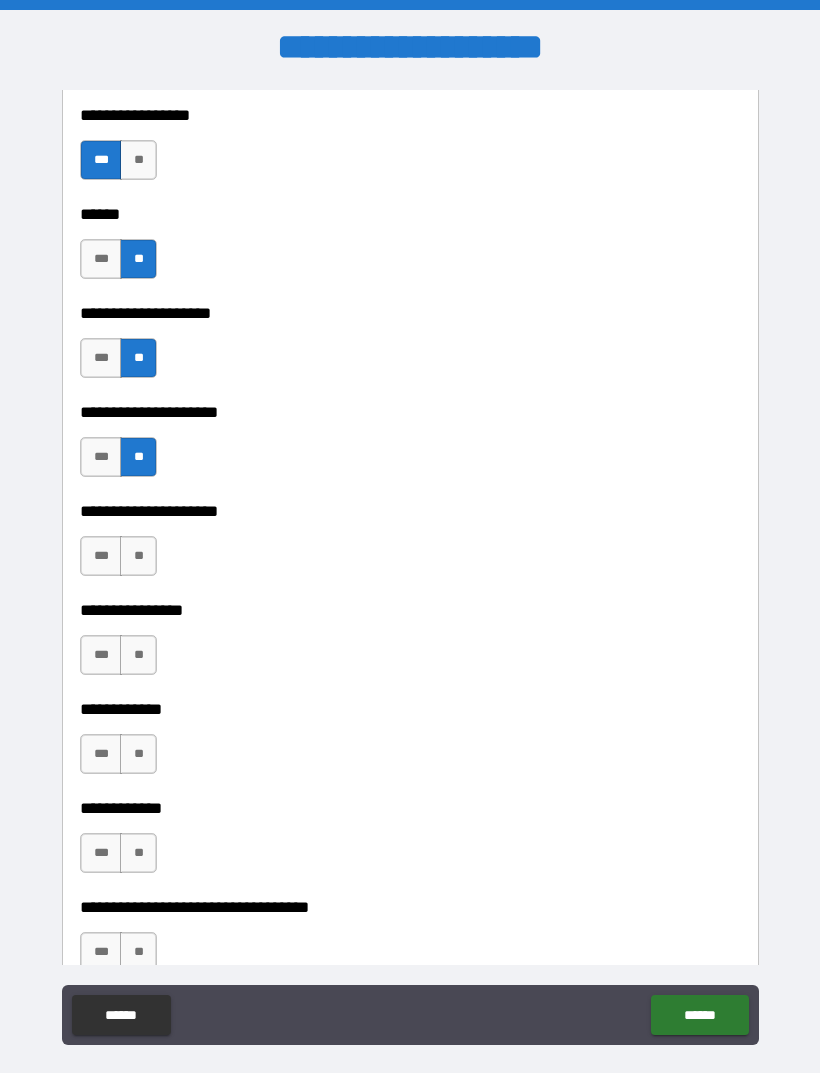 click on "**" at bounding box center (138, 556) 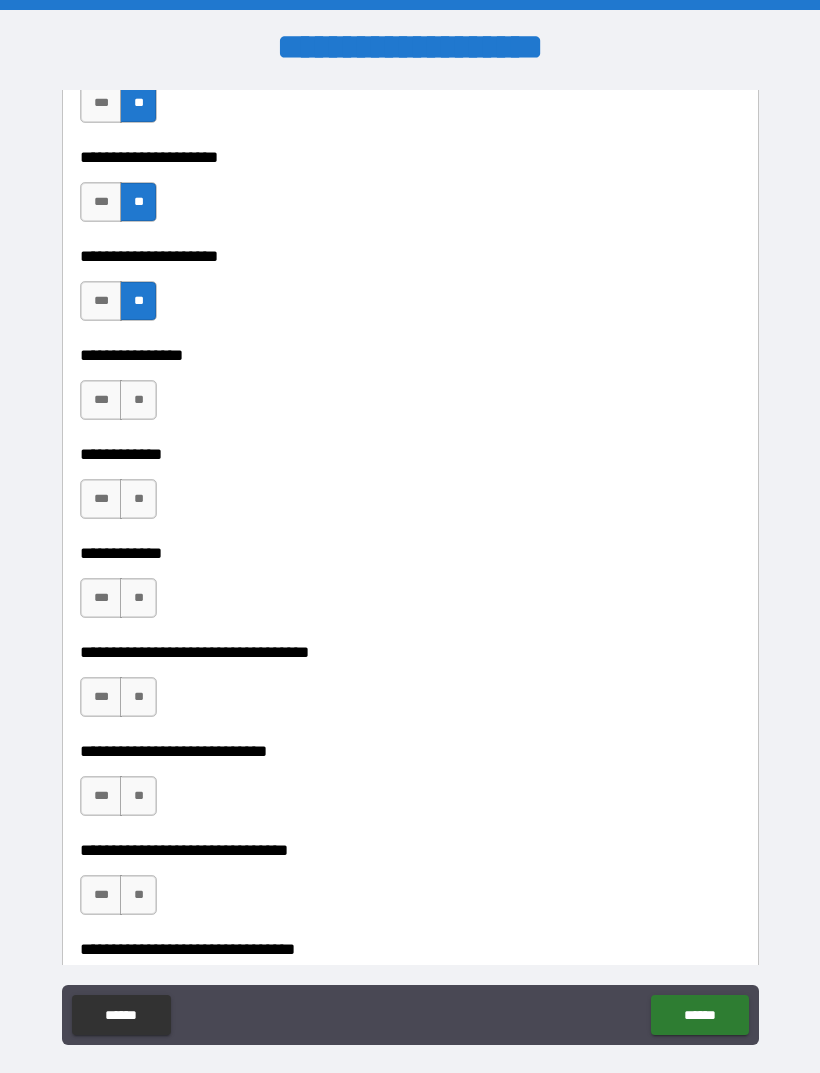 scroll, scrollTop: 9259, scrollLeft: 0, axis: vertical 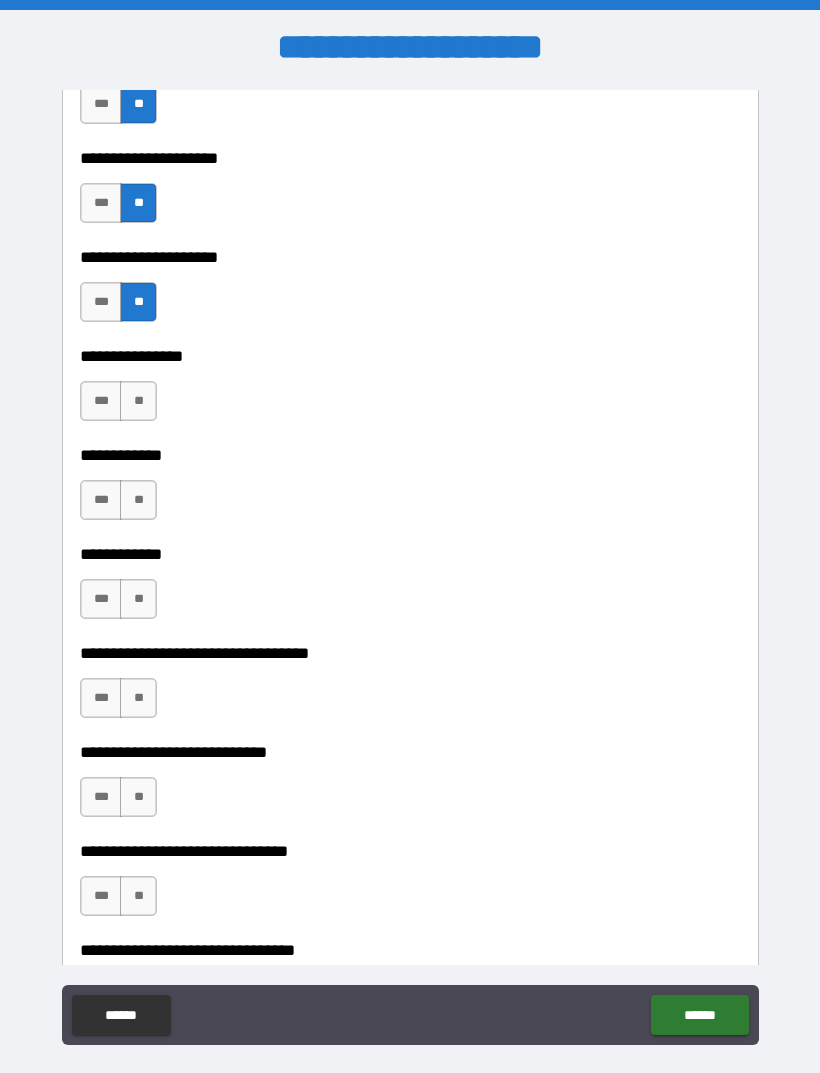 click on "**" at bounding box center (138, 401) 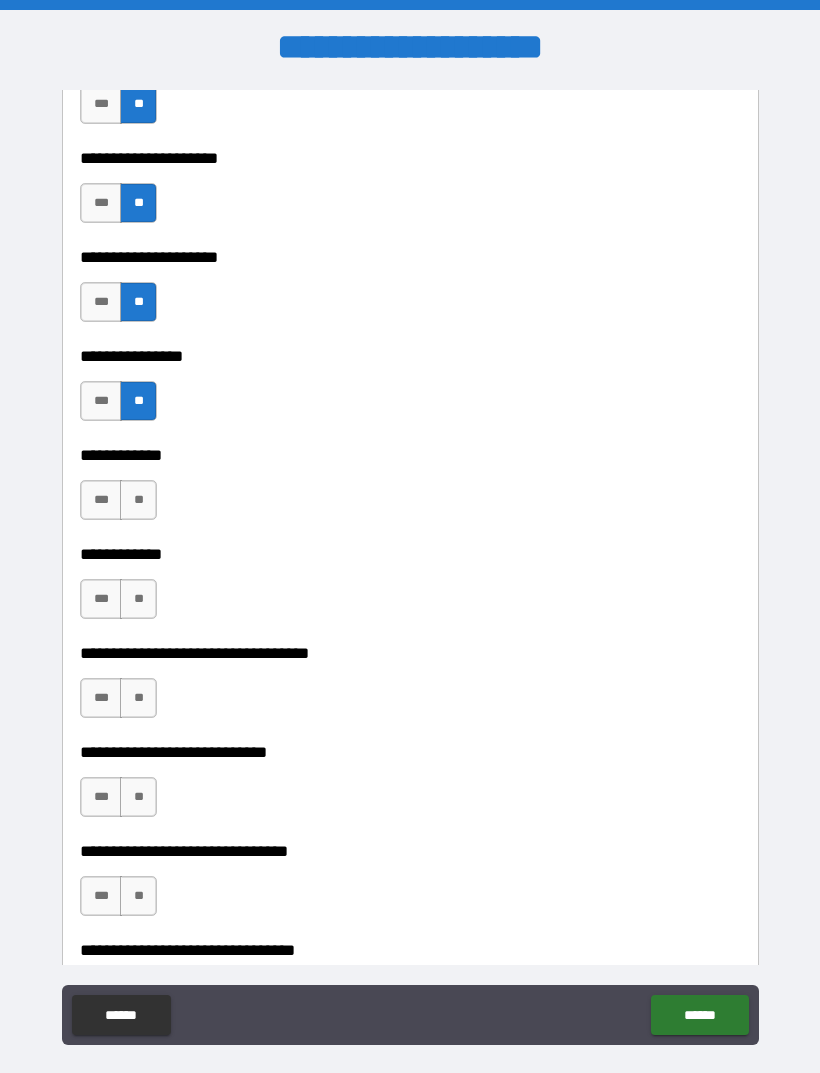 click on "**" at bounding box center [138, 500] 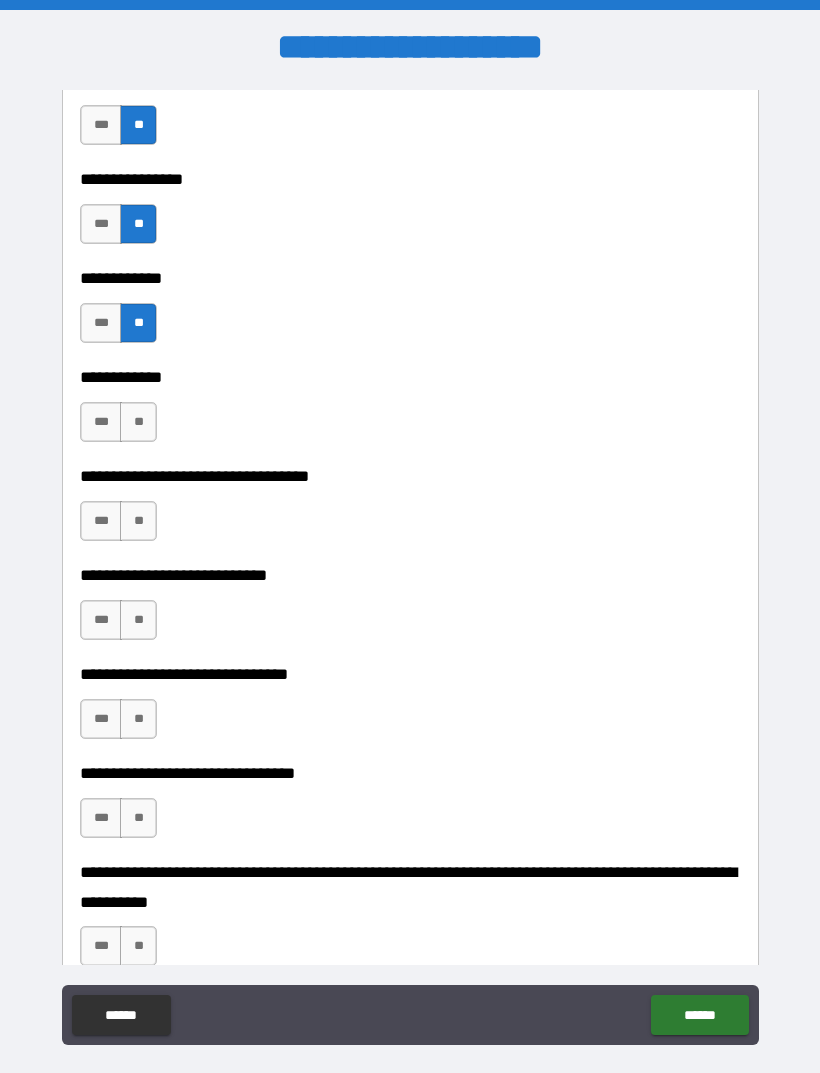 scroll, scrollTop: 9438, scrollLeft: 0, axis: vertical 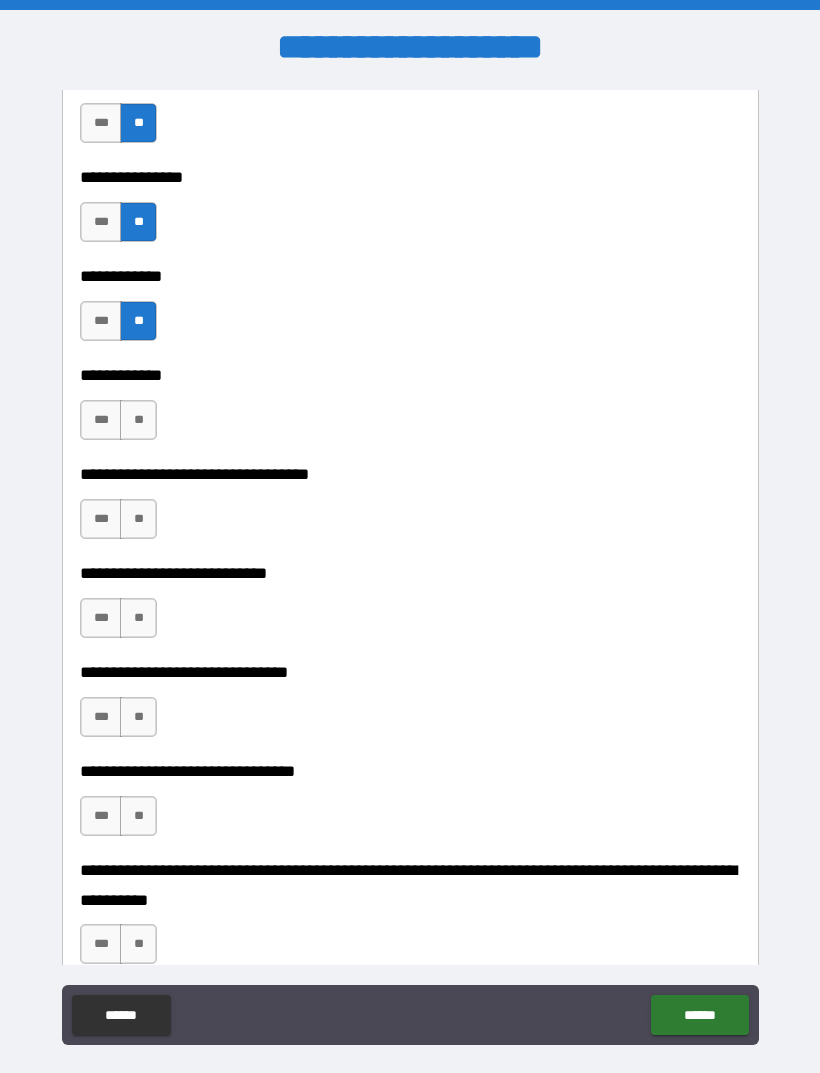 click on "***" at bounding box center (101, 420) 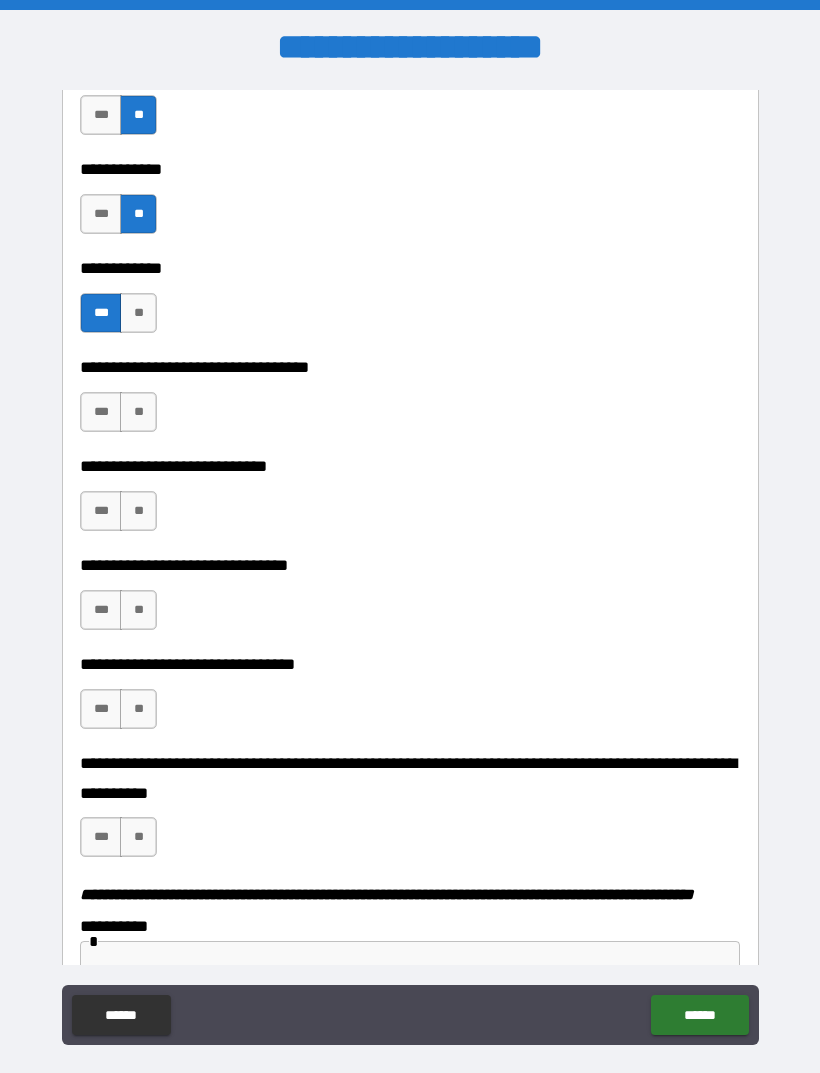 scroll, scrollTop: 9604, scrollLeft: 0, axis: vertical 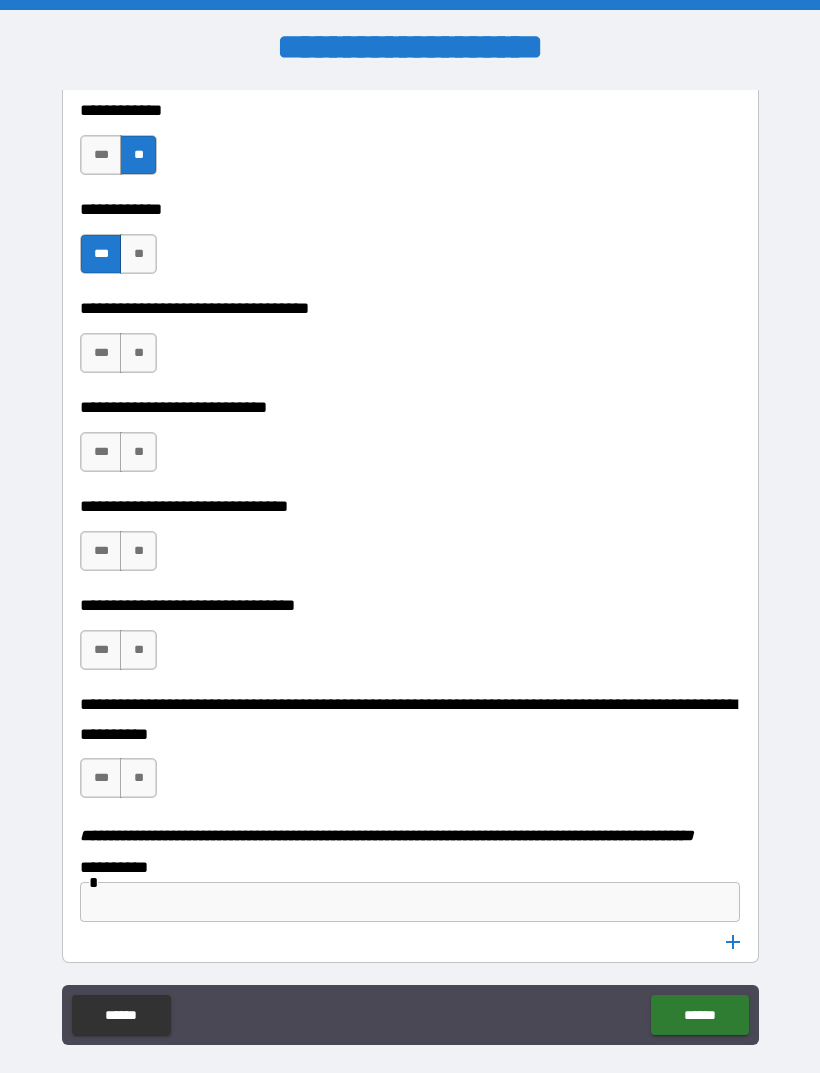click on "**" at bounding box center (138, 353) 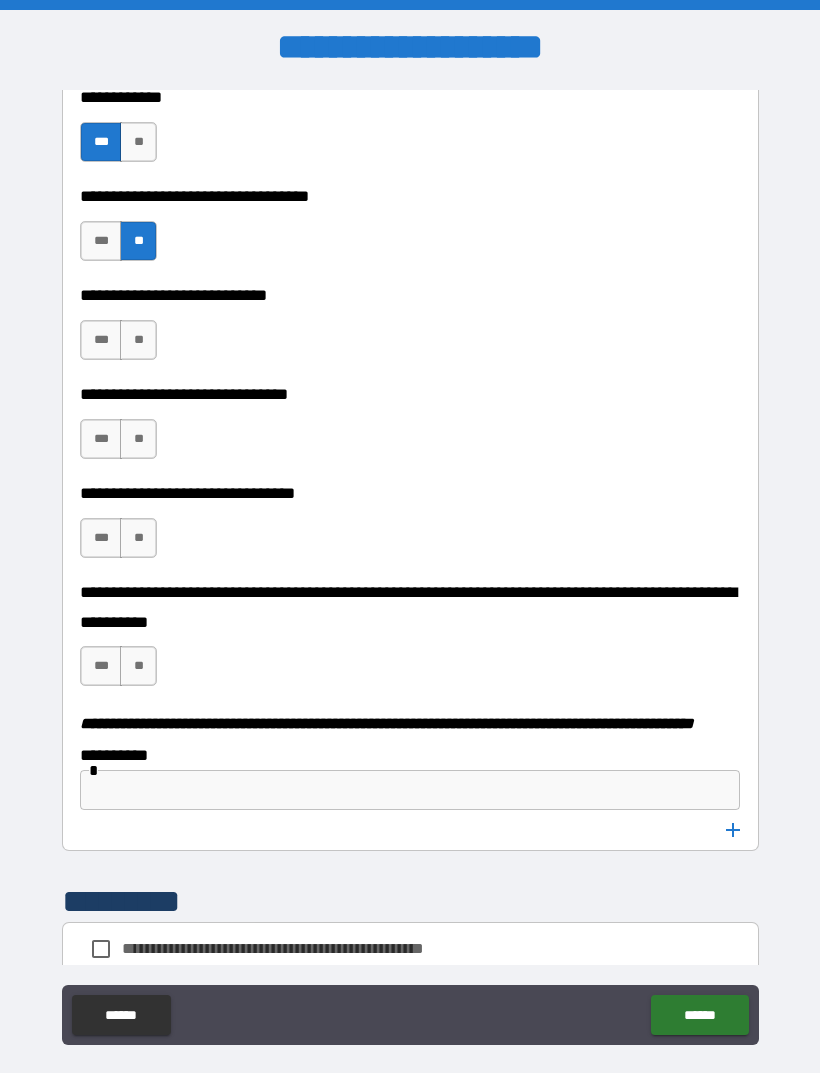scroll, scrollTop: 9735, scrollLeft: 0, axis: vertical 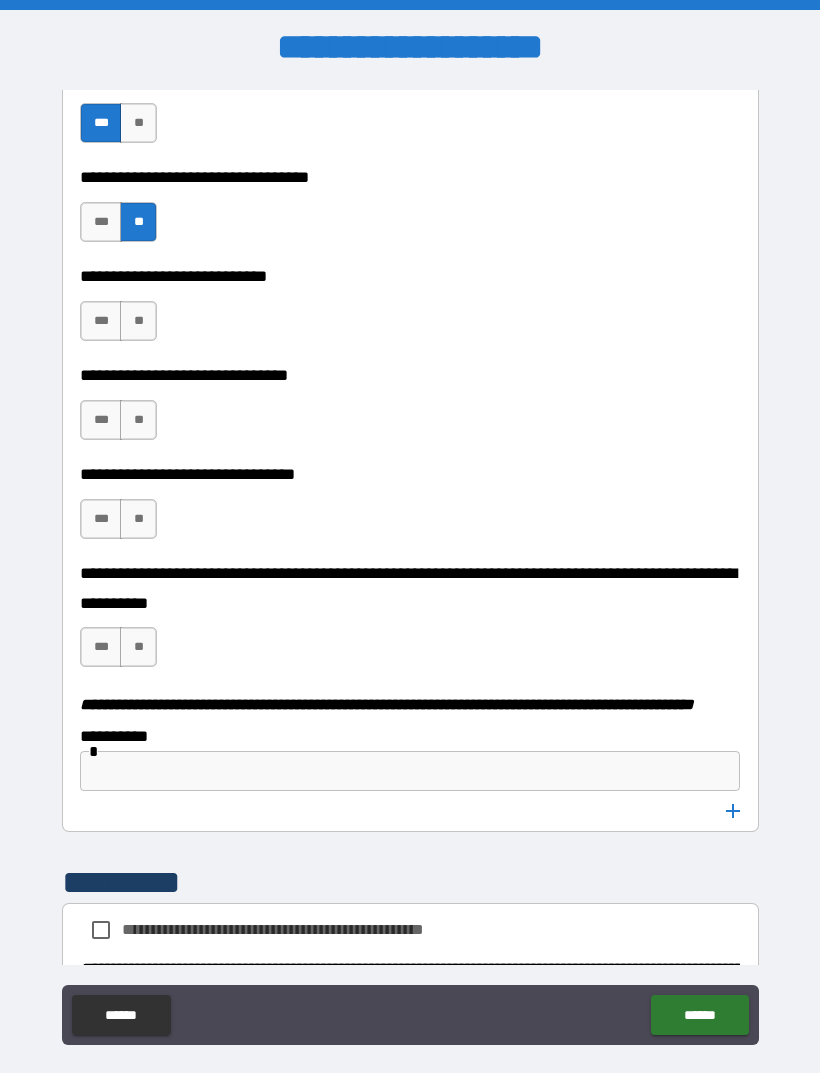 click on "**" at bounding box center (138, 321) 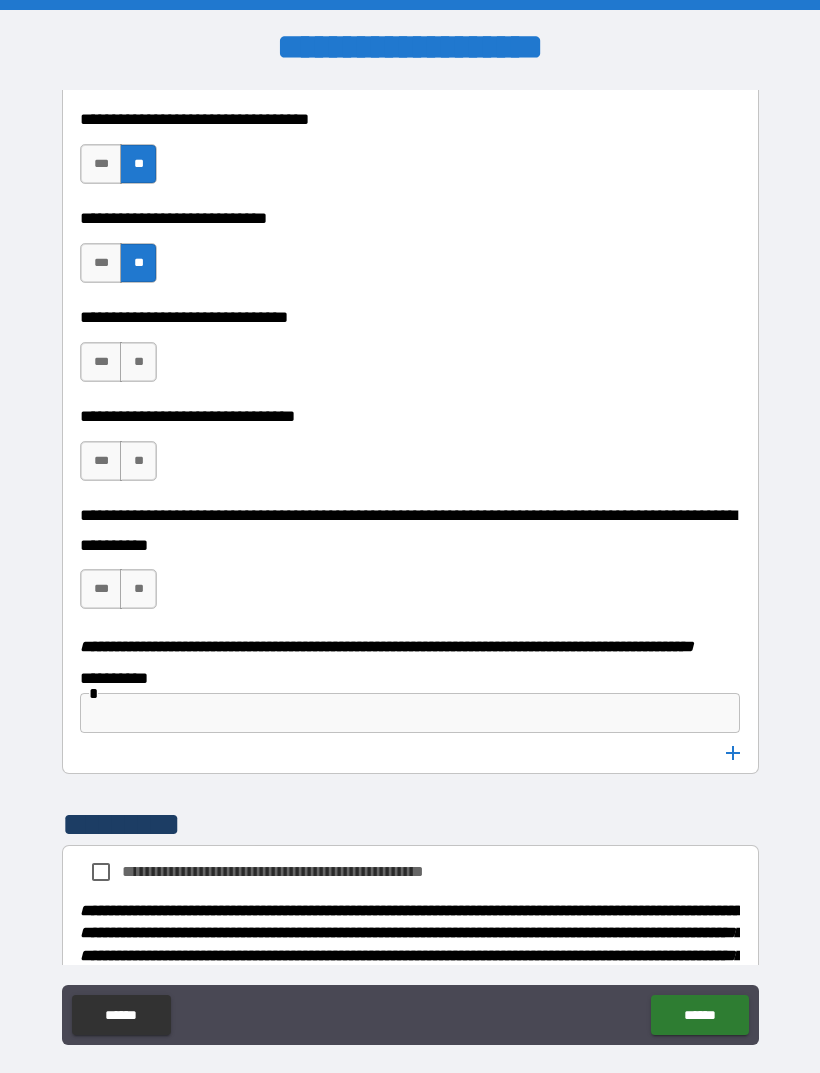 scroll, scrollTop: 9802, scrollLeft: 0, axis: vertical 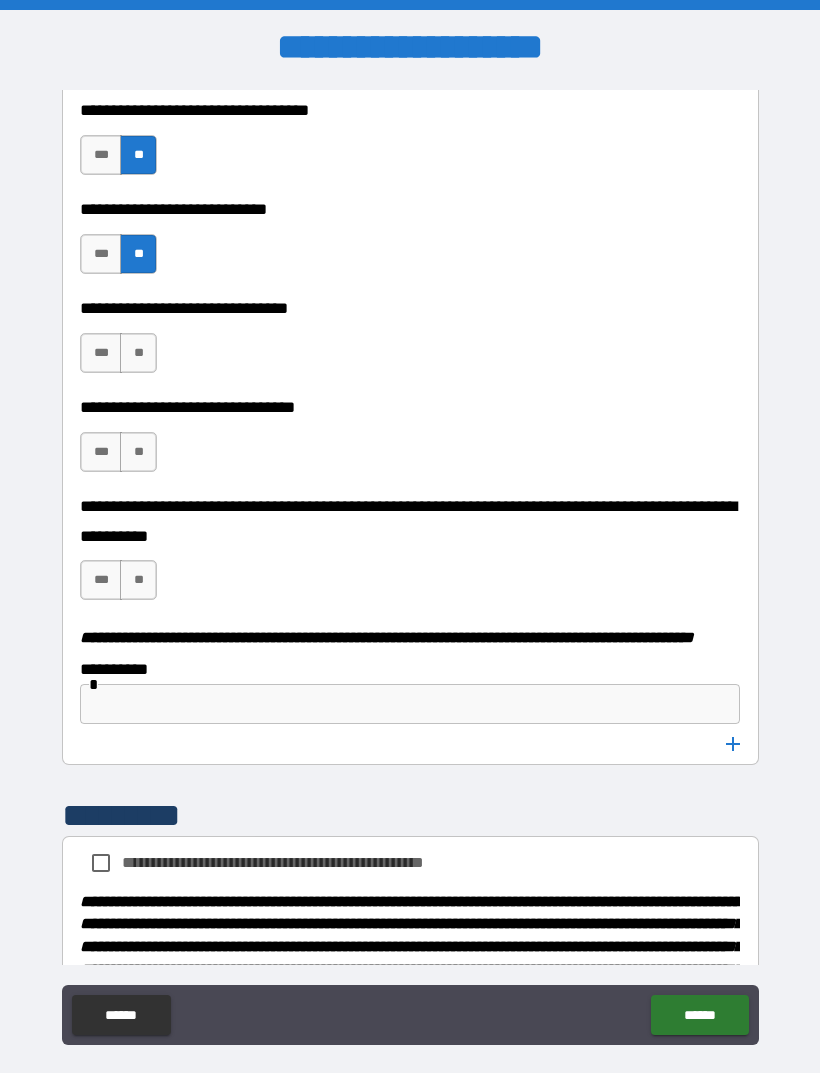 click on "**" at bounding box center [138, 353] 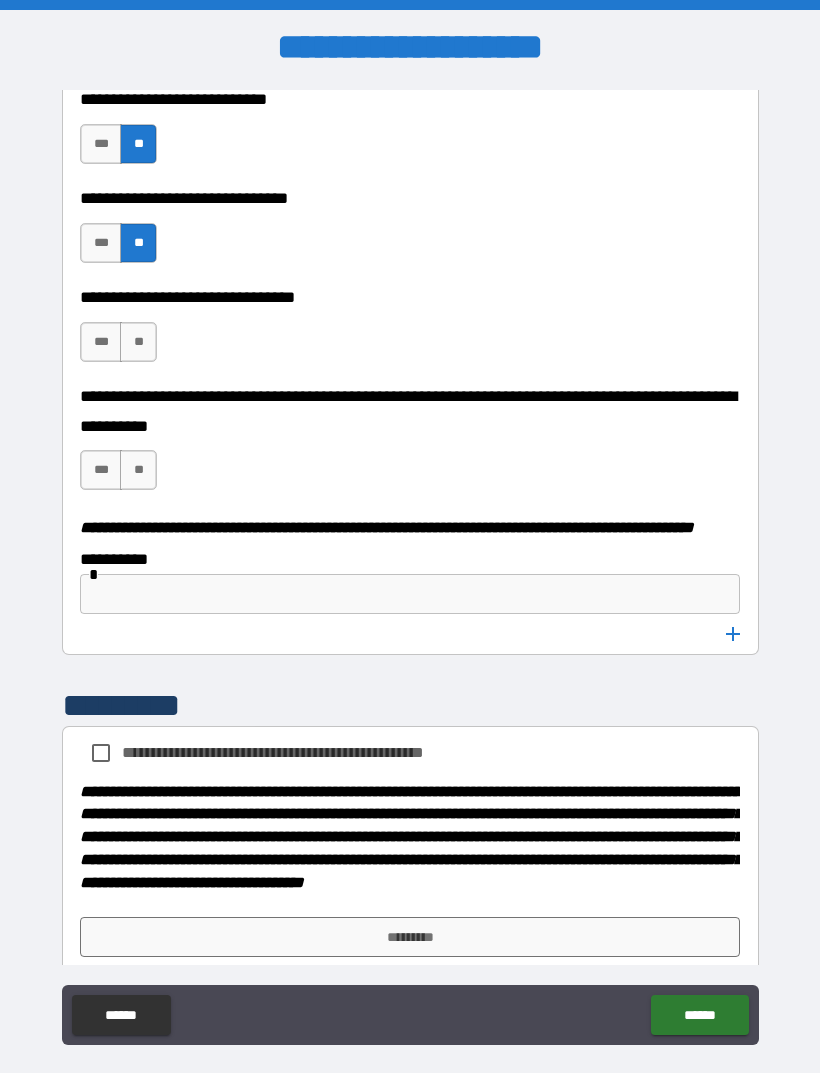 scroll, scrollTop: 9923, scrollLeft: 0, axis: vertical 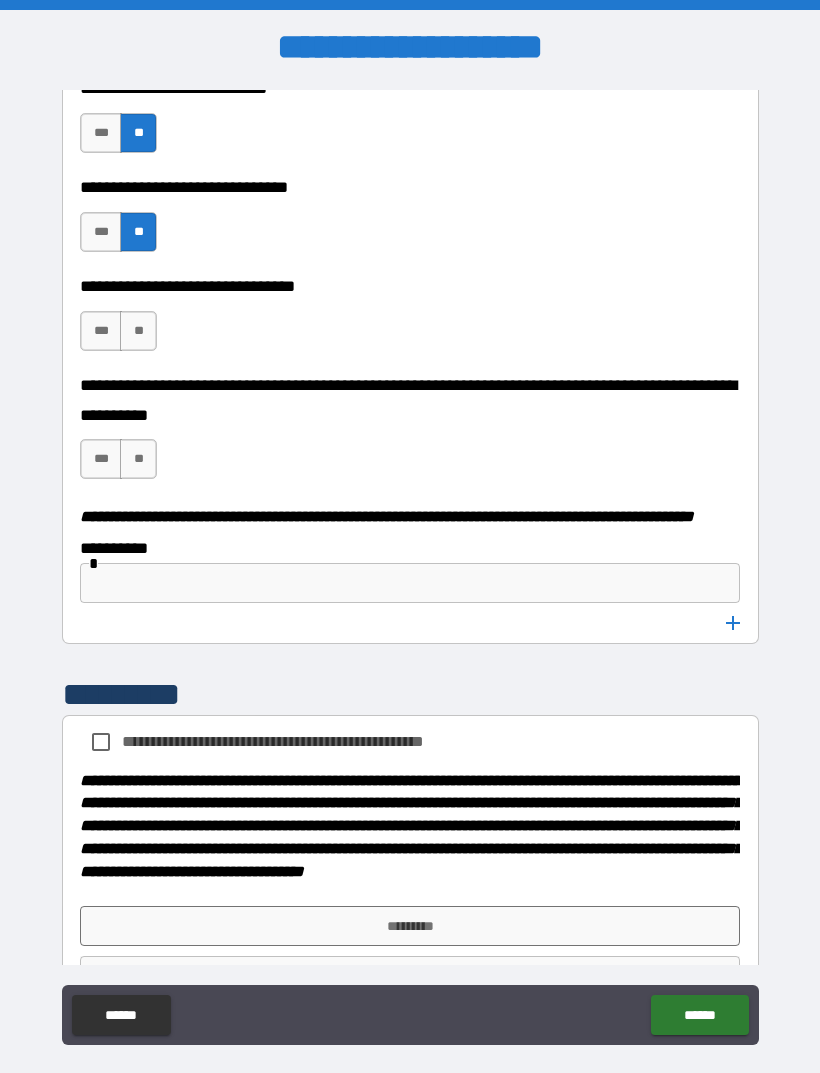 click on "**" at bounding box center (138, 331) 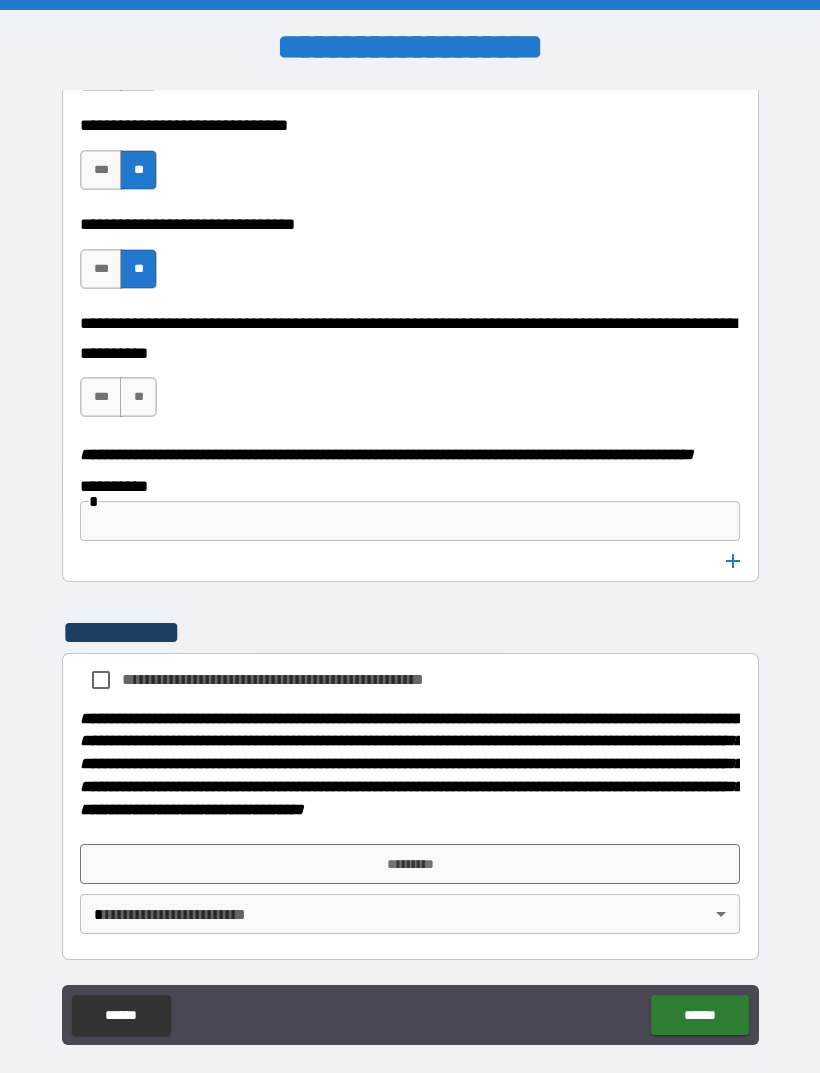 scroll, scrollTop: 10041, scrollLeft: 0, axis: vertical 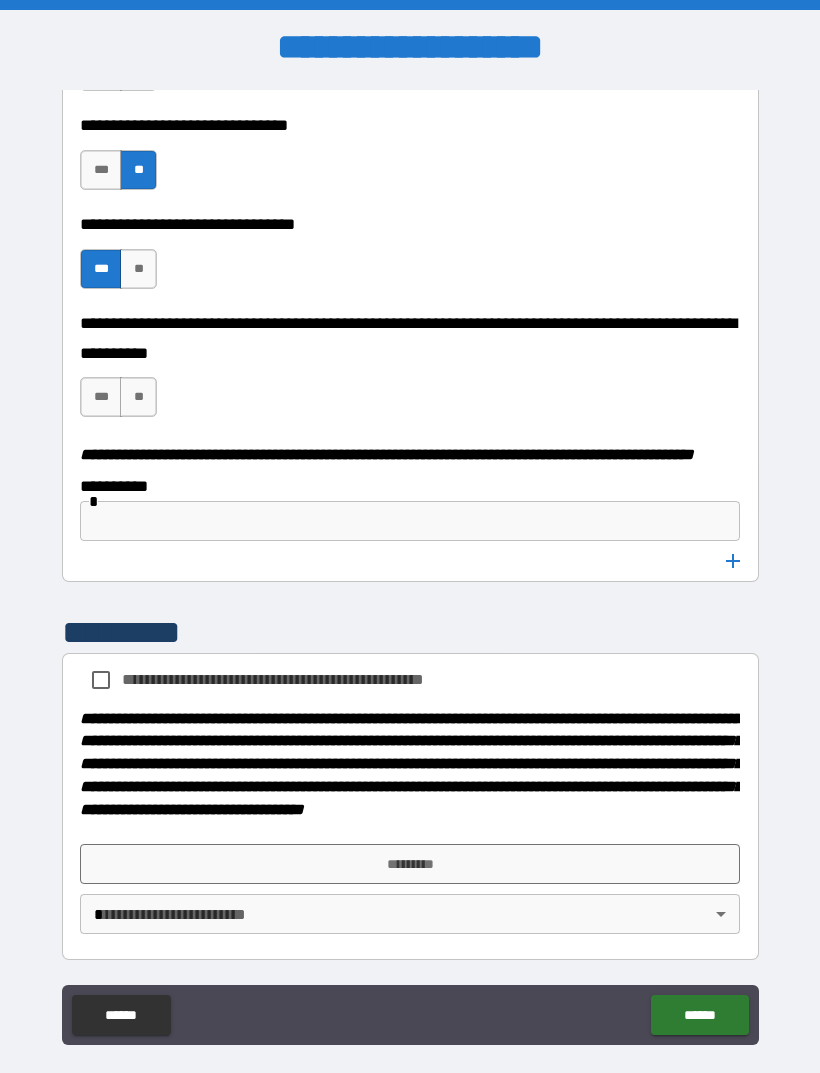 click on "**" at bounding box center [138, 397] 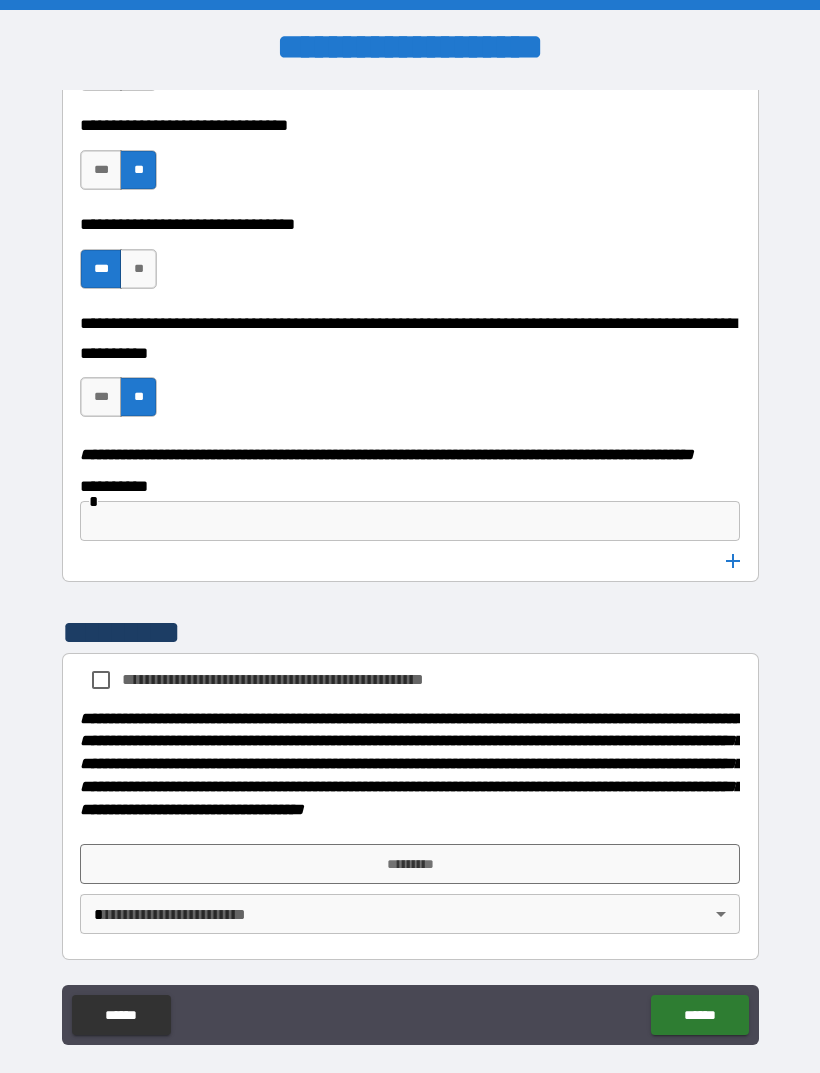 scroll, scrollTop: 10041, scrollLeft: 0, axis: vertical 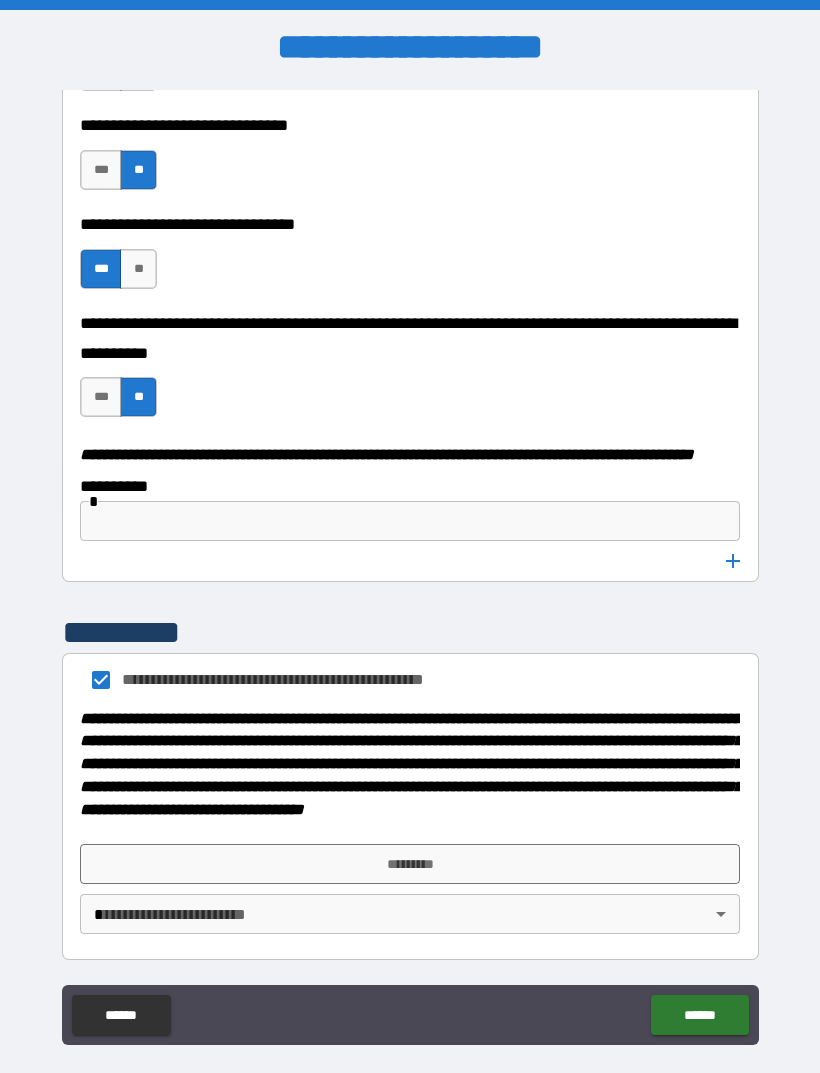 click on "*********" at bounding box center (410, 864) 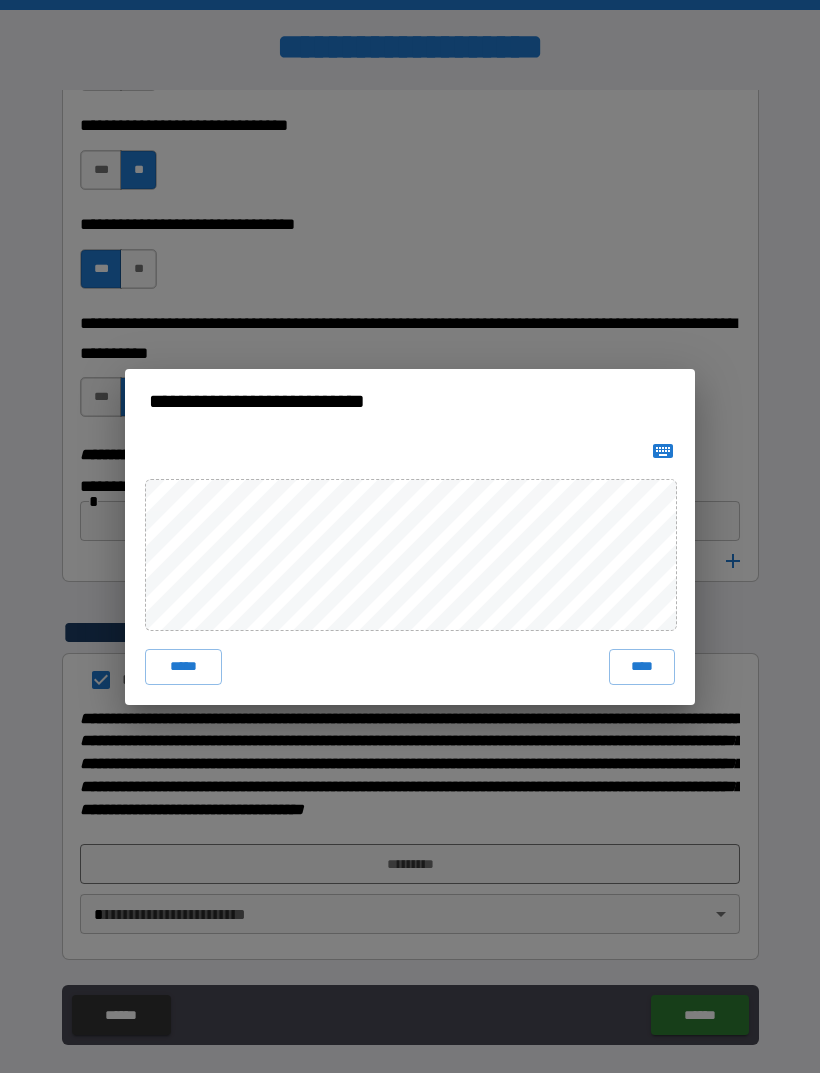 click on "****" at bounding box center [642, 667] 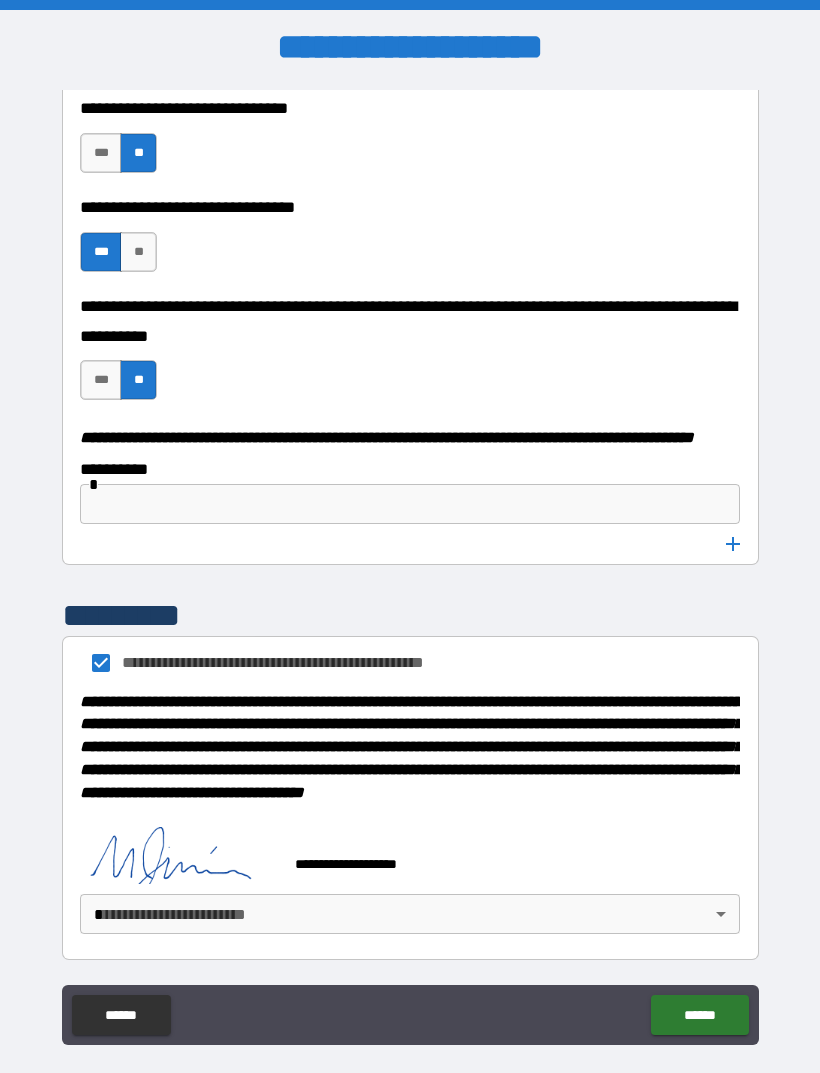 scroll, scrollTop: 10058, scrollLeft: 0, axis: vertical 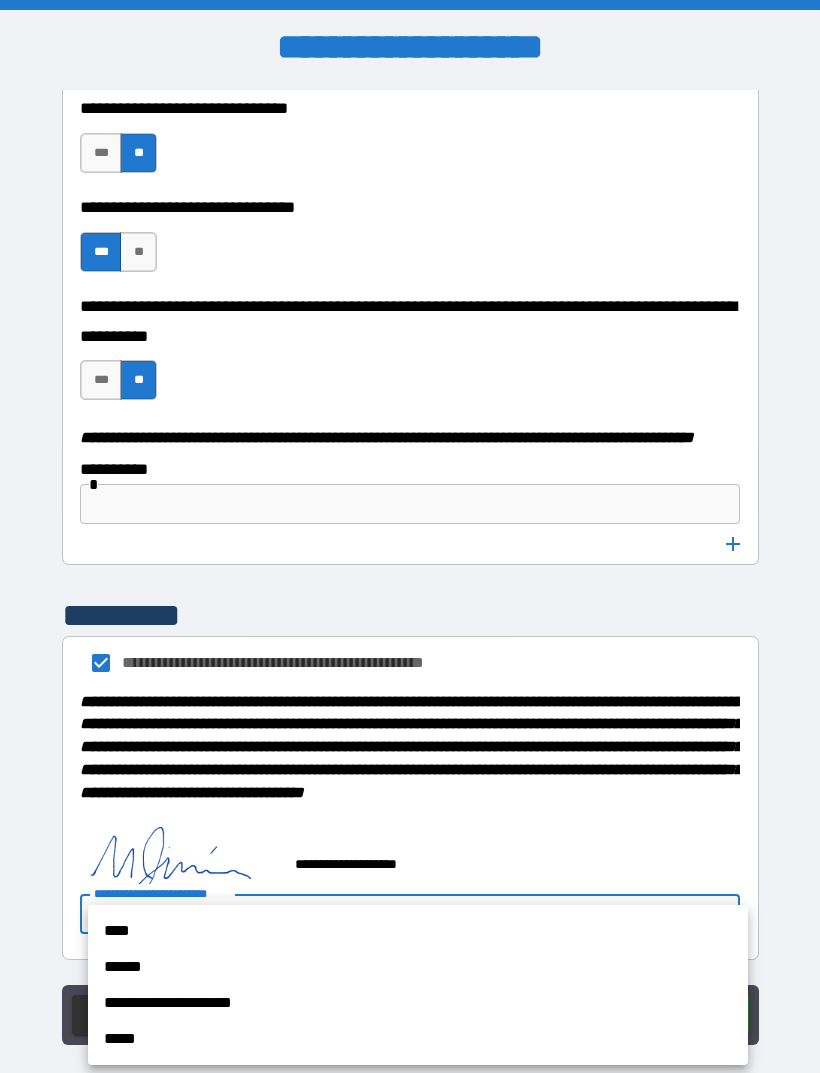 click on "****" at bounding box center (418, 931) 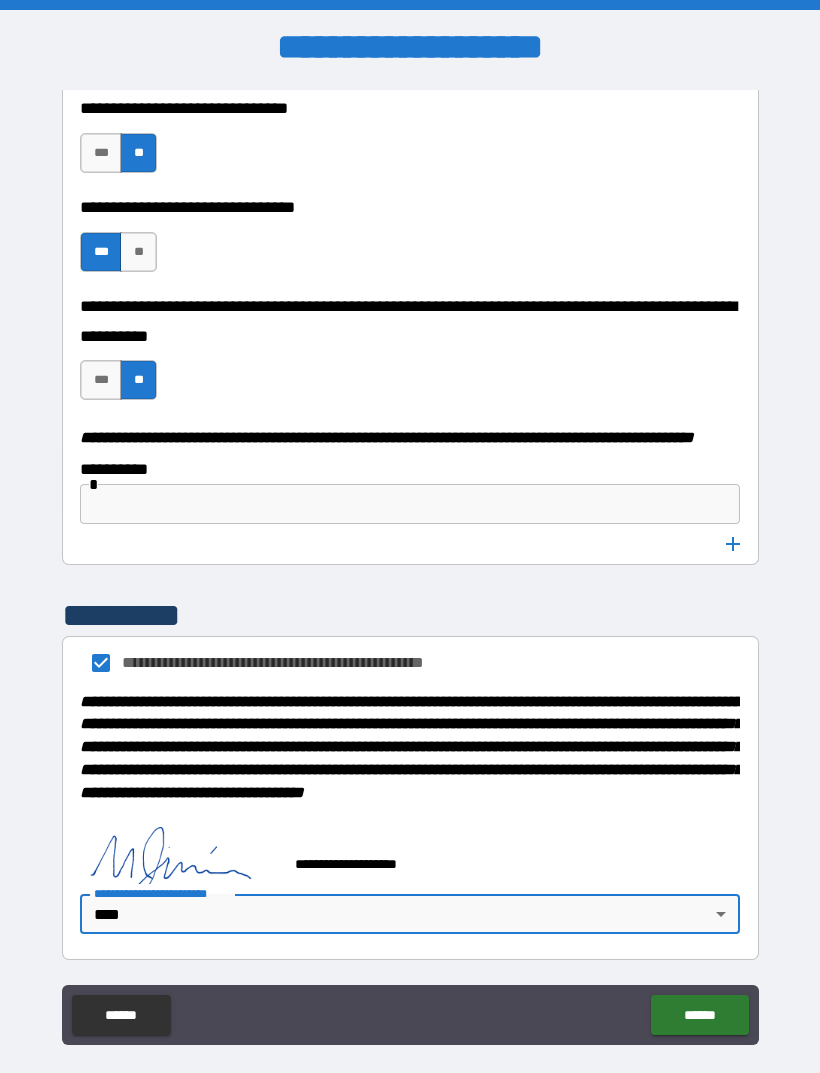 click on "******" at bounding box center (699, 1015) 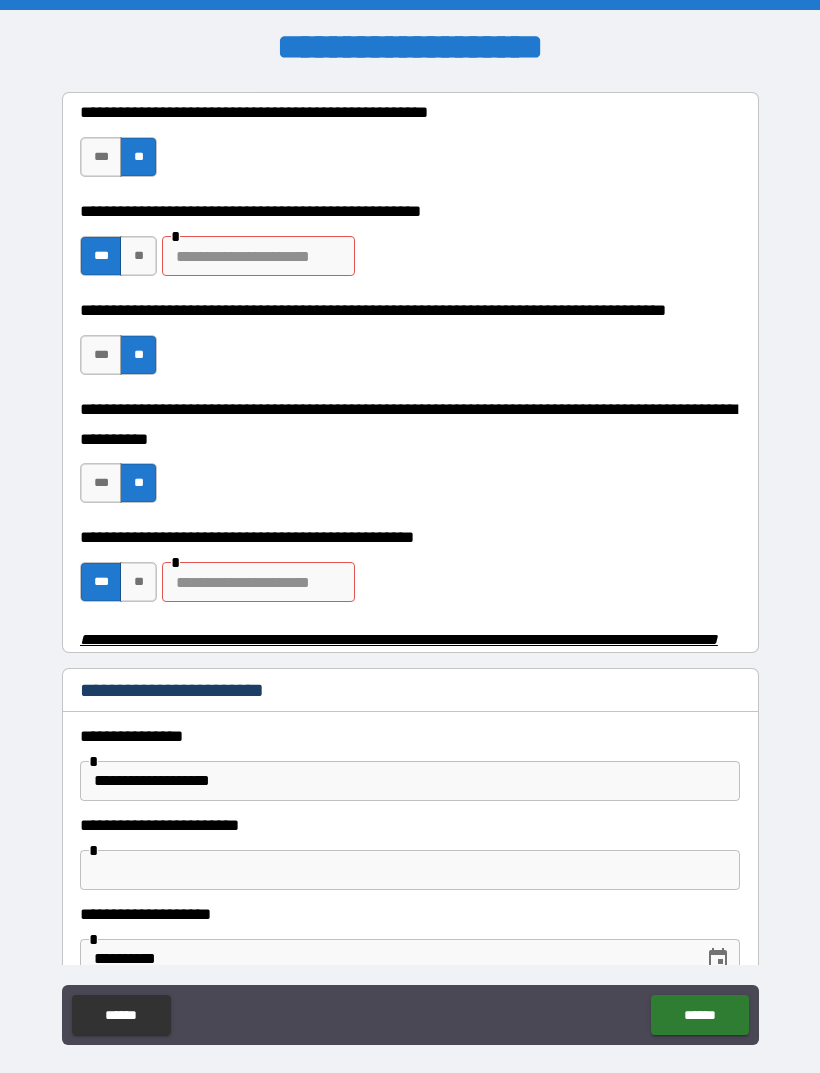 scroll, scrollTop: 472, scrollLeft: 0, axis: vertical 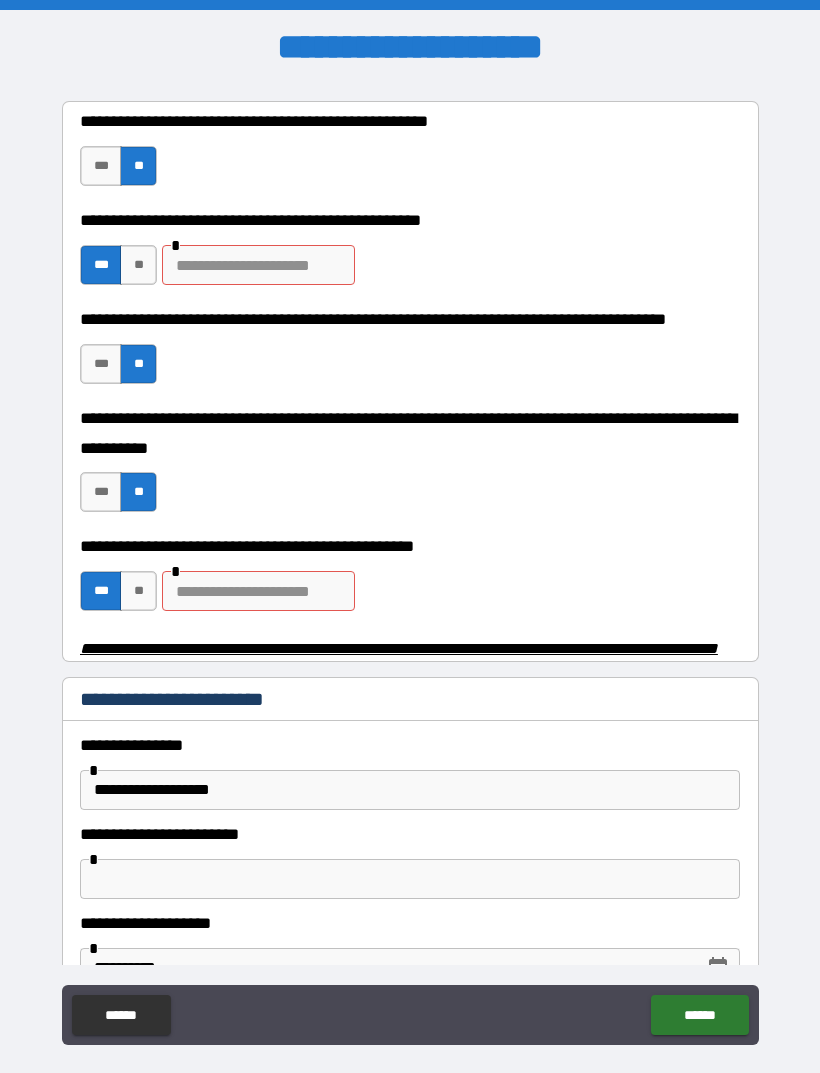click on "**" at bounding box center [138, 591] 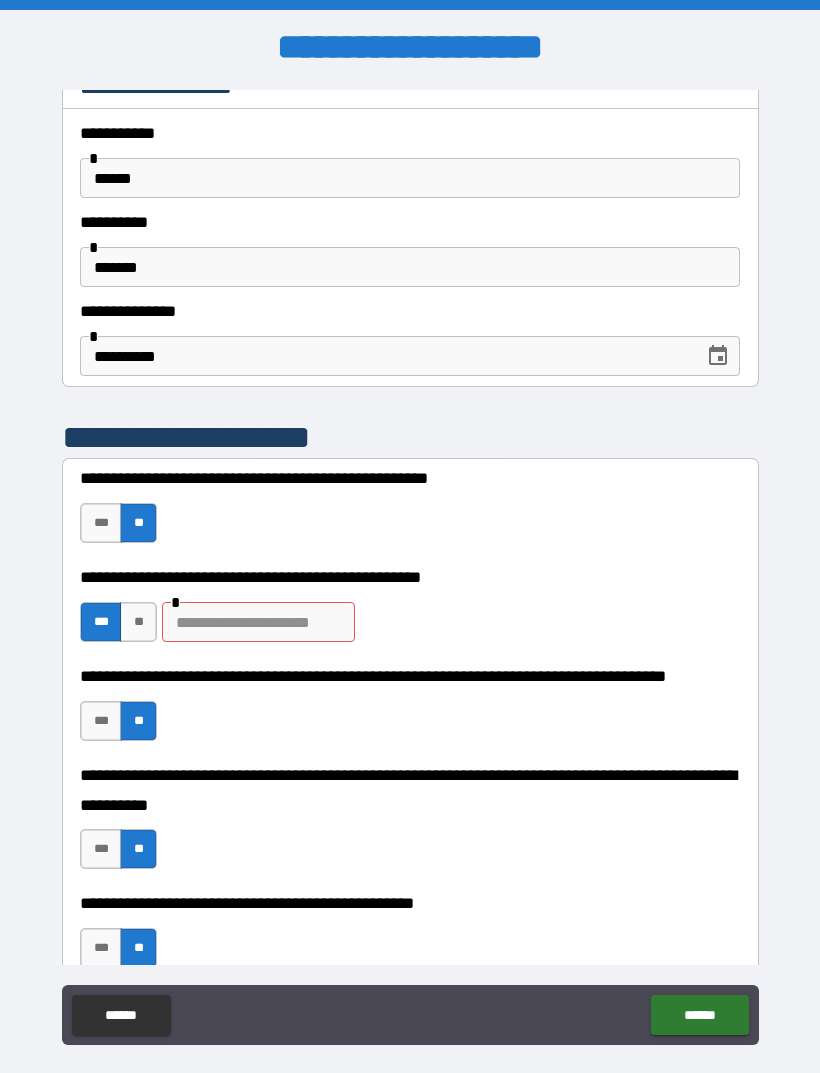 scroll, scrollTop: 95, scrollLeft: 0, axis: vertical 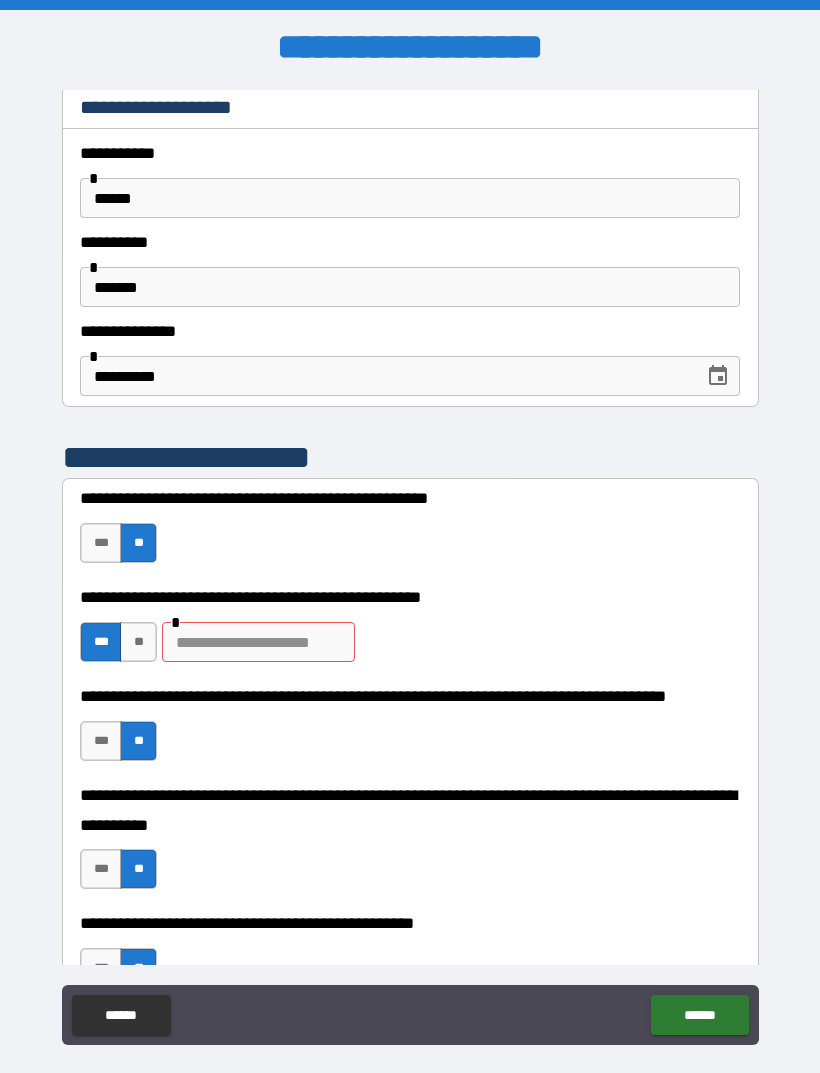 click at bounding box center (258, 642) 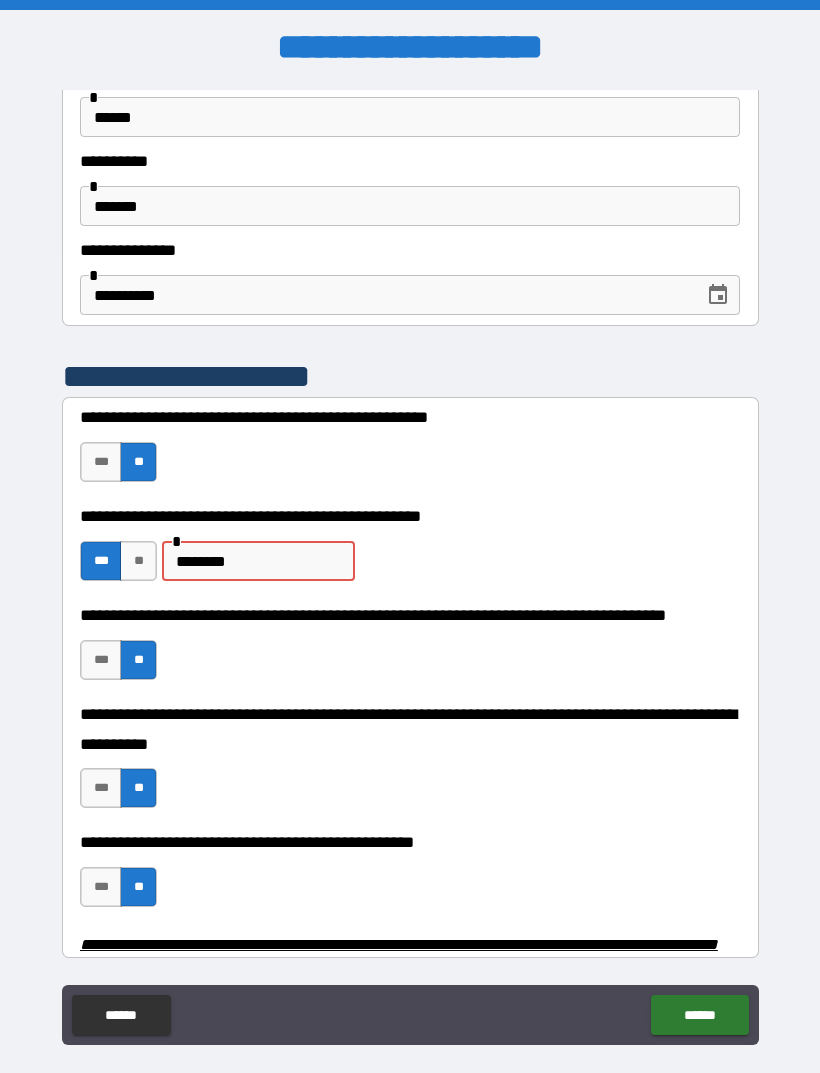 scroll, scrollTop: 177, scrollLeft: 0, axis: vertical 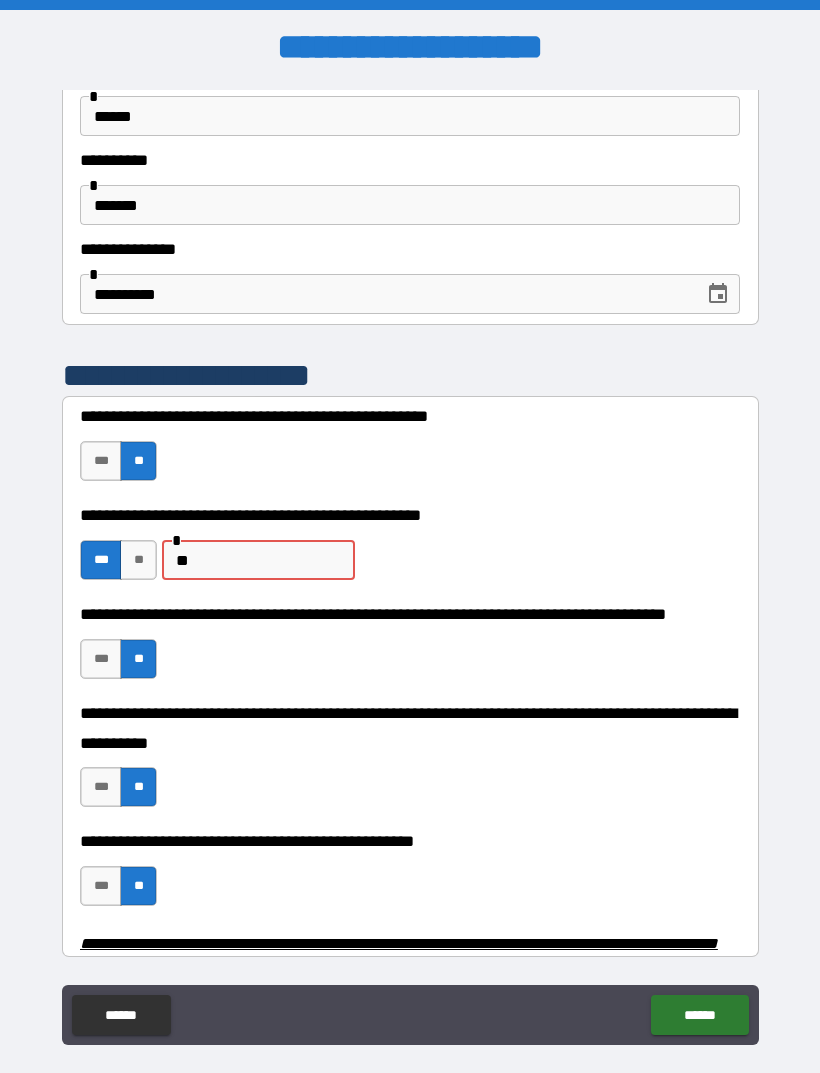 type on "*" 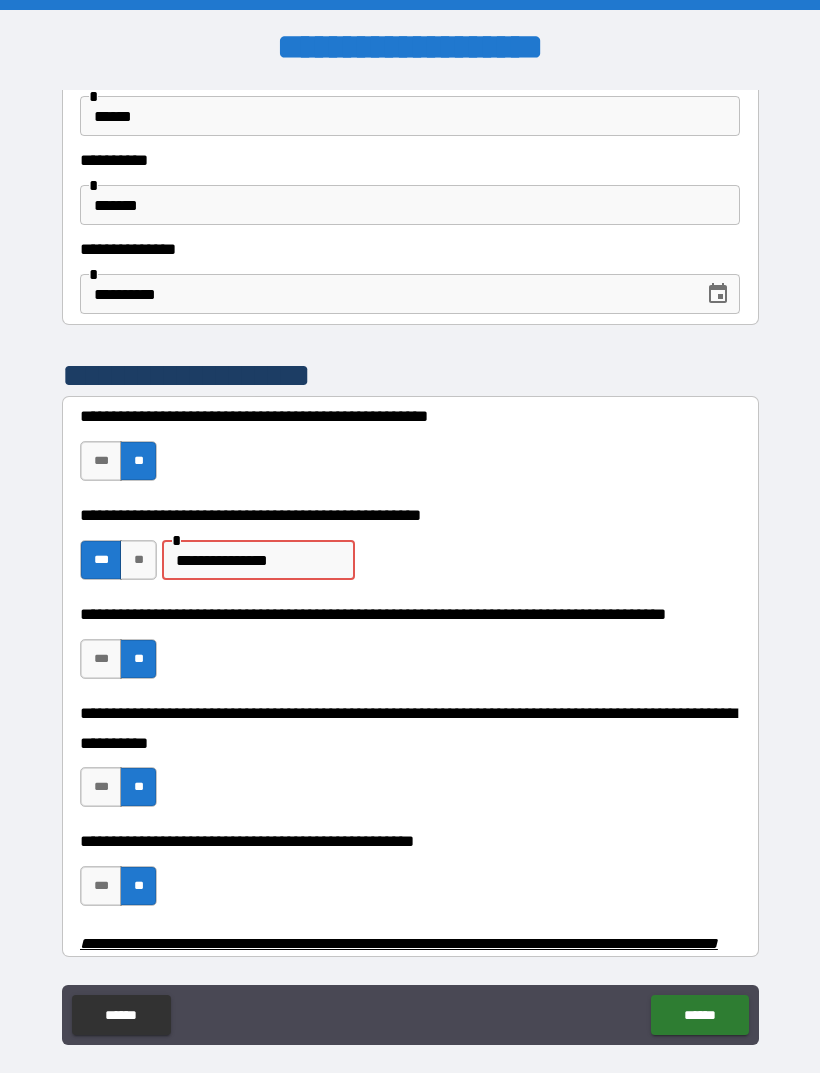 type on "**********" 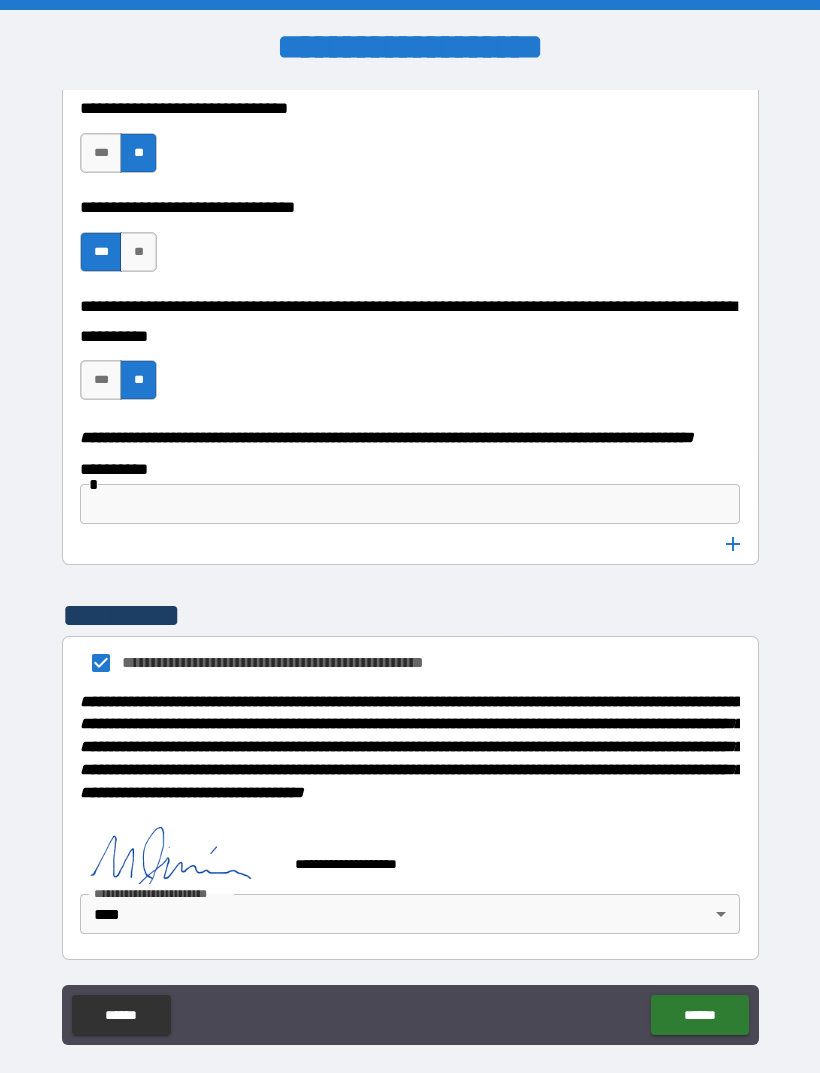 scroll, scrollTop: 10058, scrollLeft: 0, axis: vertical 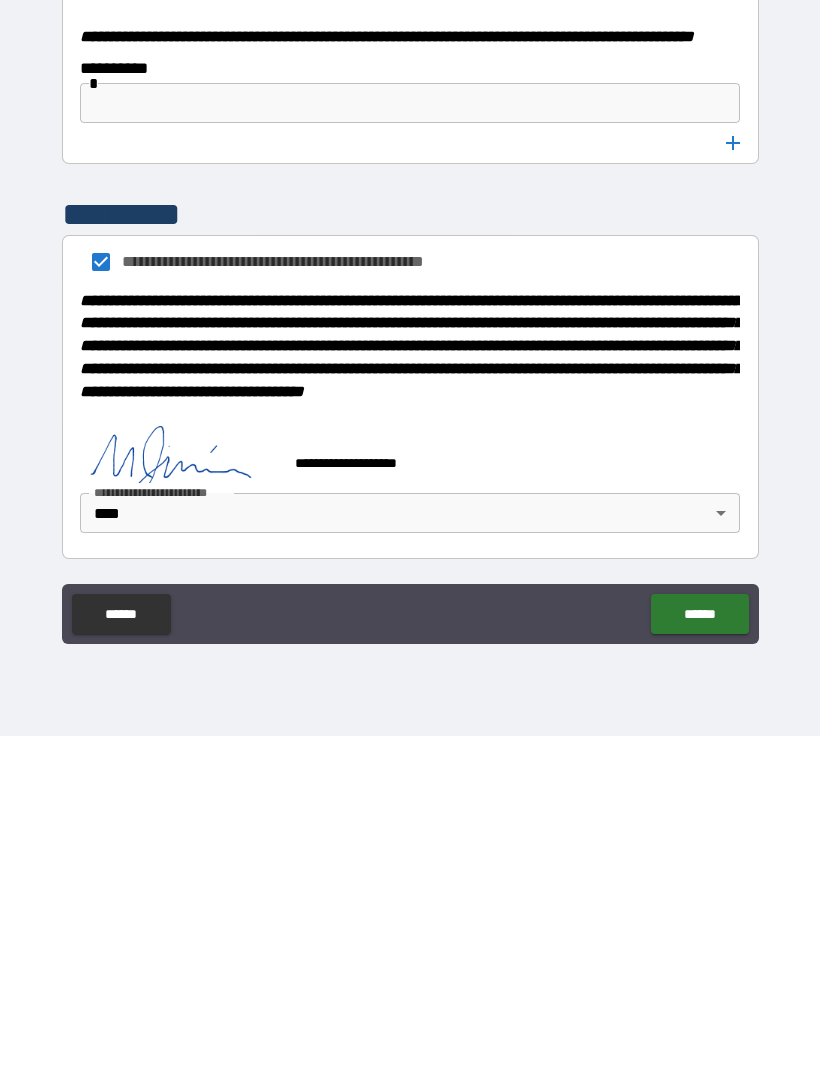 click on "******" at bounding box center [699, 951] 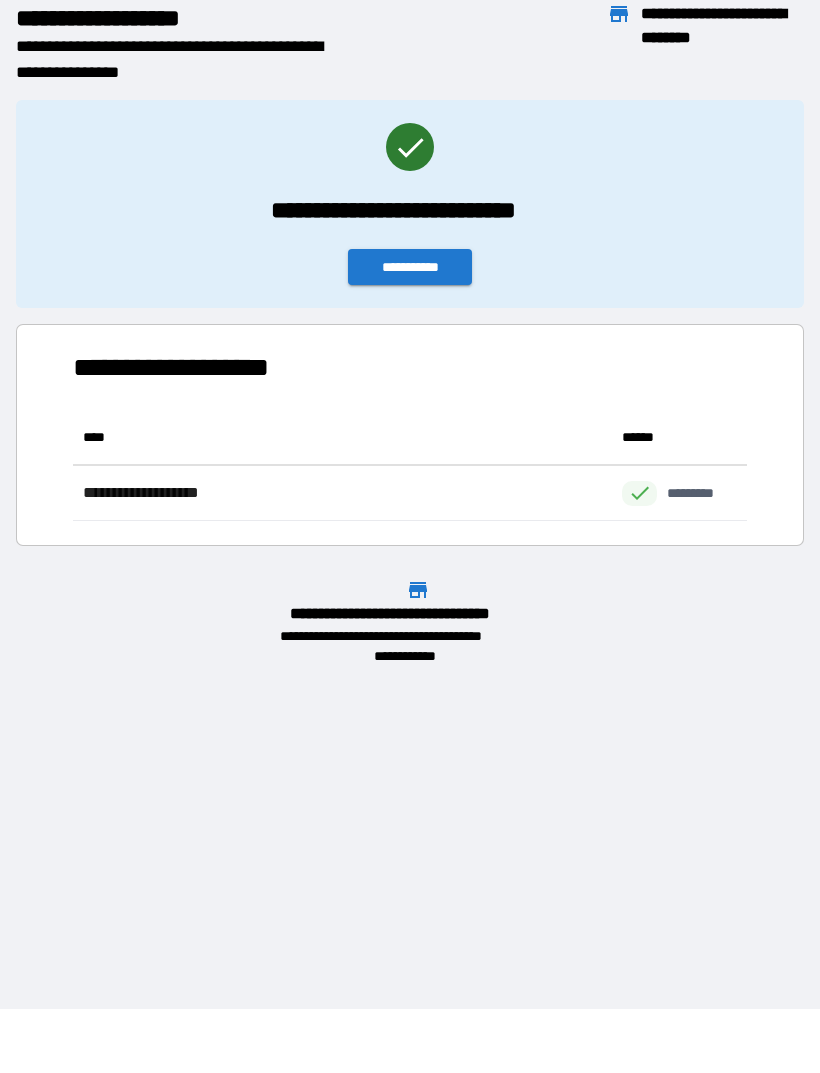 scroll, scrollTop: 1, scrollLeft: 1, axis: both 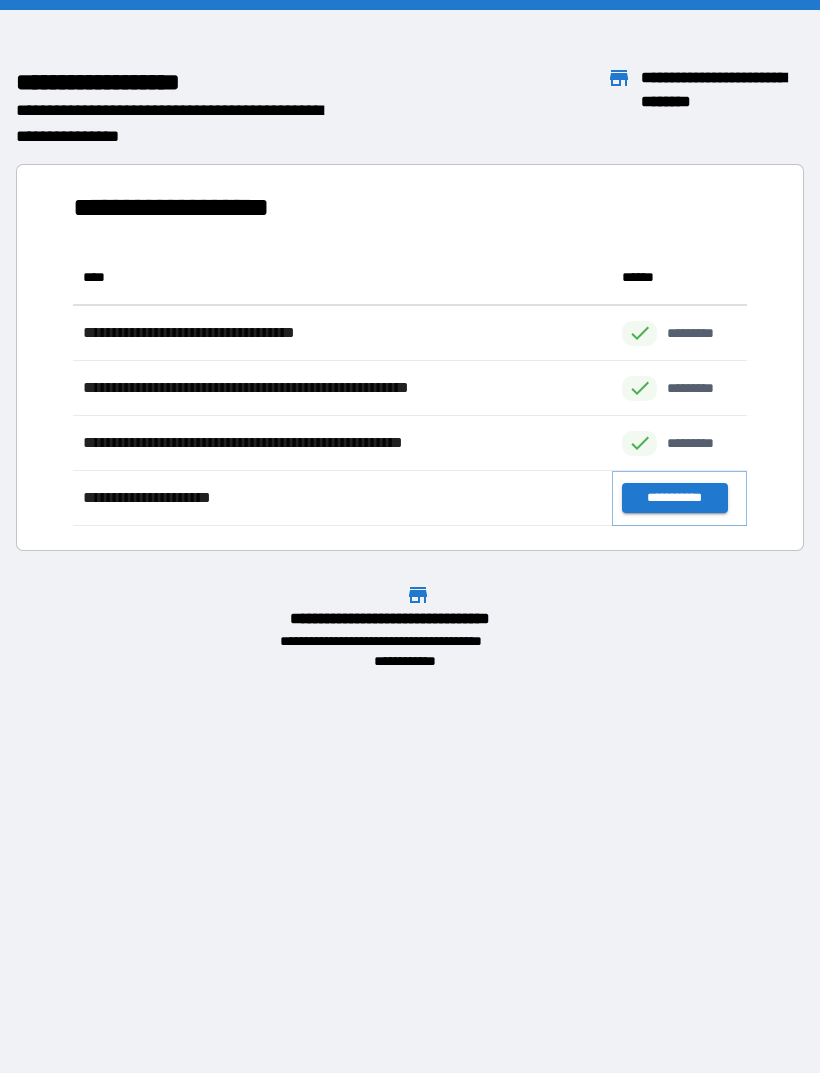 click on "**********" at bounding box center [674, 498] 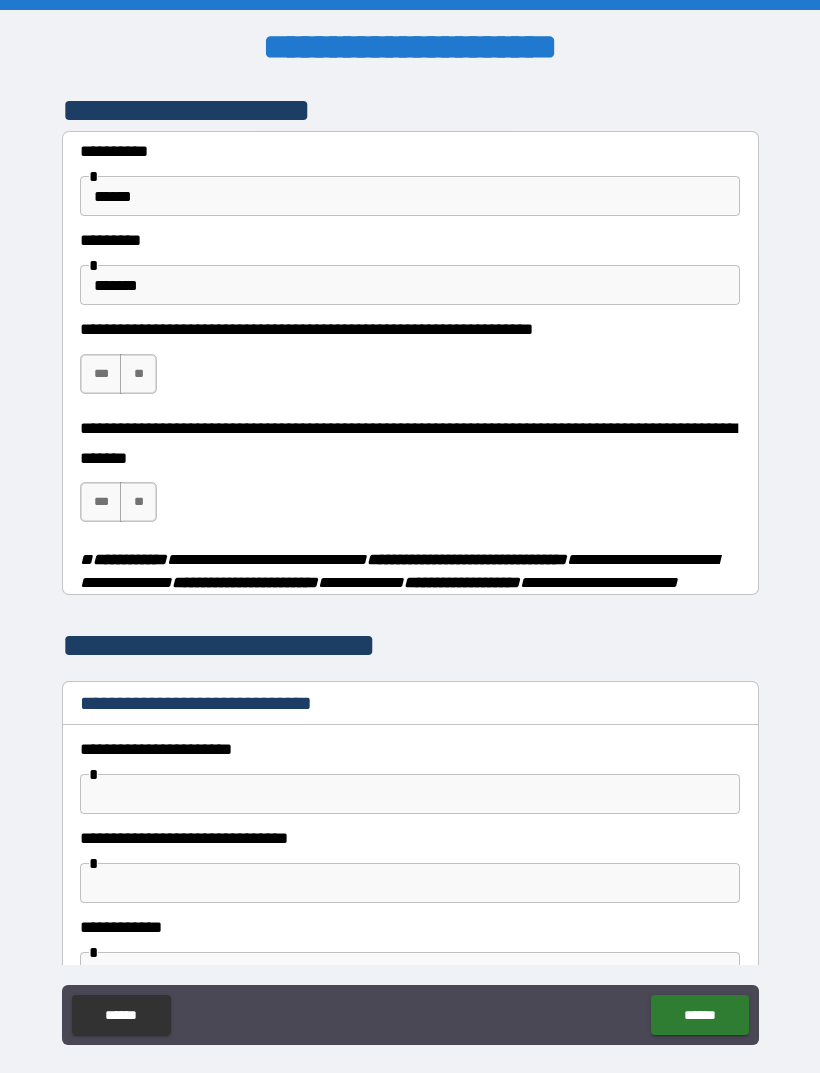 click on "***" at bounding box center (101, 374) 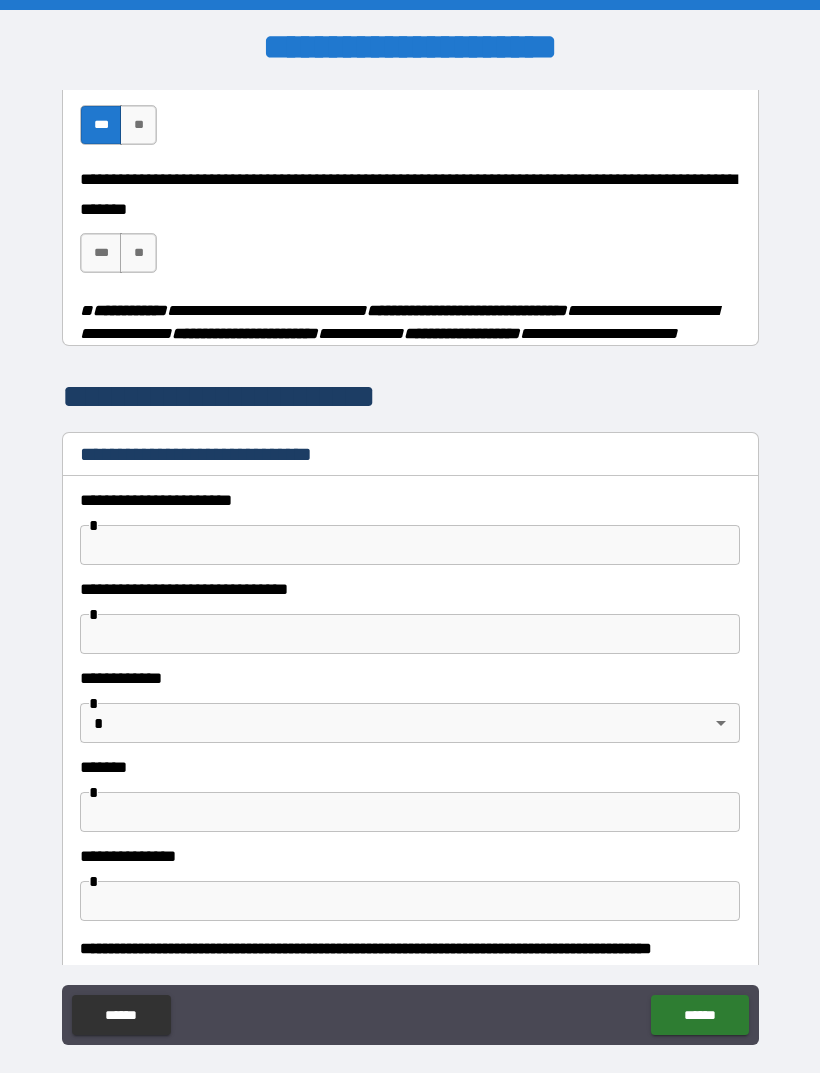 scroll, scrollTop: 250, scrollLeft: 0, axis: vertical 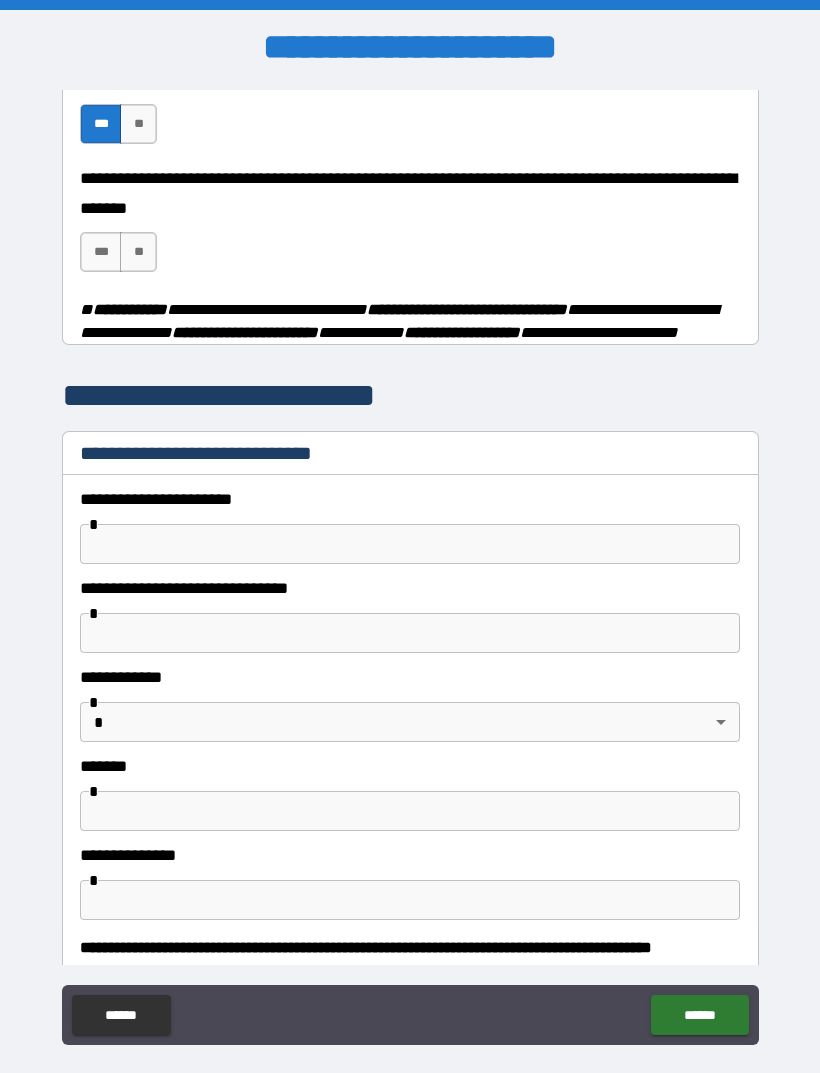 click at bounding box center [410, 544] 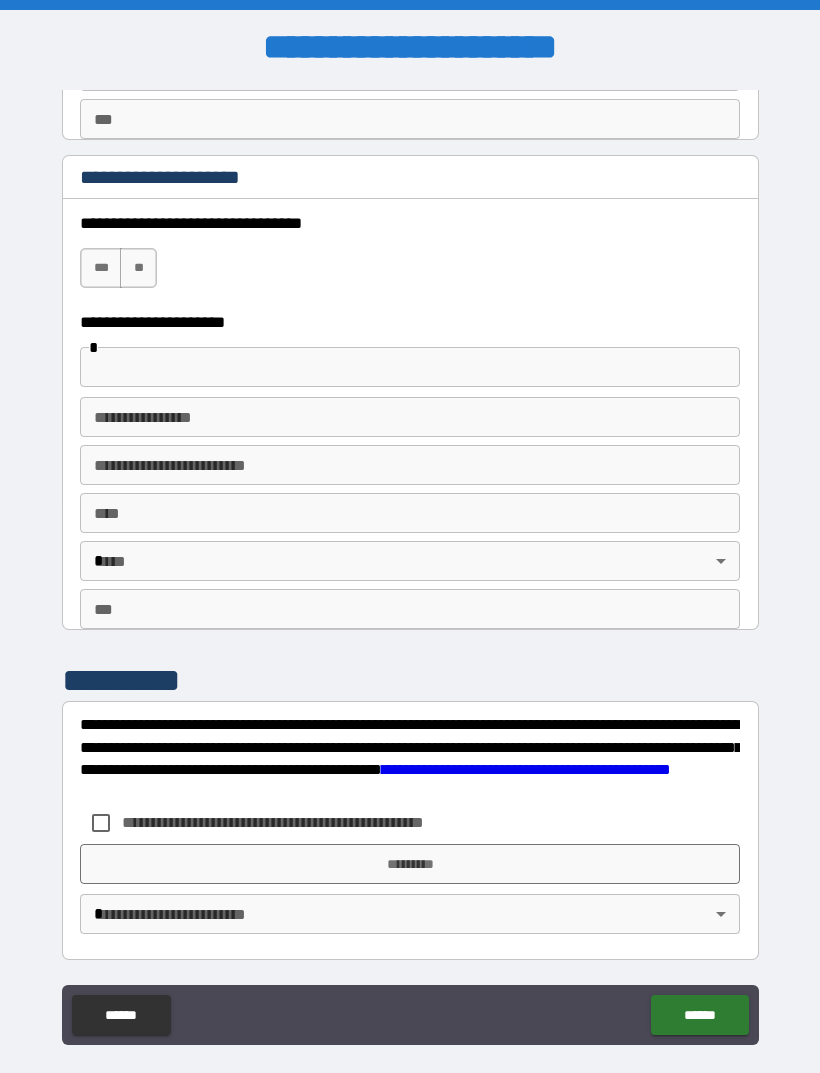scroll, scrollTop: 3470, scrollLeft: 0, axis: vertical 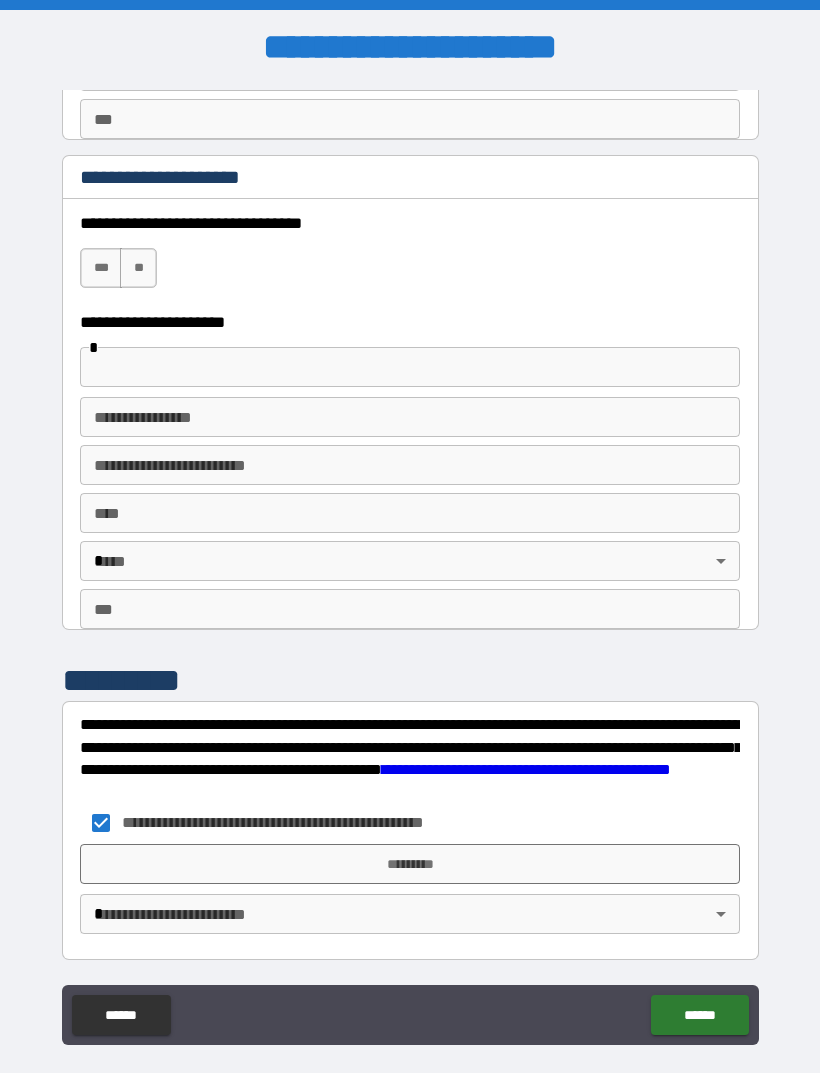 click on "*********" at bounding box center (410, 864) 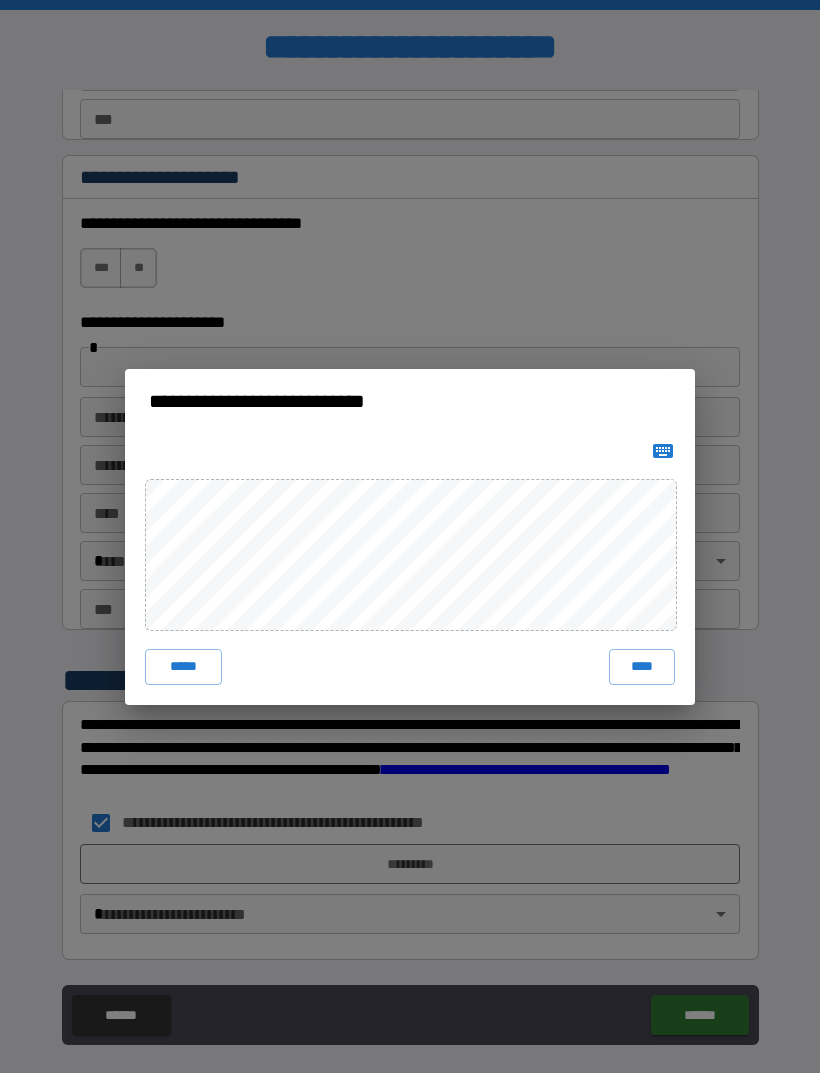 click on "****" at bounding box center [642, 667] 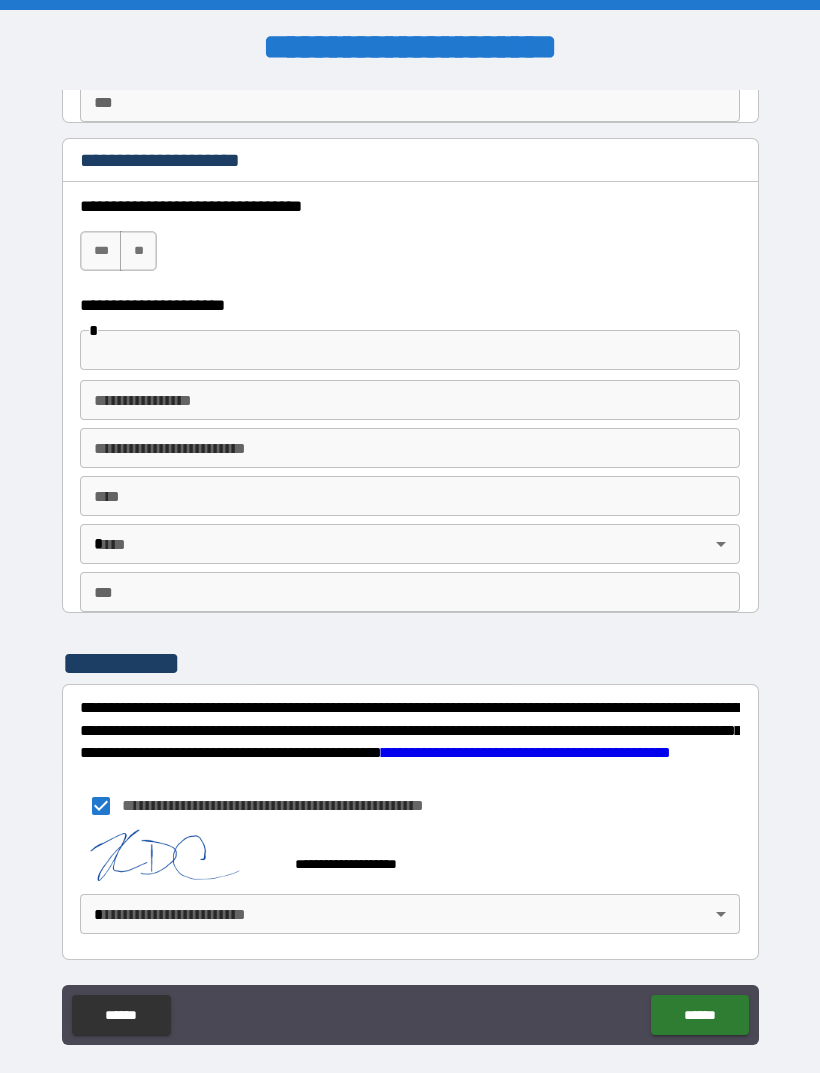 scroll, scrollTop: 3460, scrollLeft: 0, axis: vertical 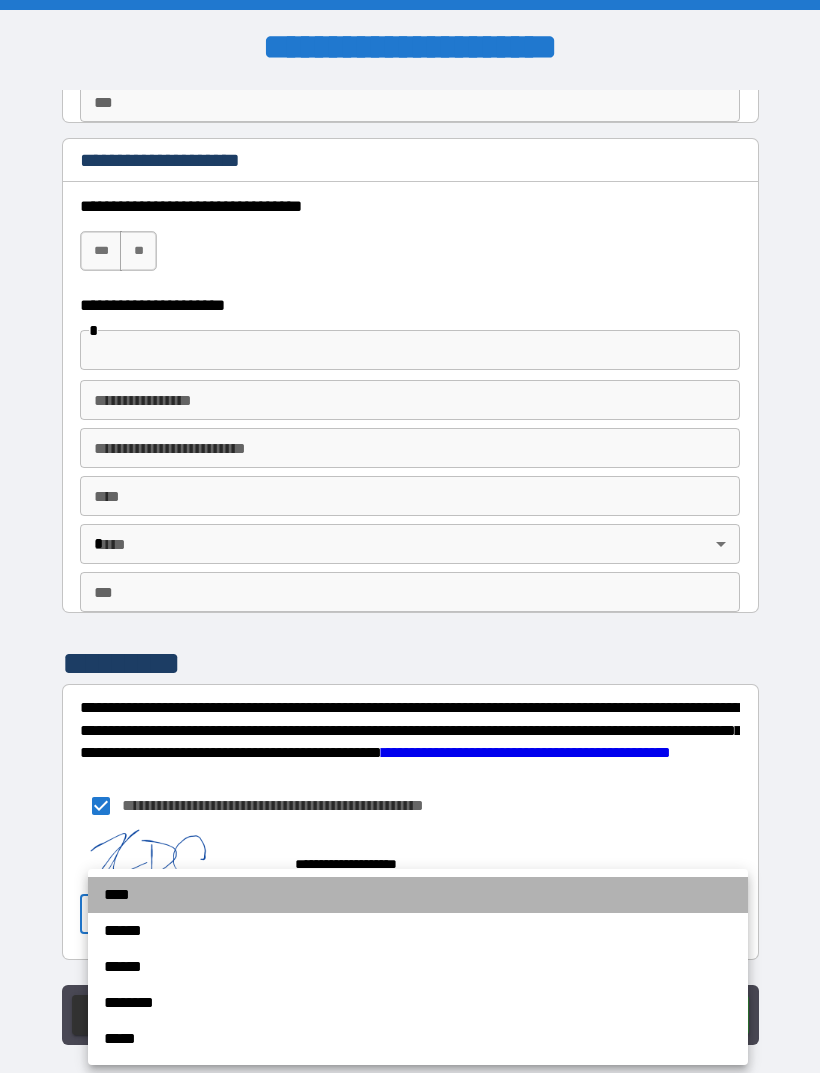 click on "****" at bounding box center (418, 895) 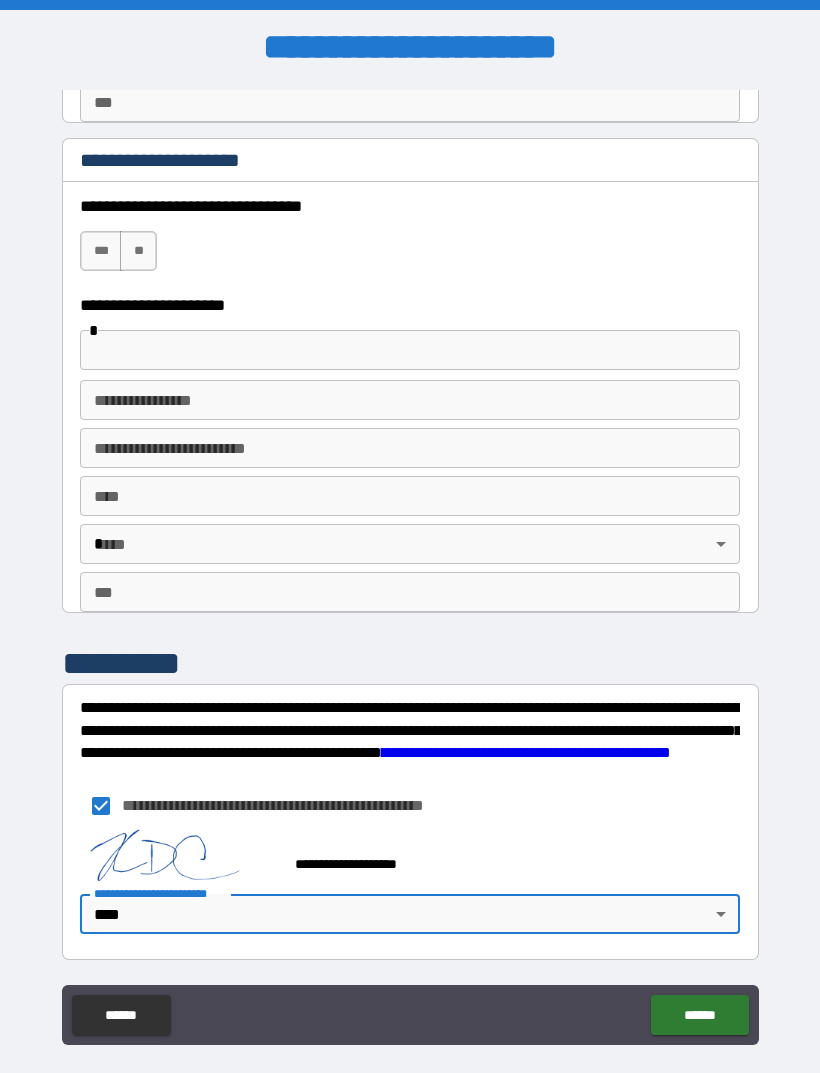click on "******" at bounding box center [699, 1015] 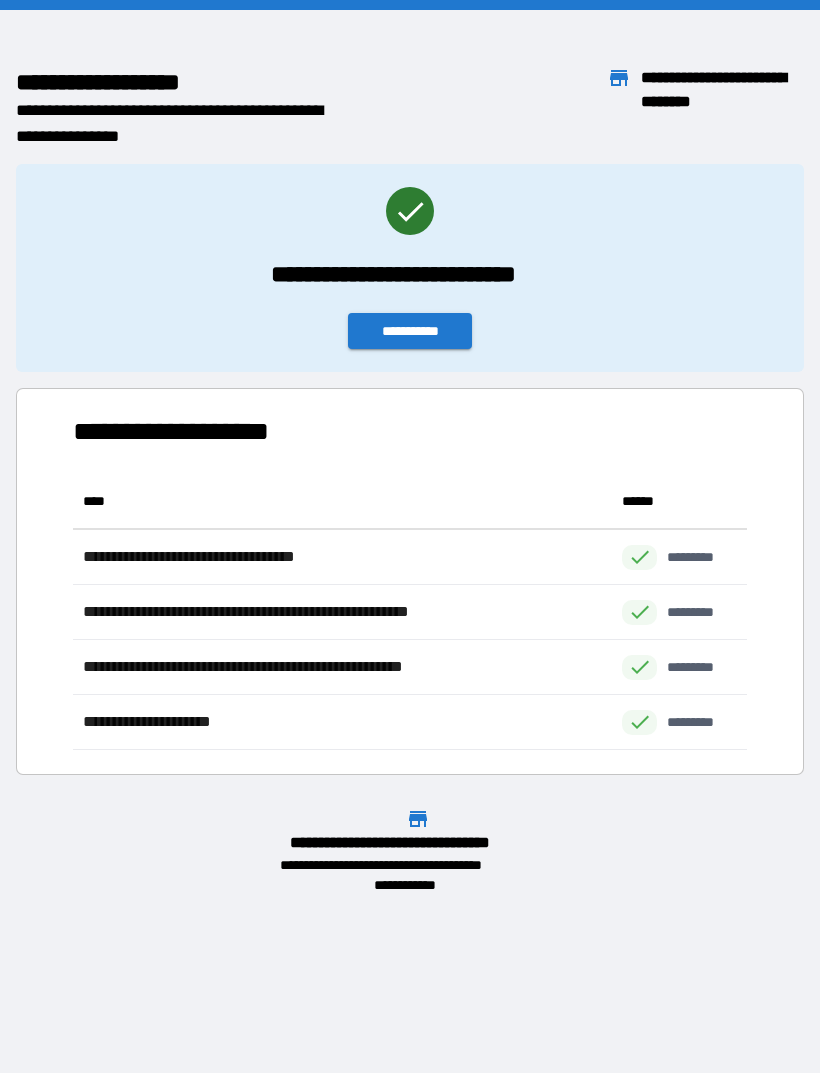 scroll, scrollTop: 1, scrollLeft: 1, axis: both 